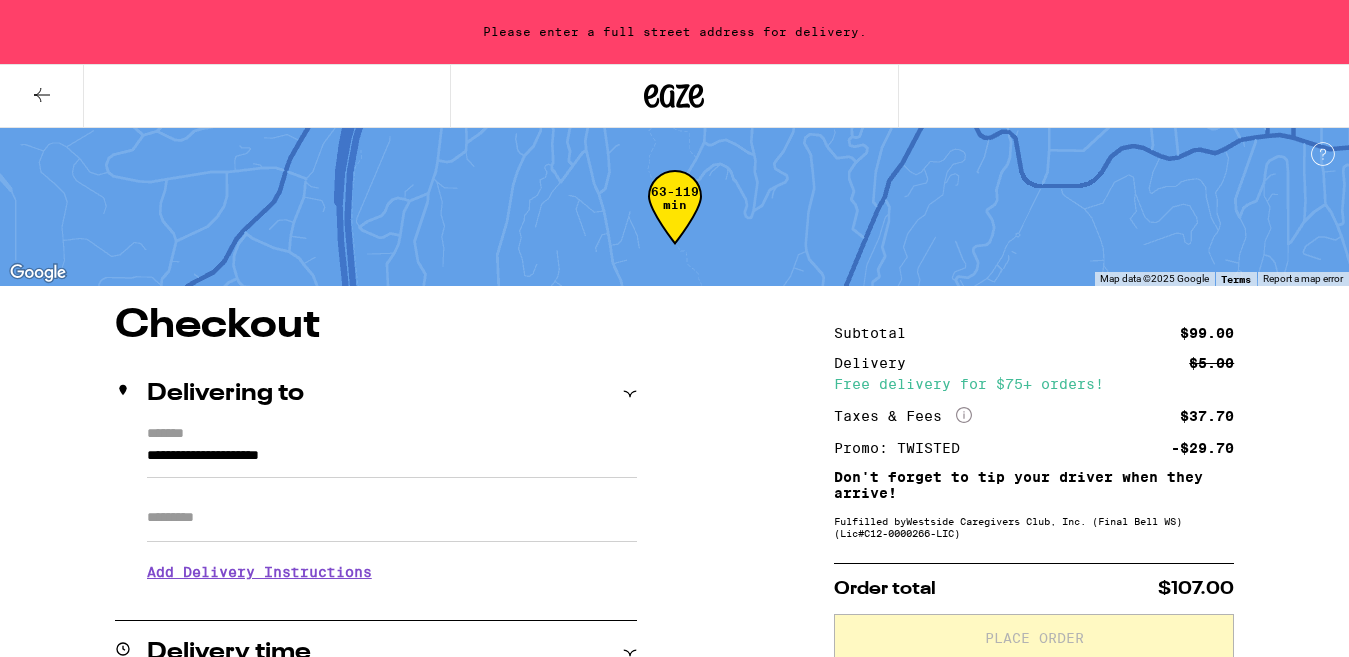 scroll, scrollTop: 53, scrollLeft: 0, axis: vertical 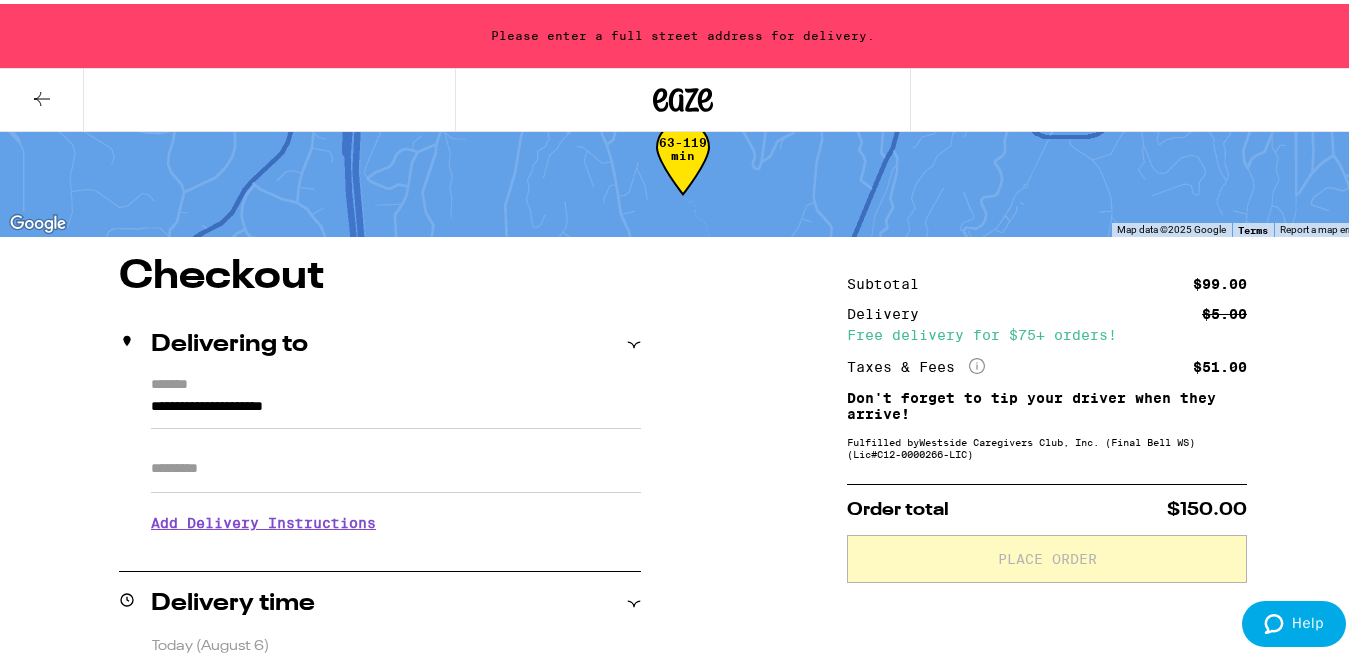 click 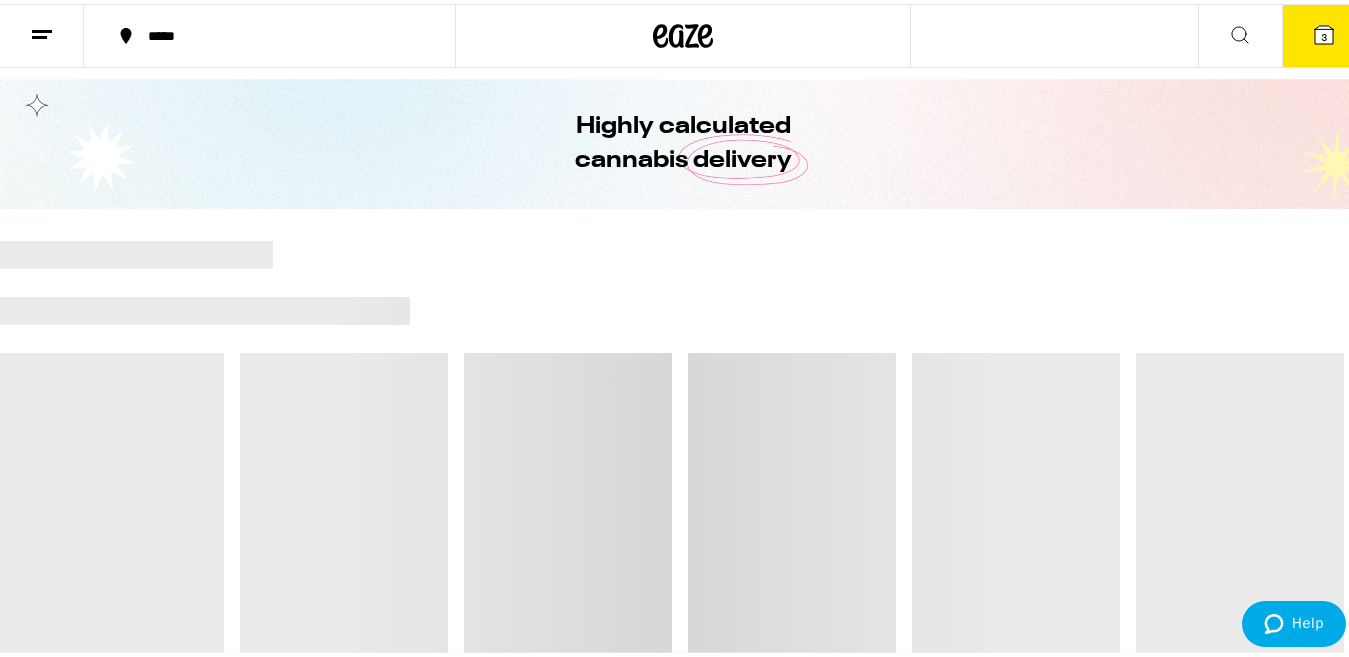 scroll, scrollTop: 0, scrollLeft: 0, axis: both 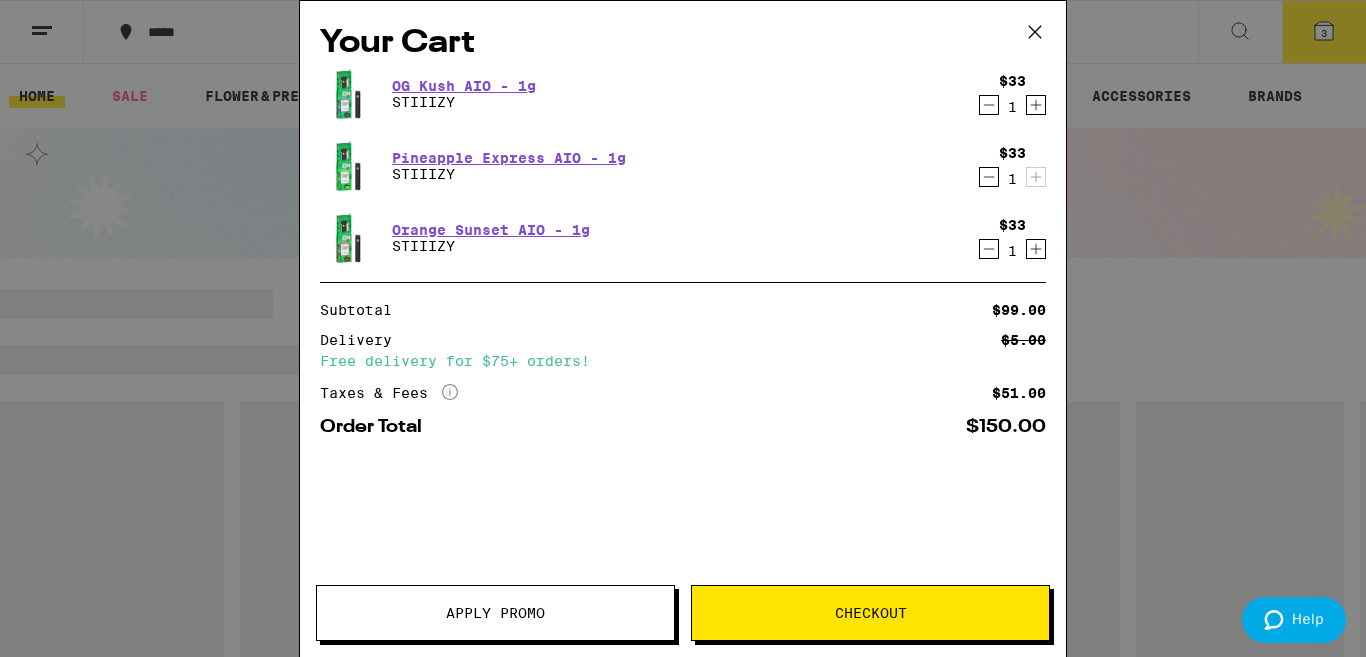 click 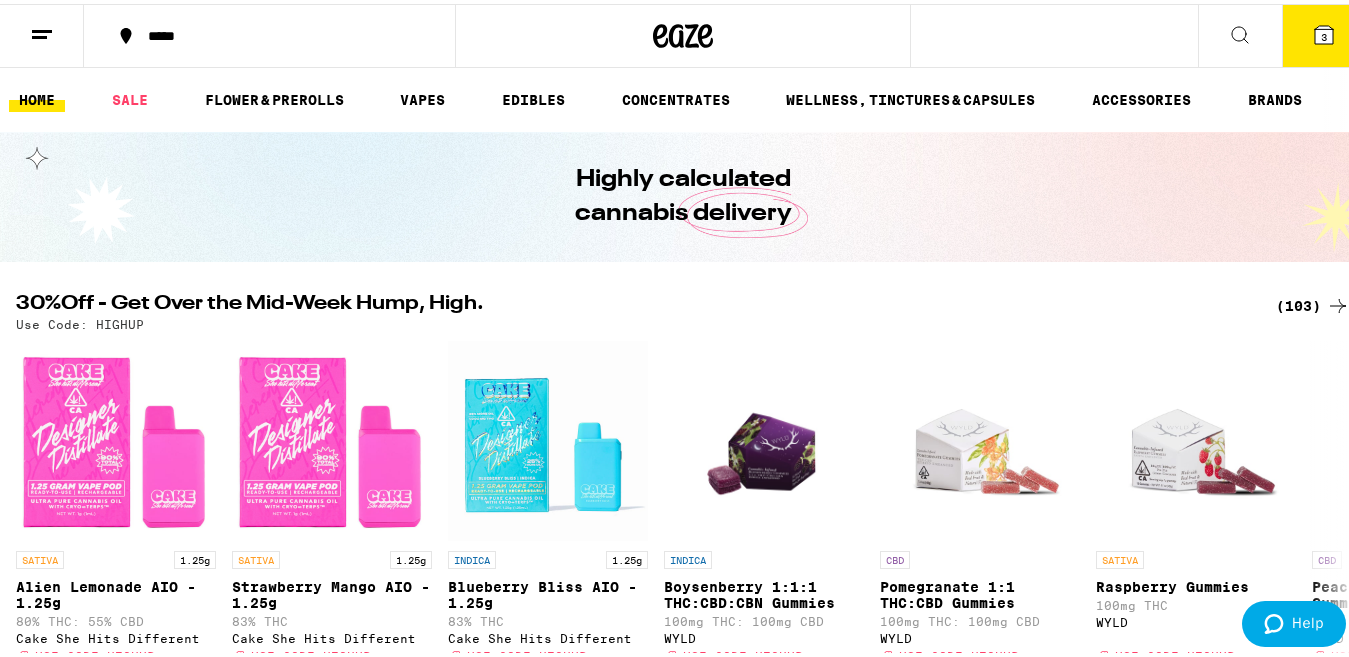 scroll, scrollTop: 0, scrollLeft: 0, axis: both 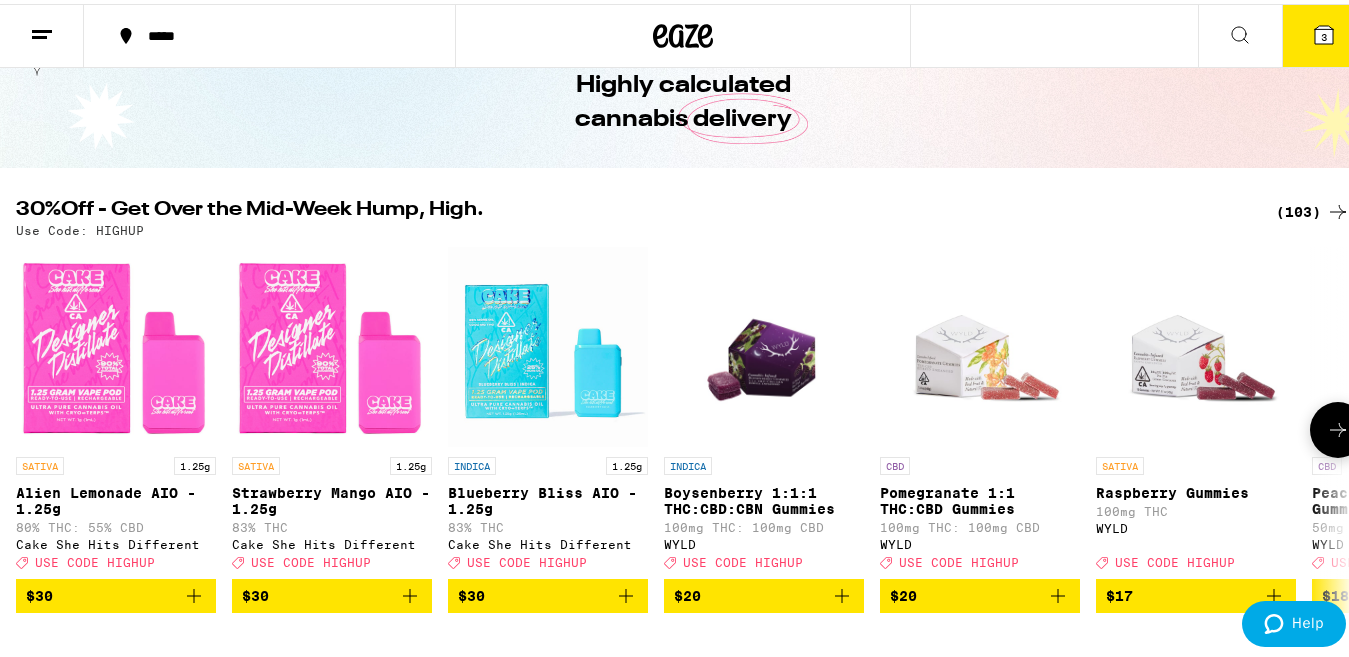 click 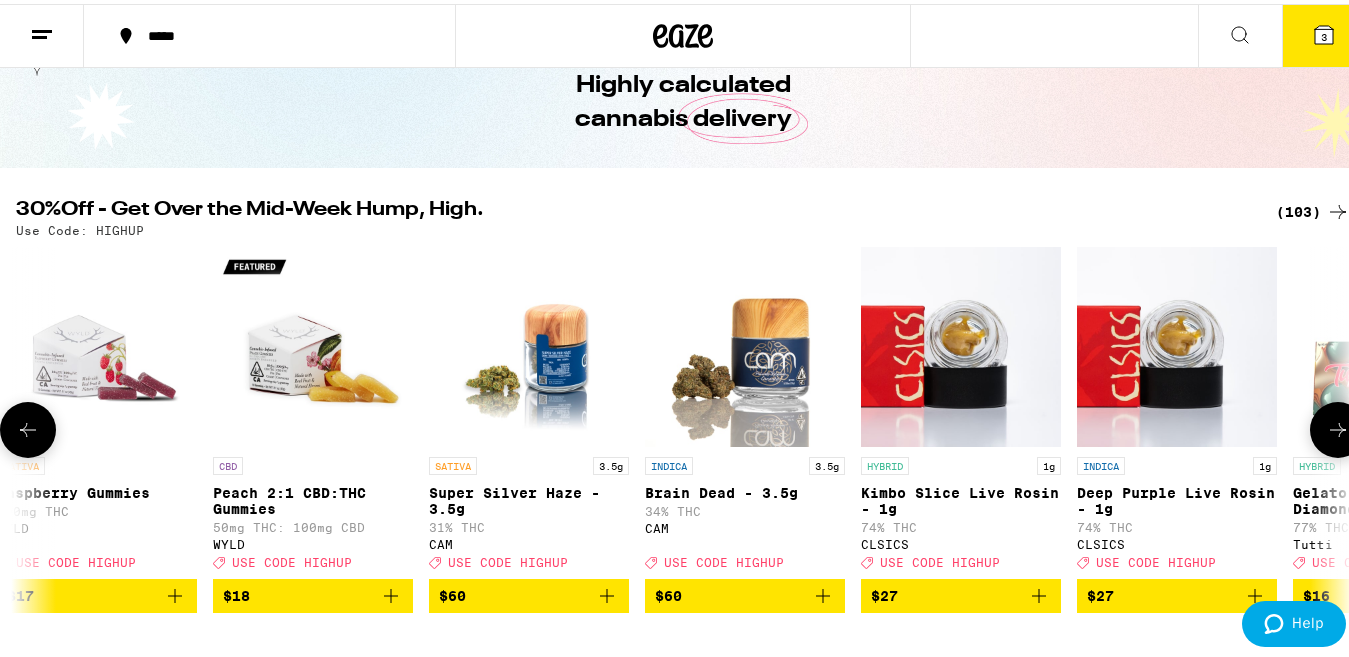 click 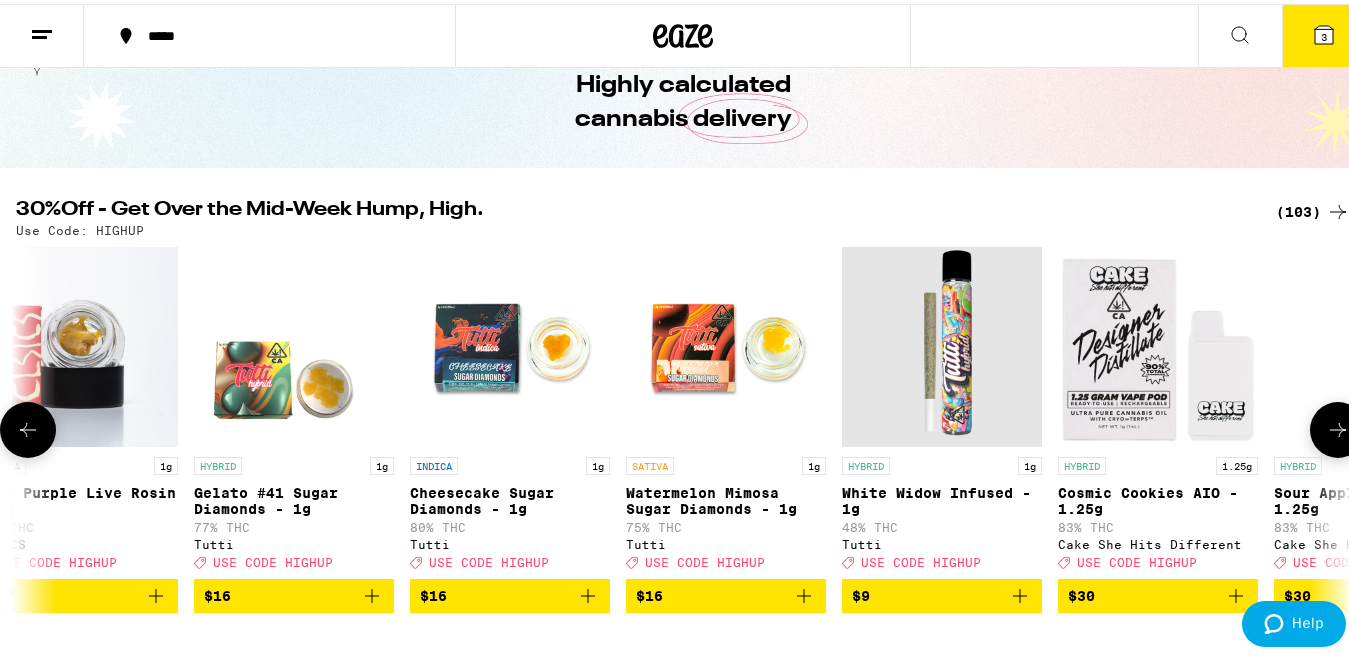 click 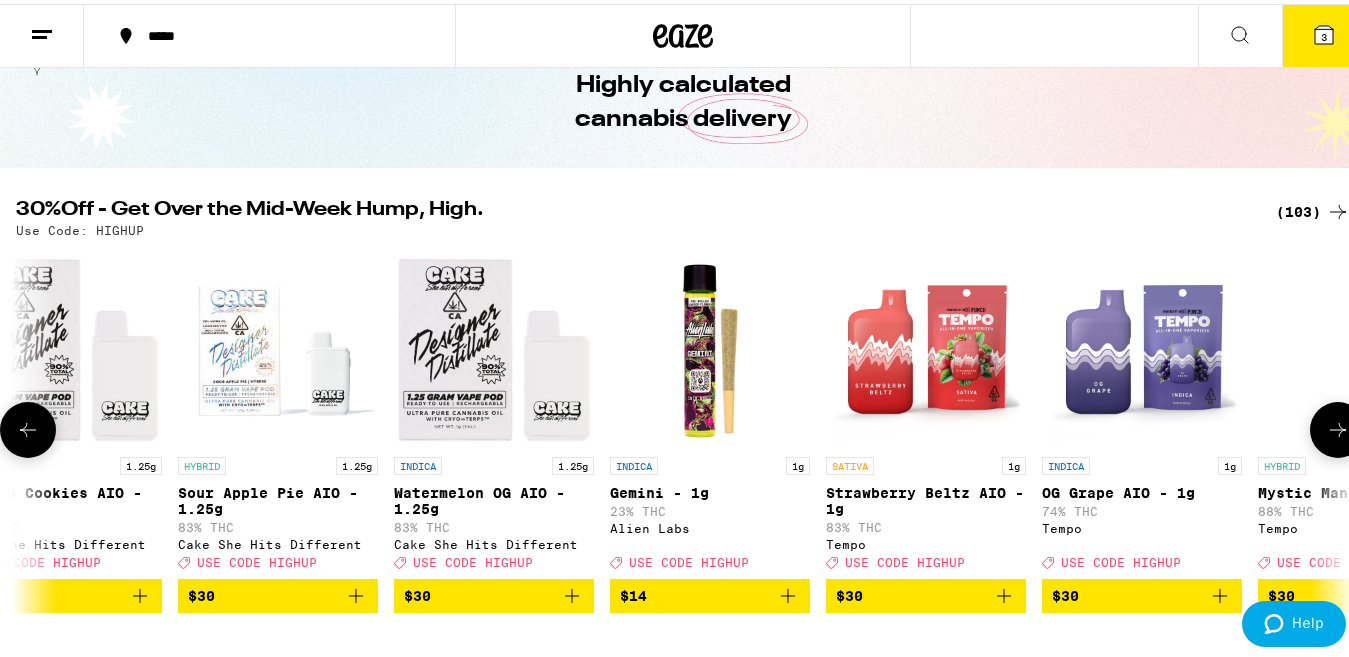 scroll, scrollTop: 0, scrollLeft: 3297, axis: horizontal 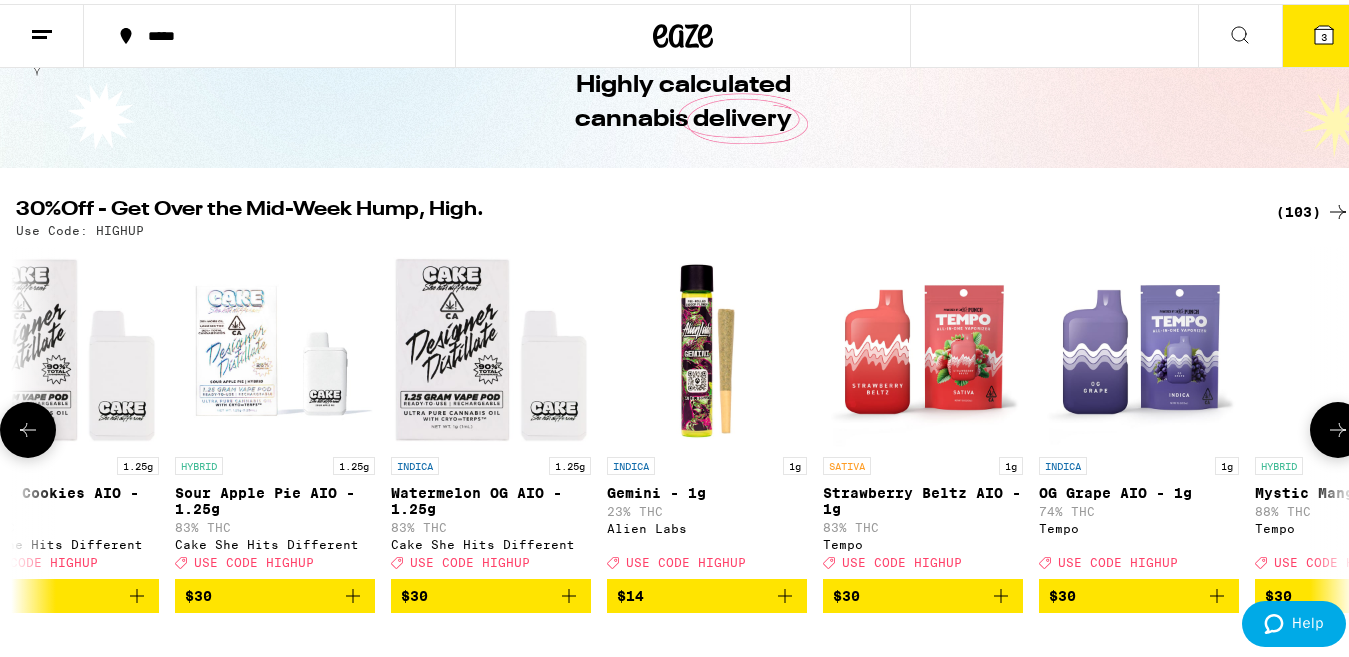 click 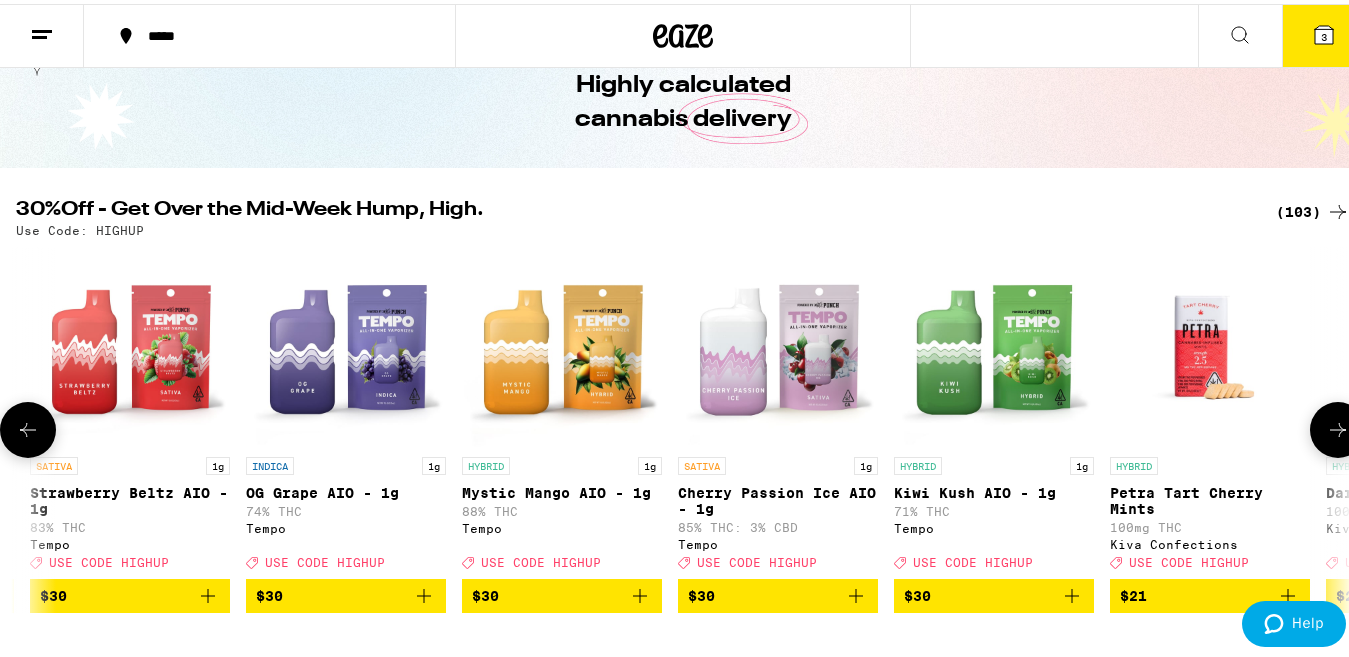 scroll, scrollTop: 0, scrollLeft: 4396, axis: horizontal 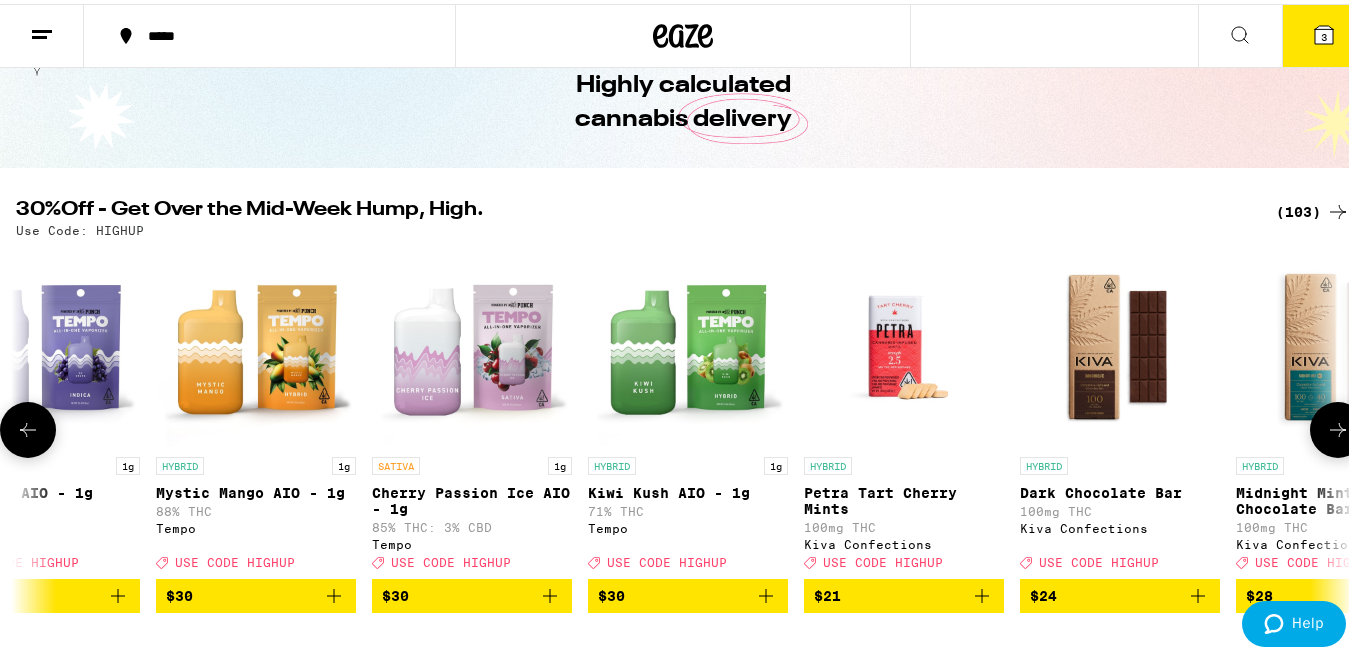 click 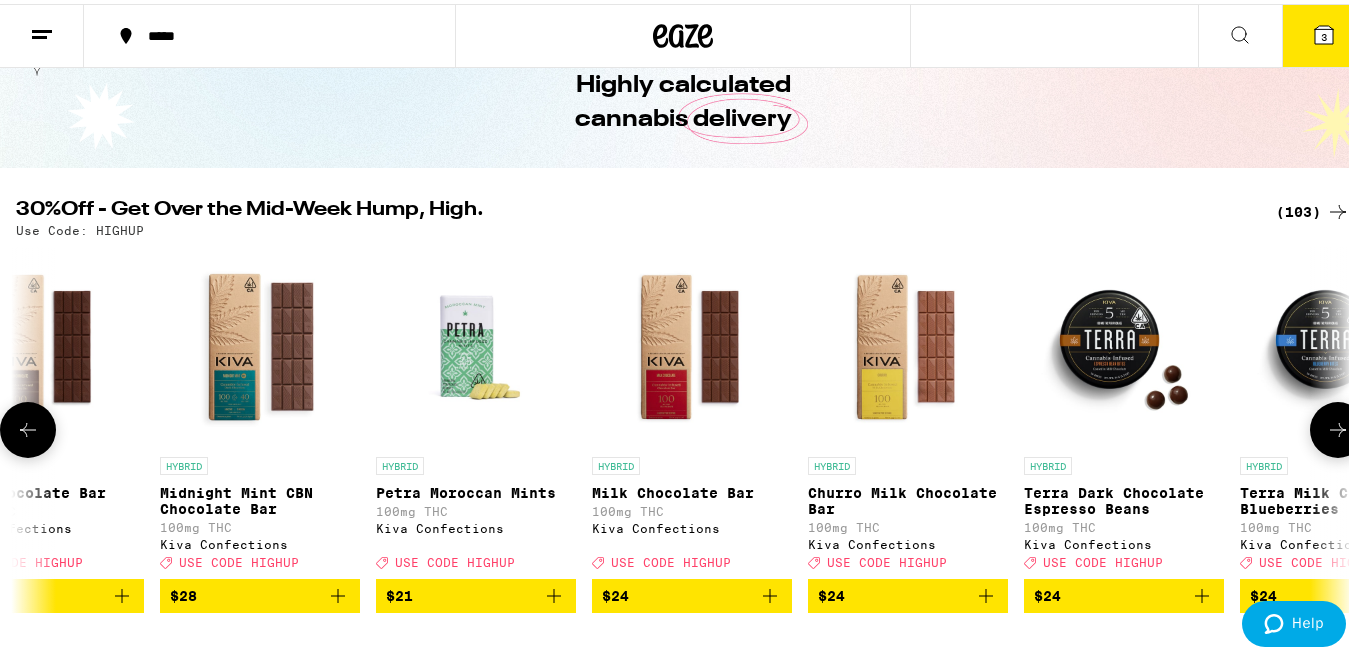 scroll, scrollTop: 0, scrollLeft: 5495, axis: horizontal 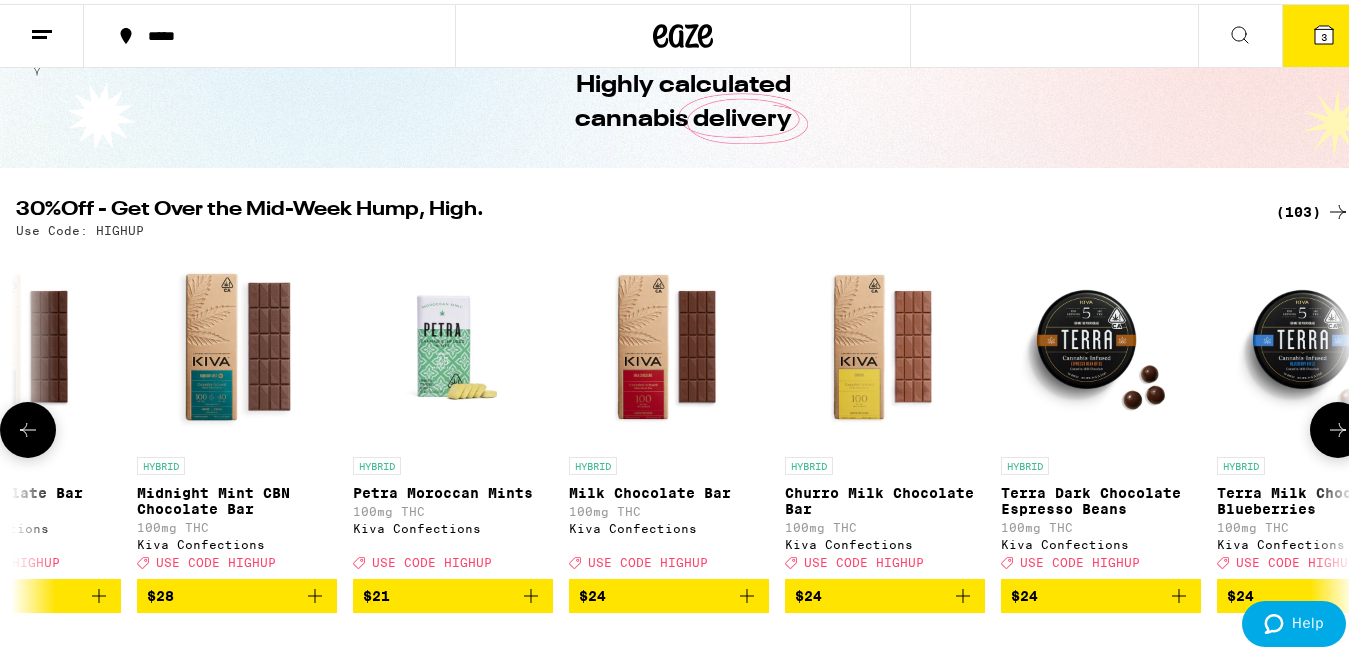 click 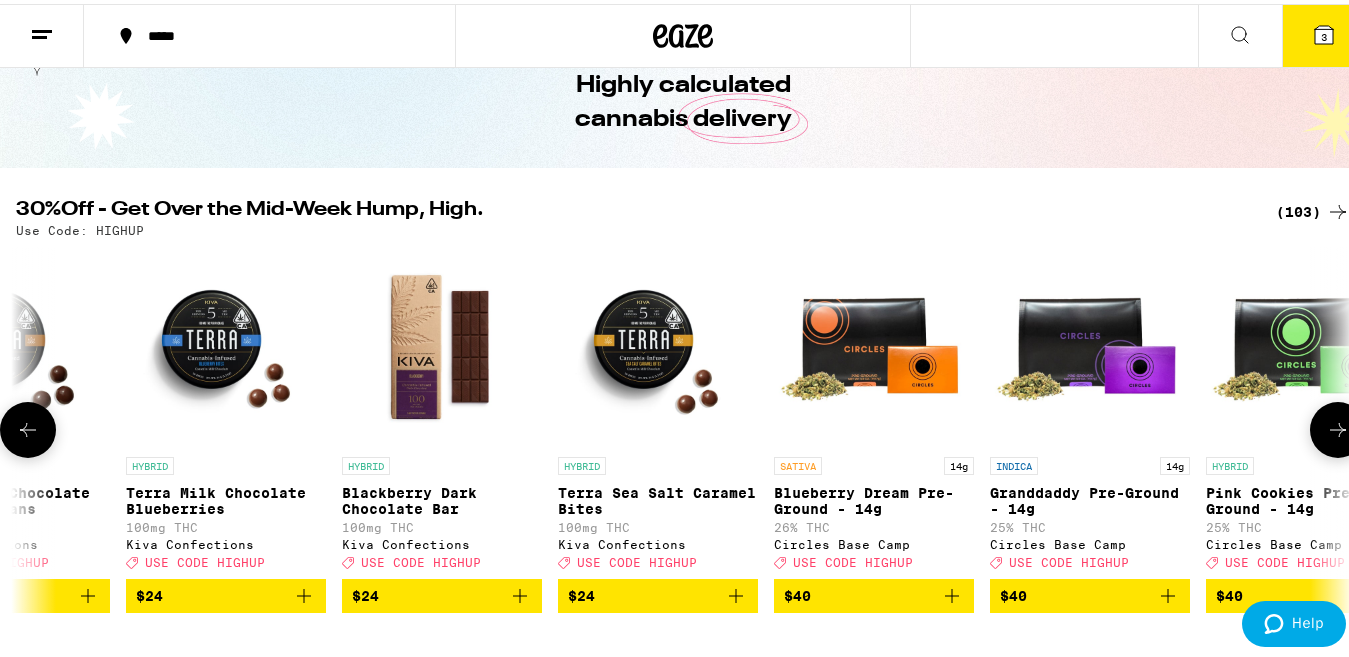 scroll, scrollTop: 0, scrollLeft: 6594, axis: horizontal 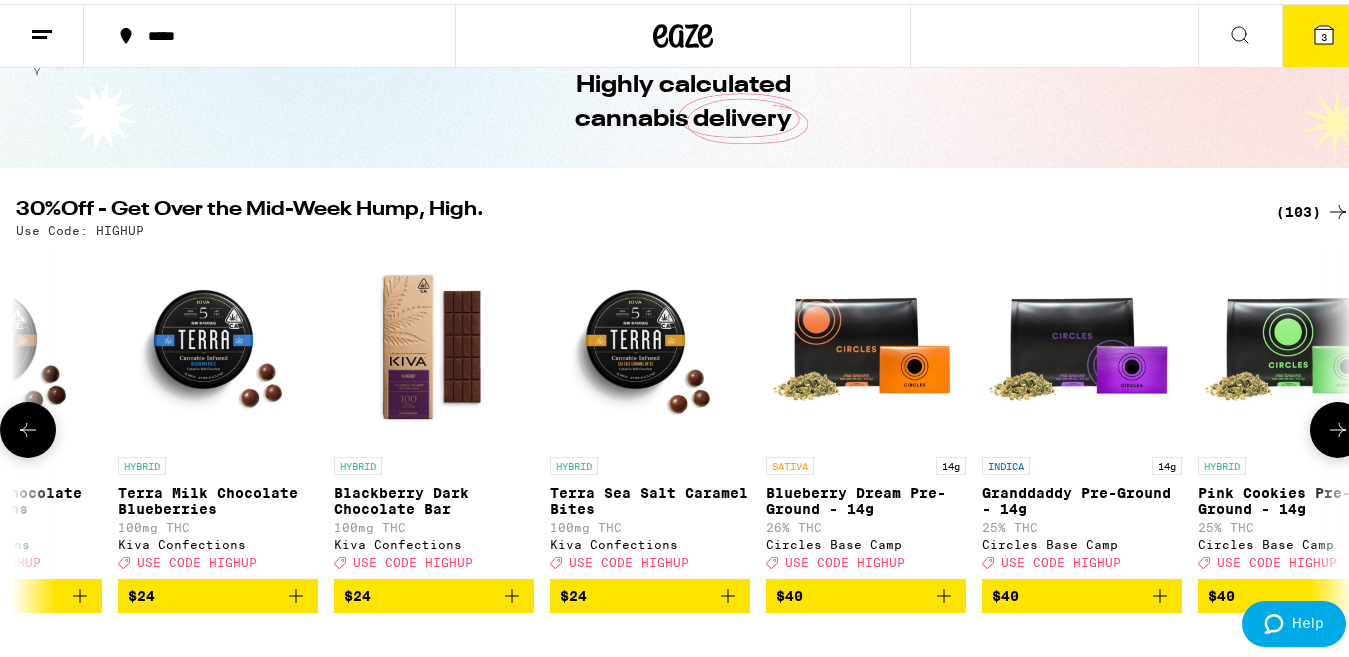click 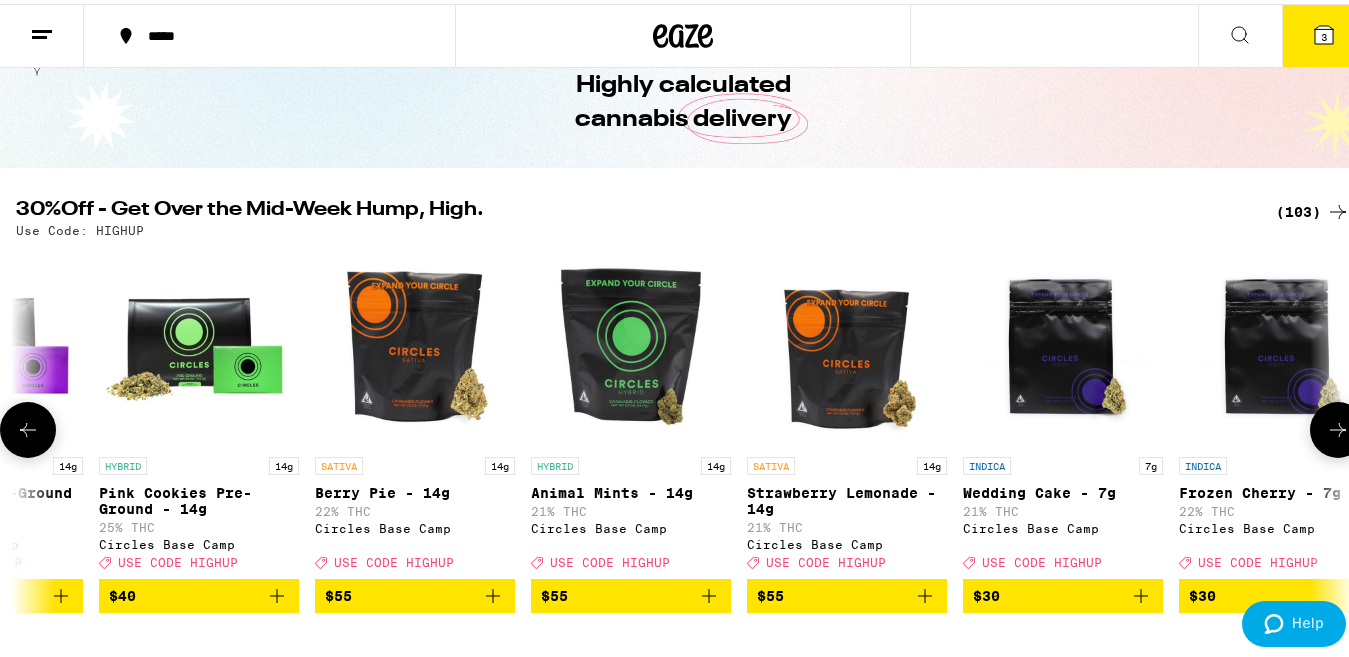 click 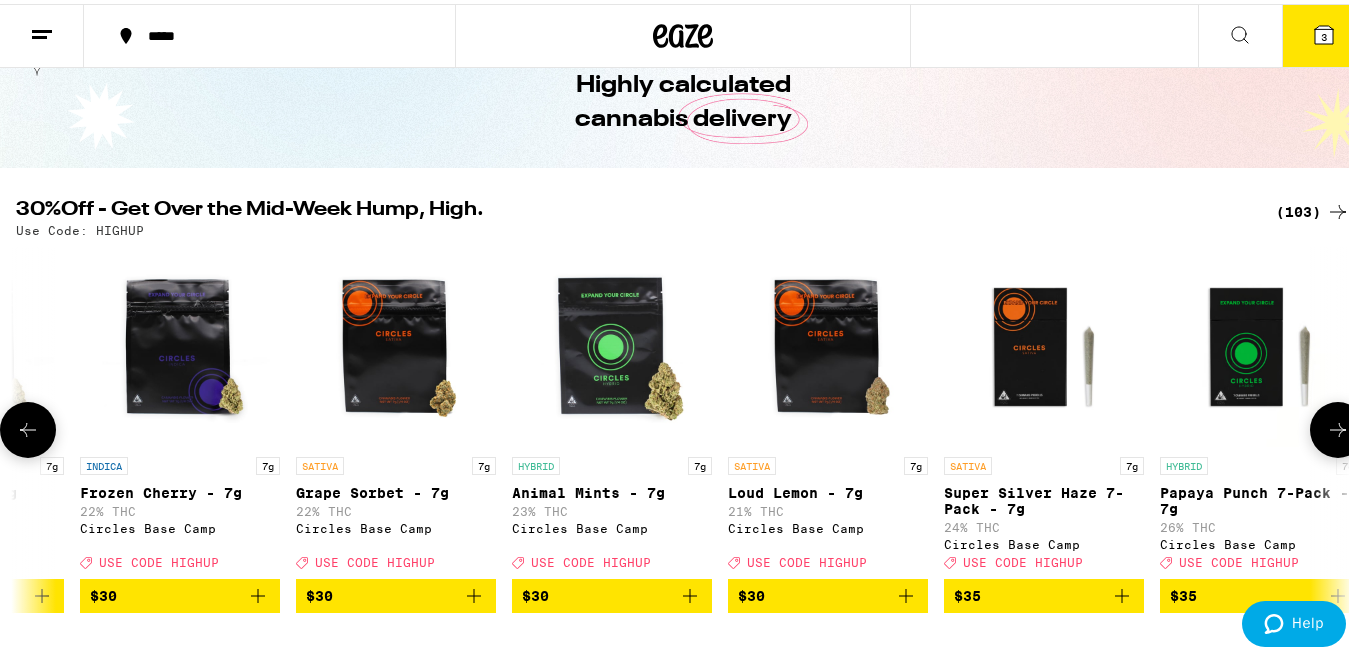 click 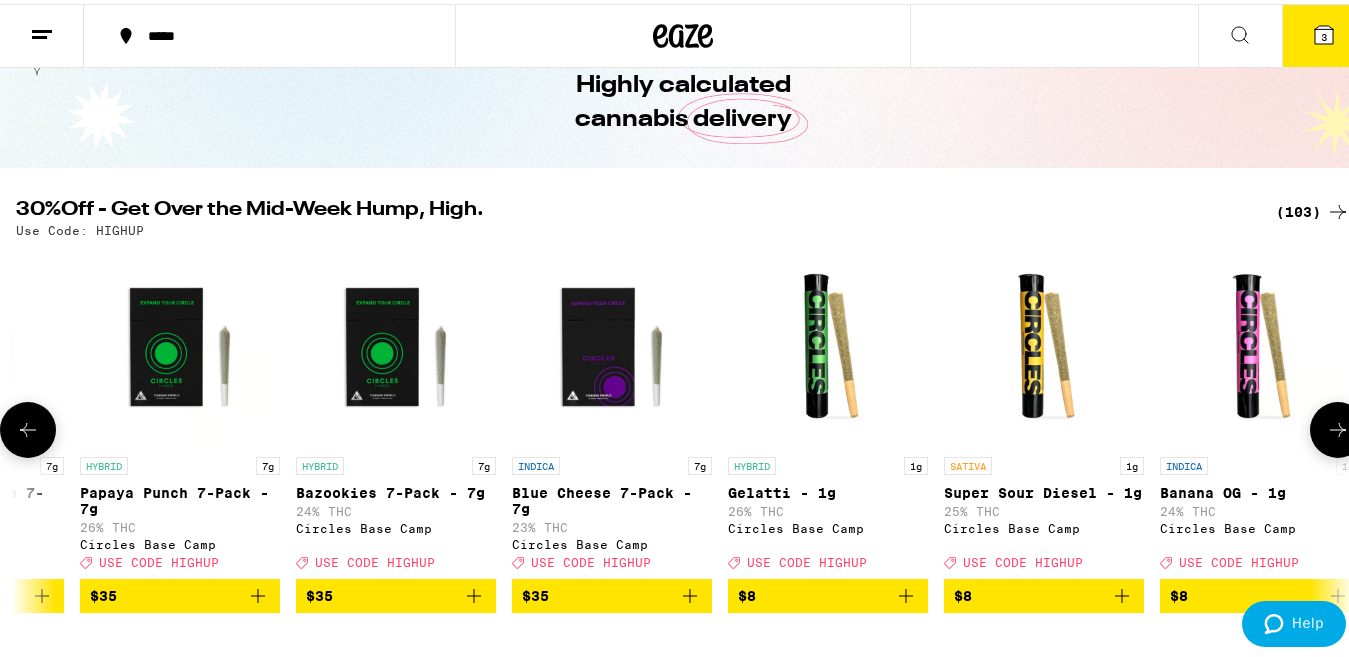 scroll, scrollTop: 0, scrollLeft: 9891, axis: horizontal 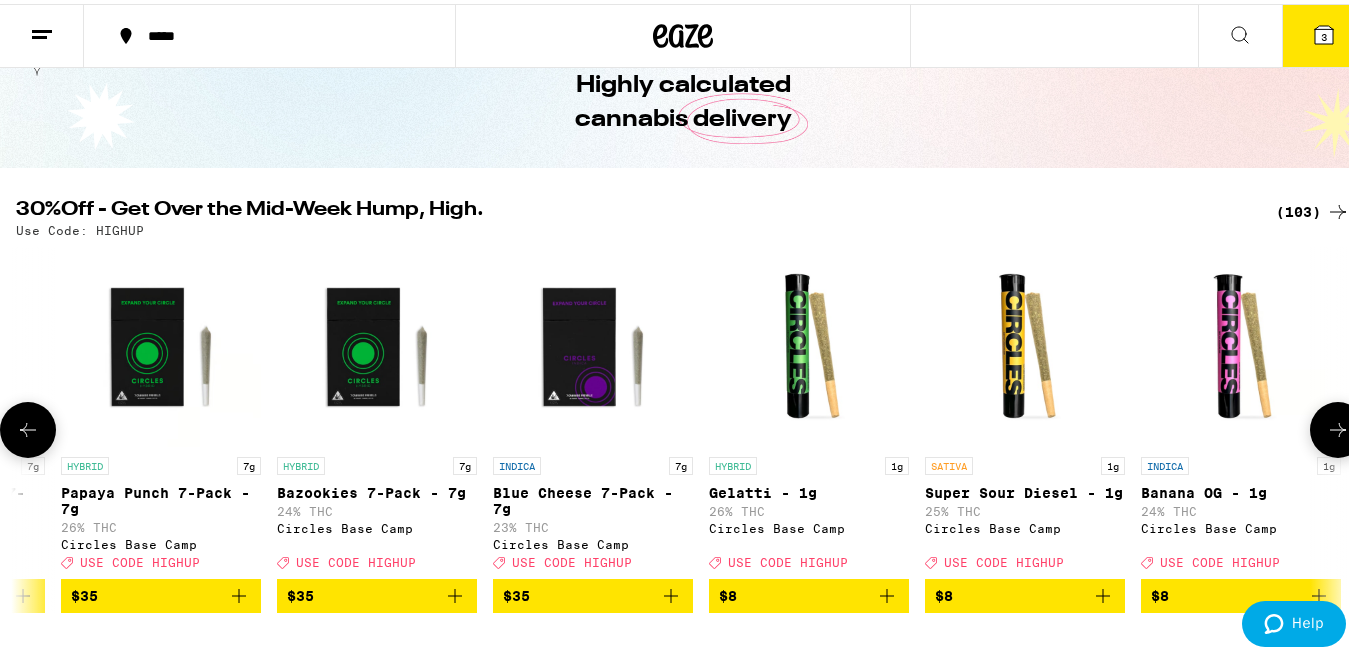 click 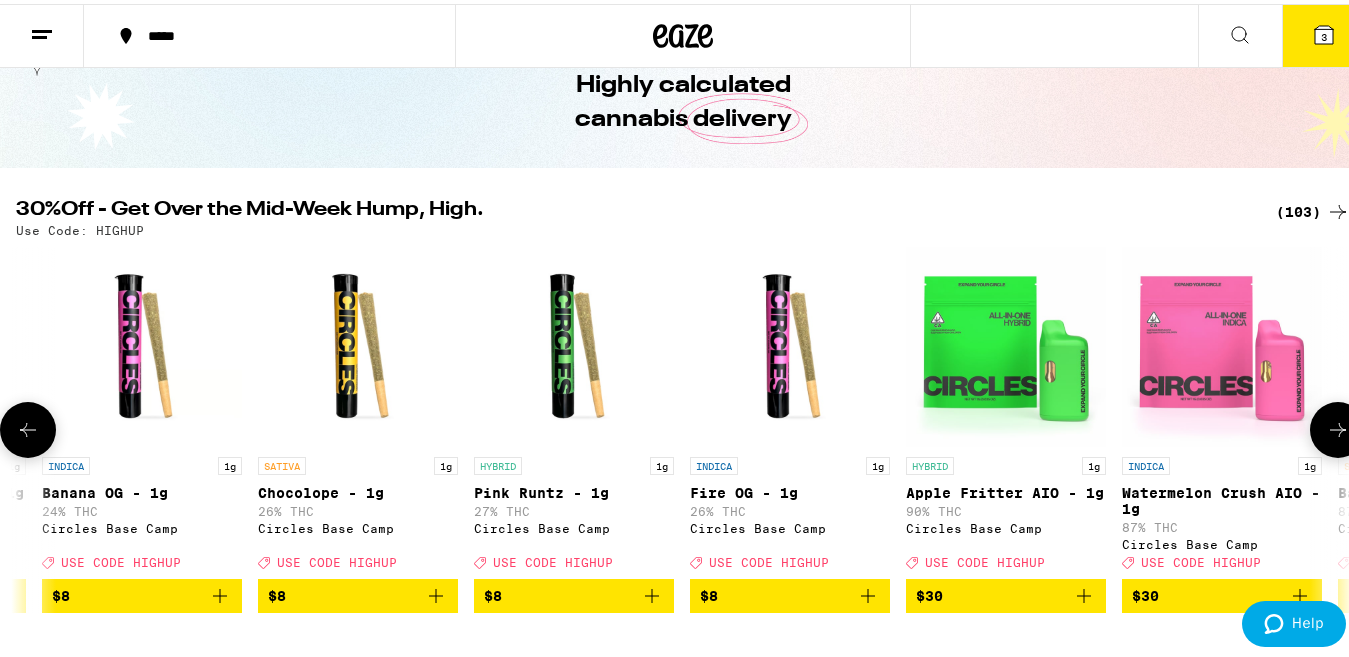 click 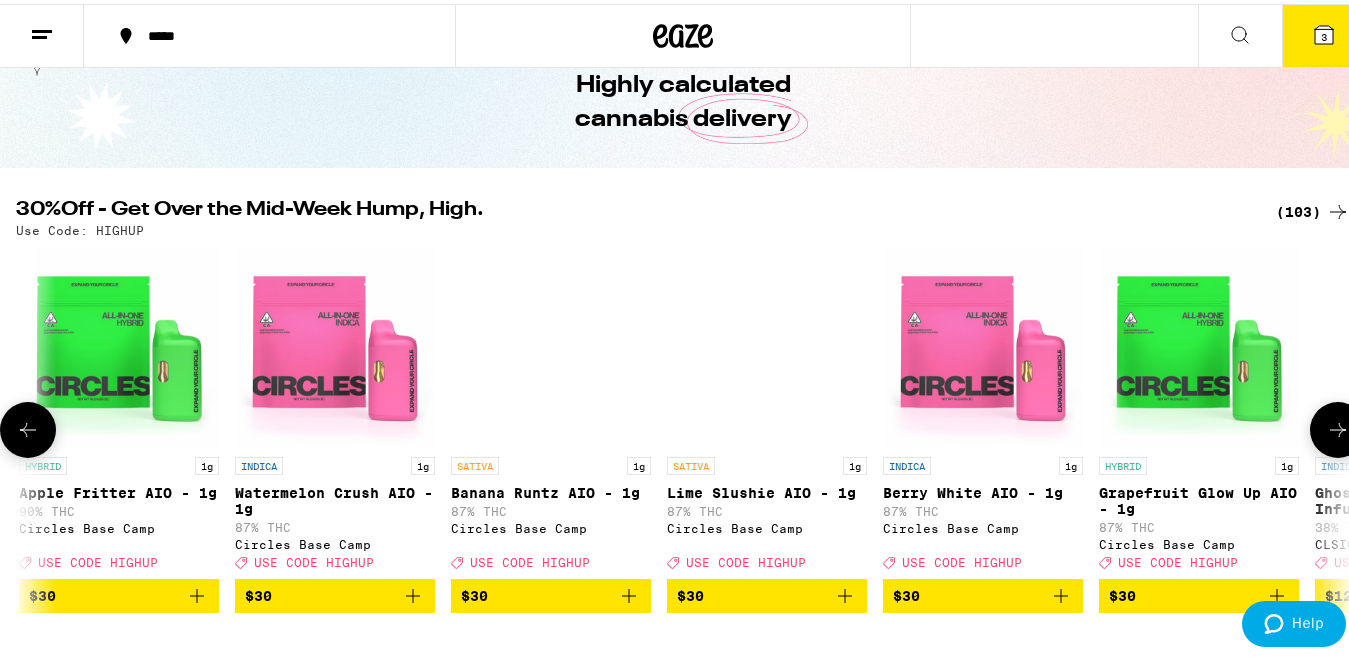 scroll, scrollTop: 0, scrollLeft: 12089, axis: horizontal 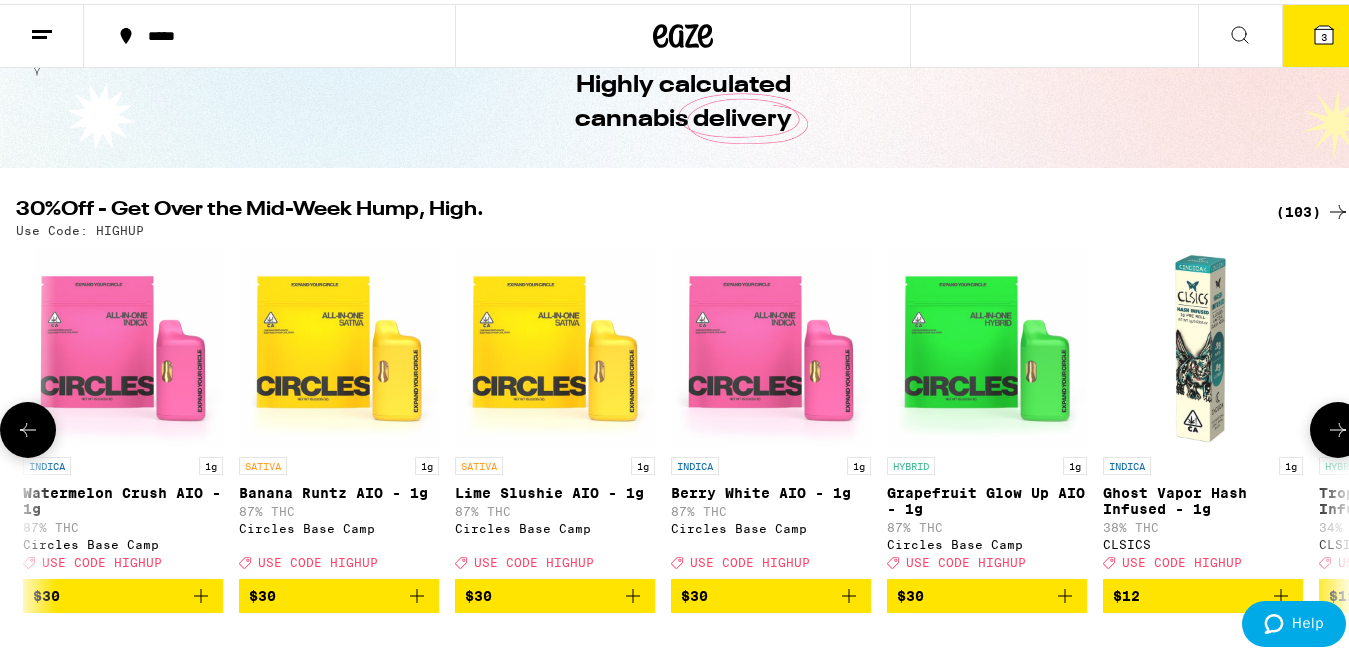 click at bounding box center (1203, 343) 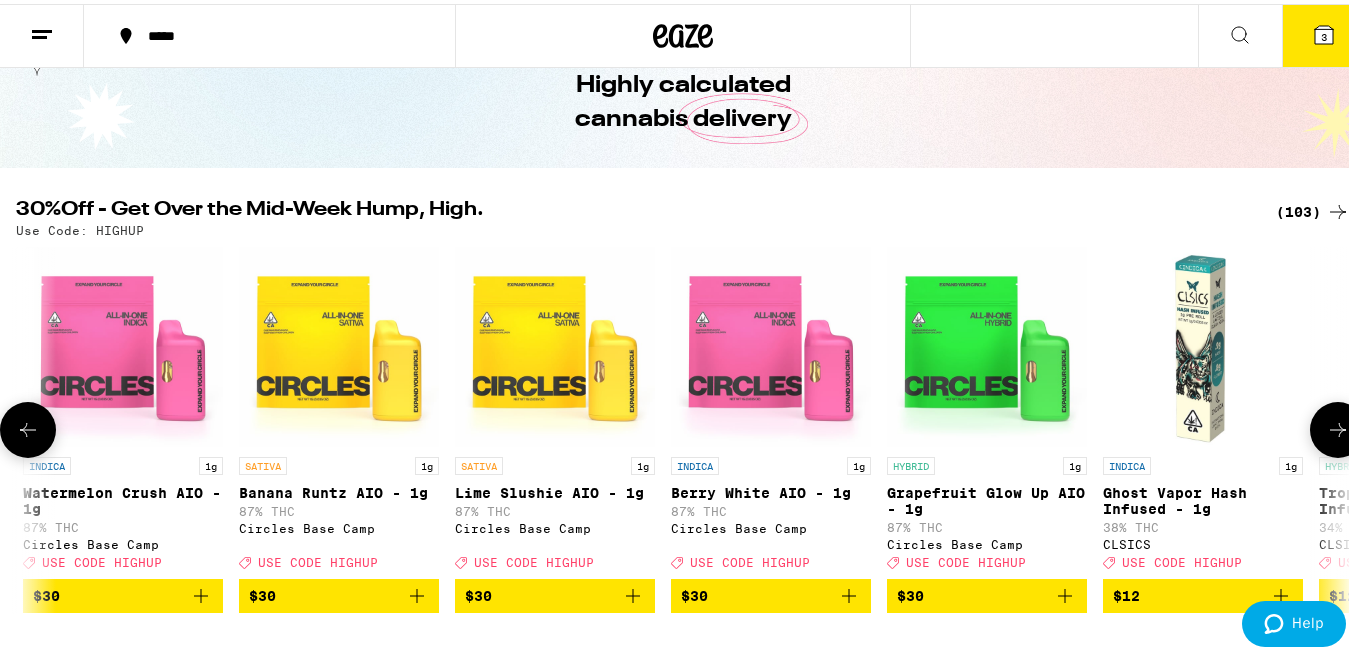 click 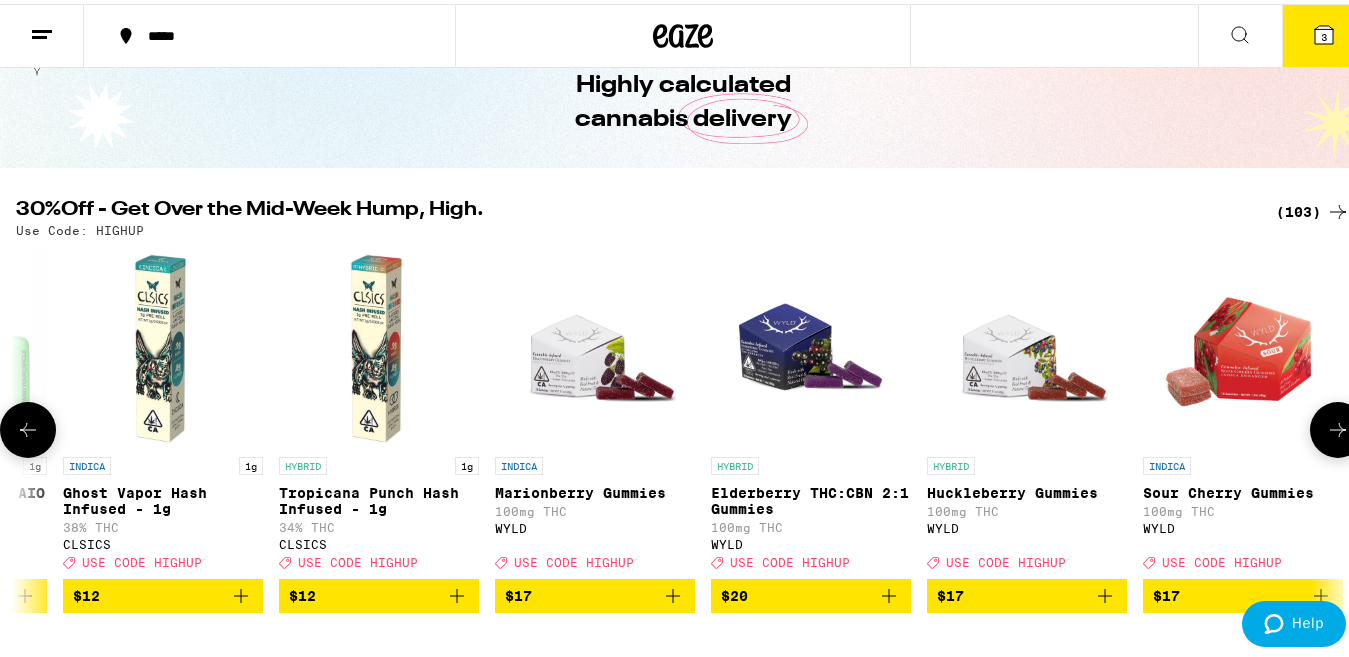 scroll, scrollTop: 0, scrollLeft: 13188, axis: horizontal 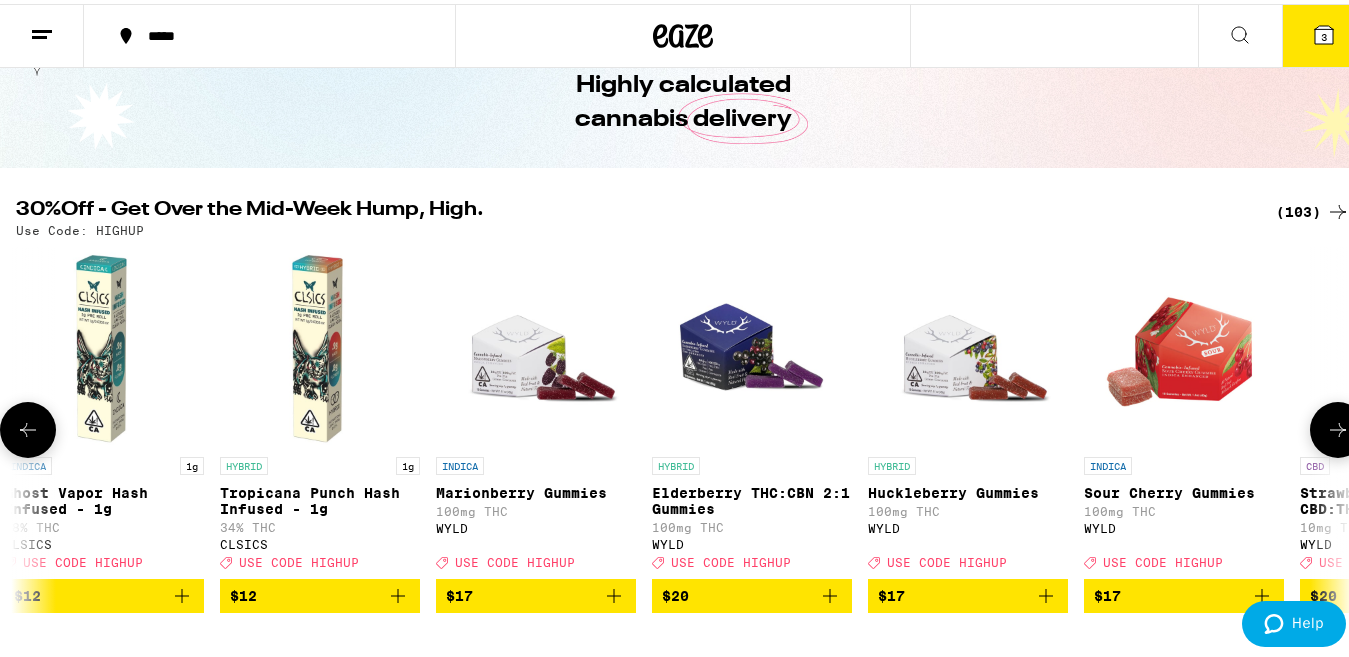 click 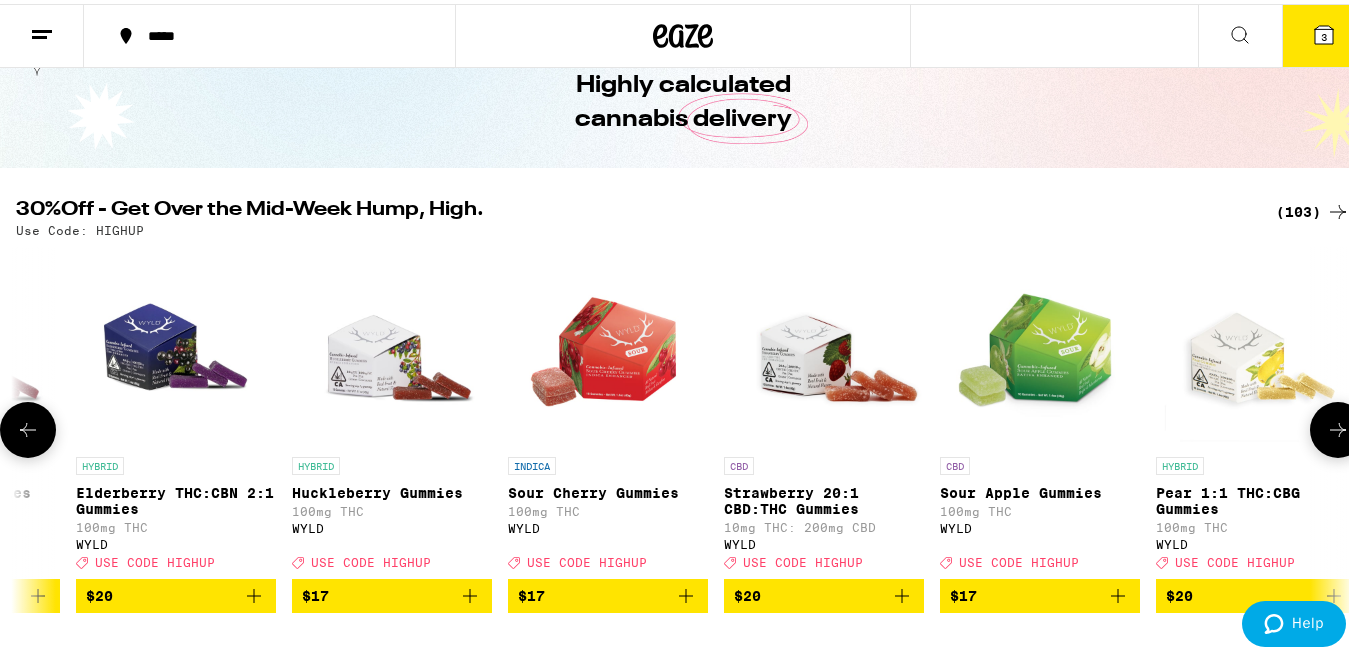 scroll, scrollTop: 0, scrollLeft: 14287, axis: horizontal 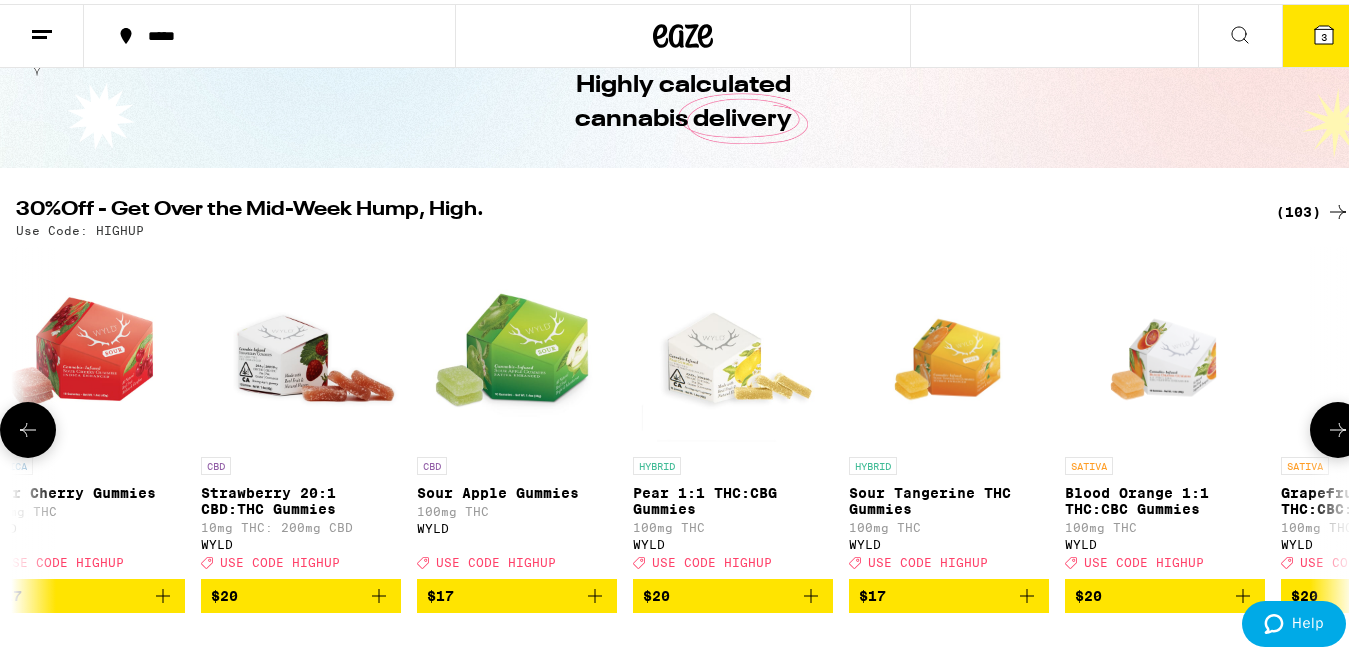 click 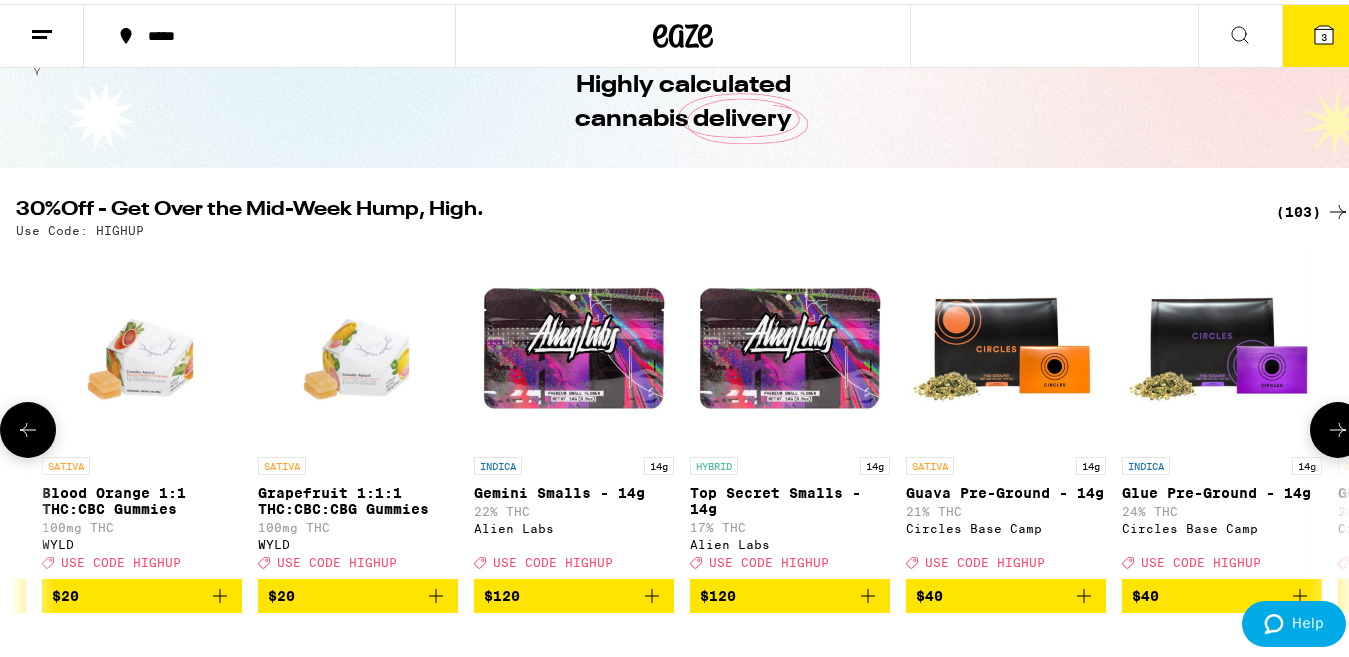 scroll, scrollTop: 0, scrollLeft: 15386, axis: horizontal 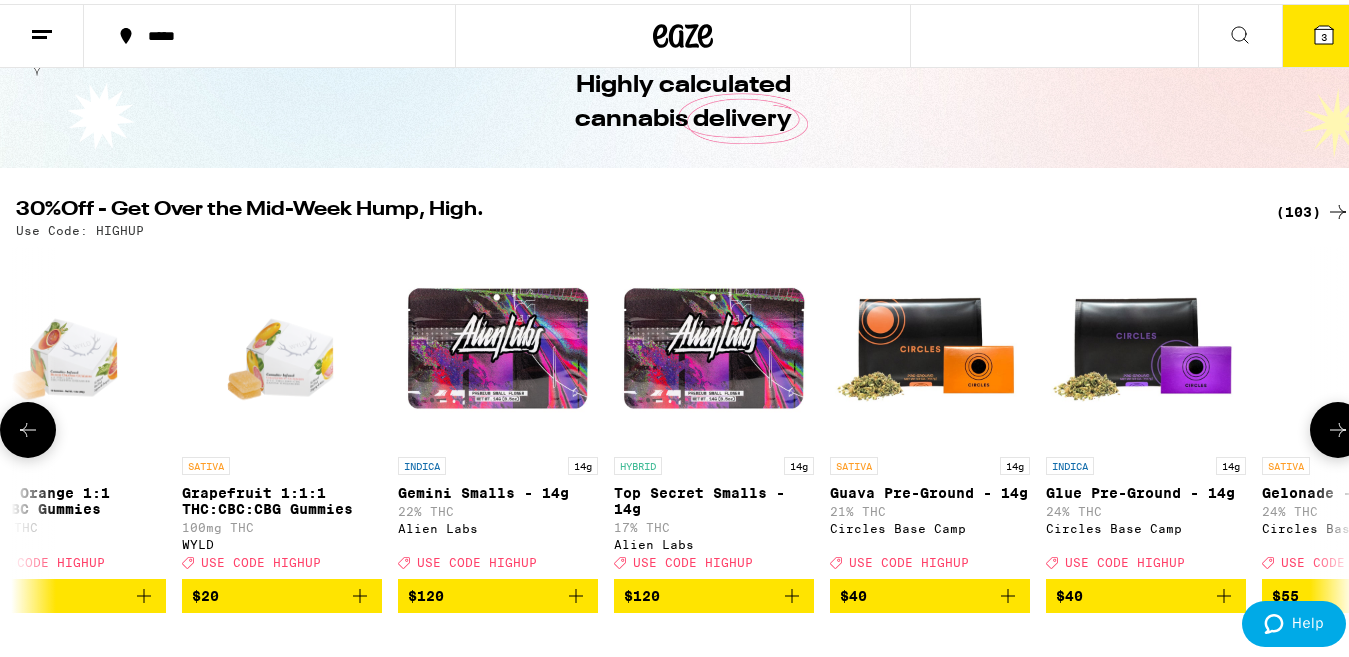 click 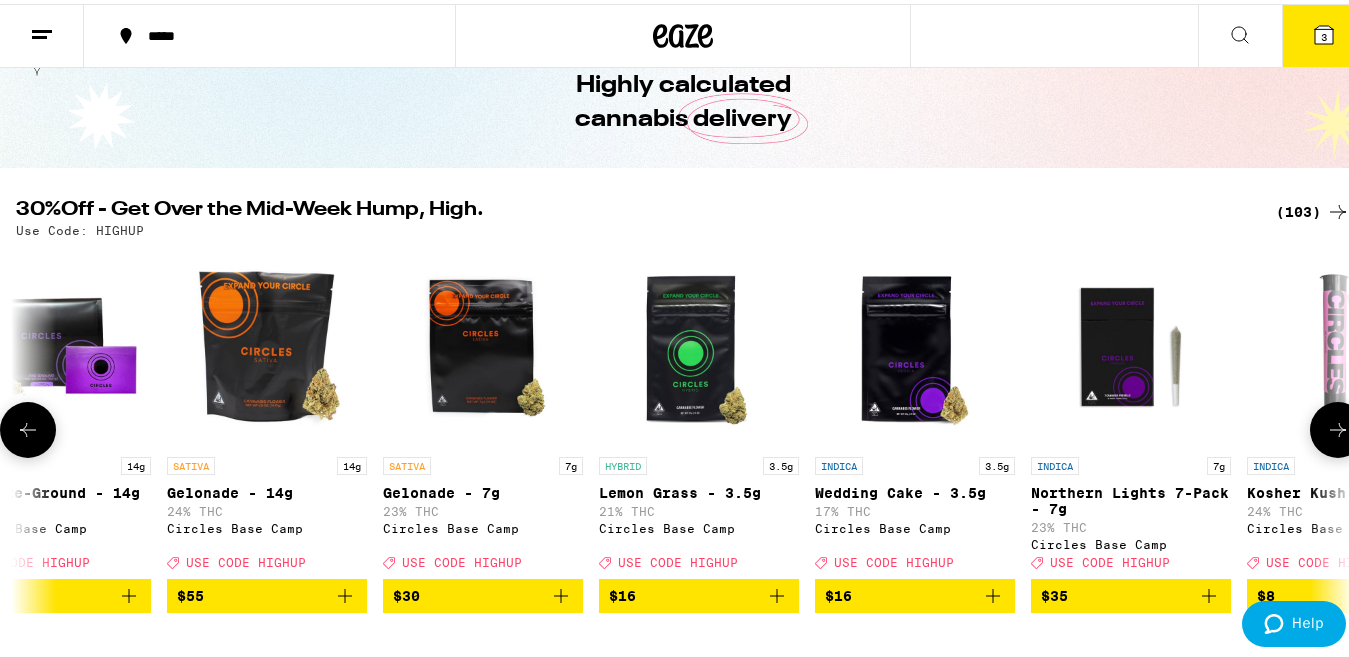 scroll, scrollTop: 0, scrollLeft: 16485, axis: horizontal 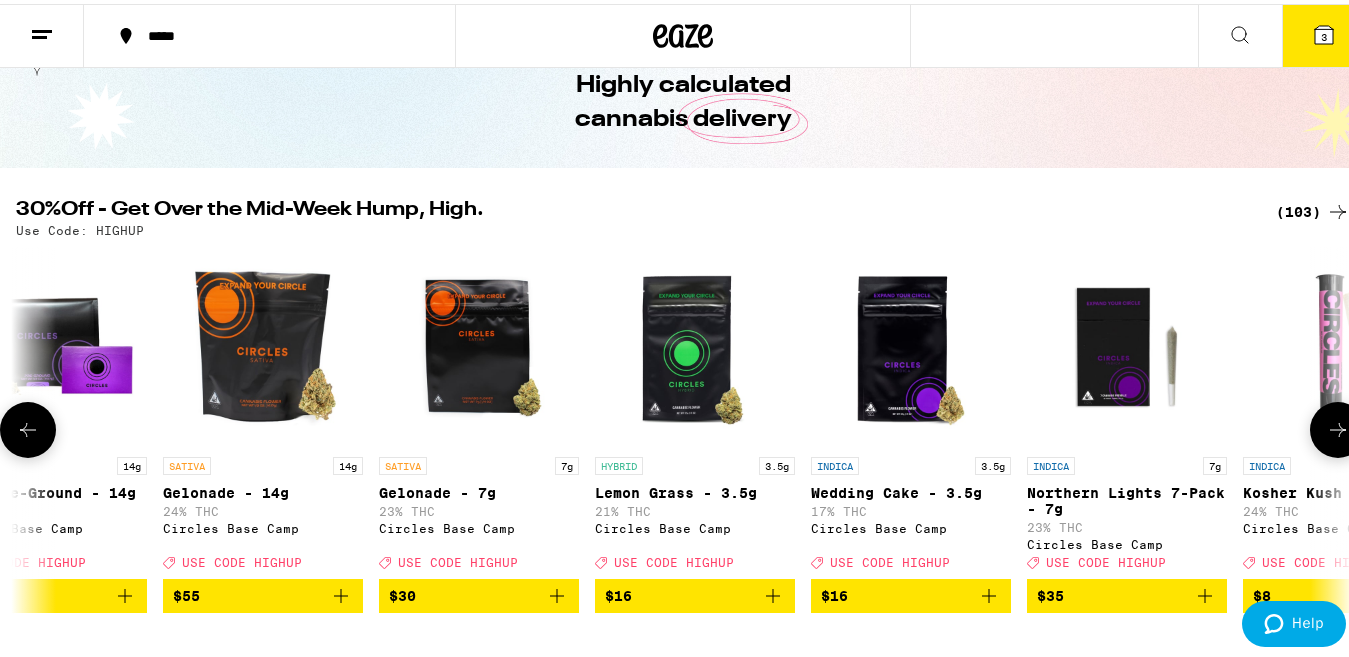 click 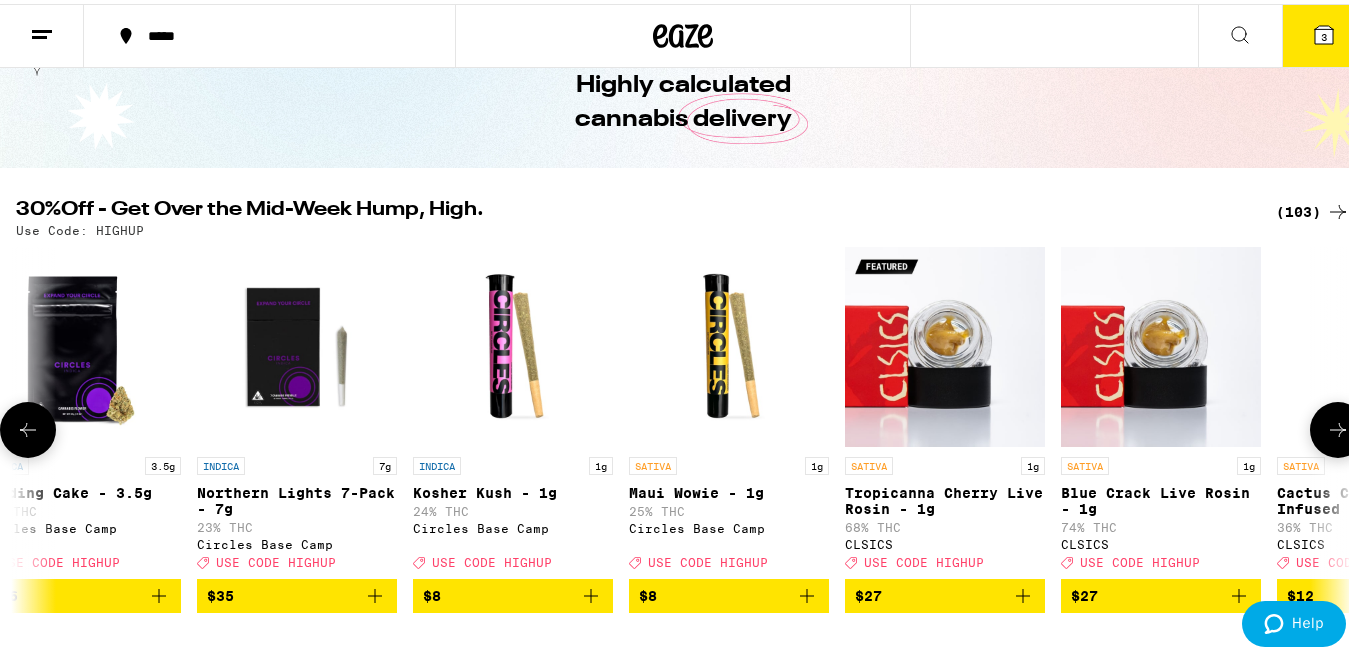 scroll, scrollTop: 0, scrollLeft: 17584, axis: horizontal 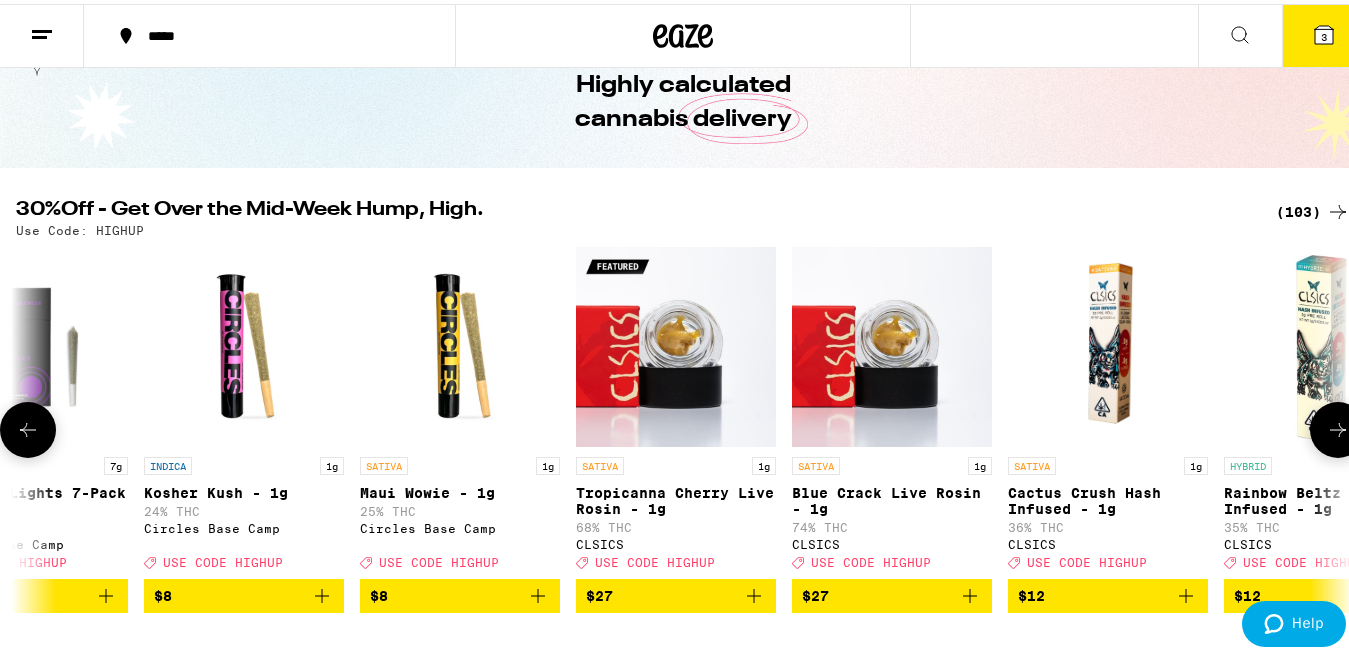 click 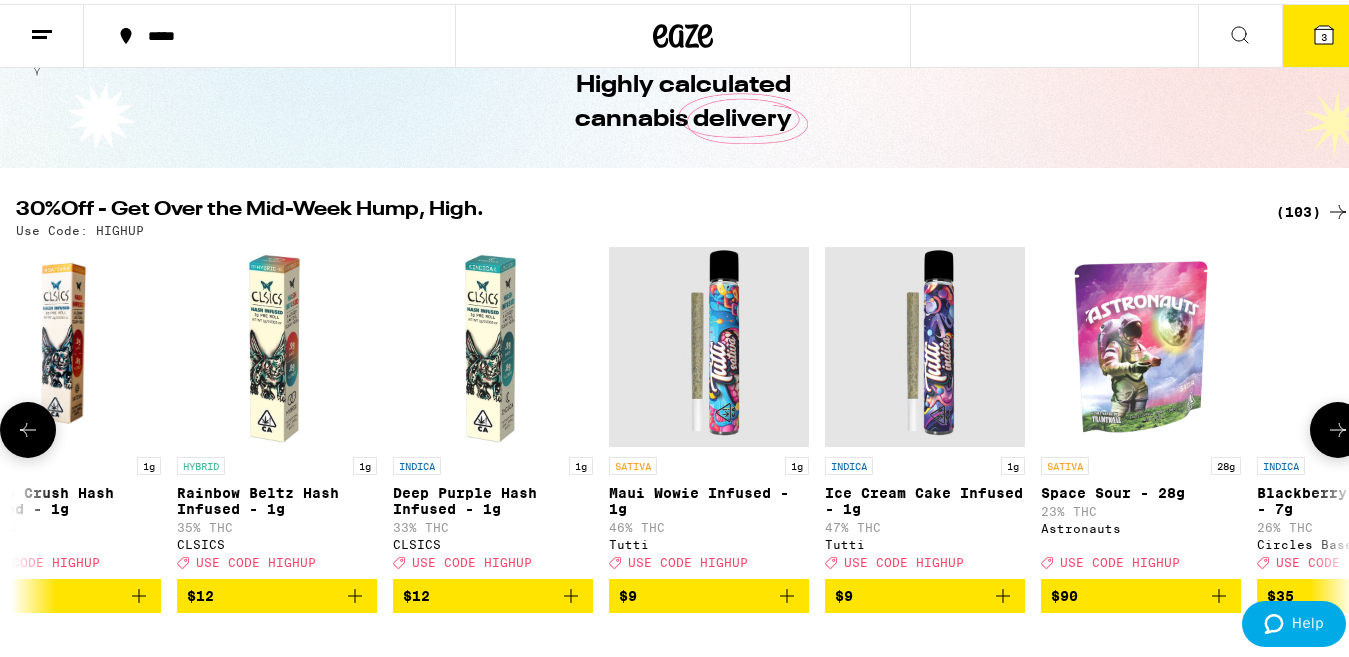 scroll, scrollTop: 0, scrollLeft: 18683, axis: horizontal 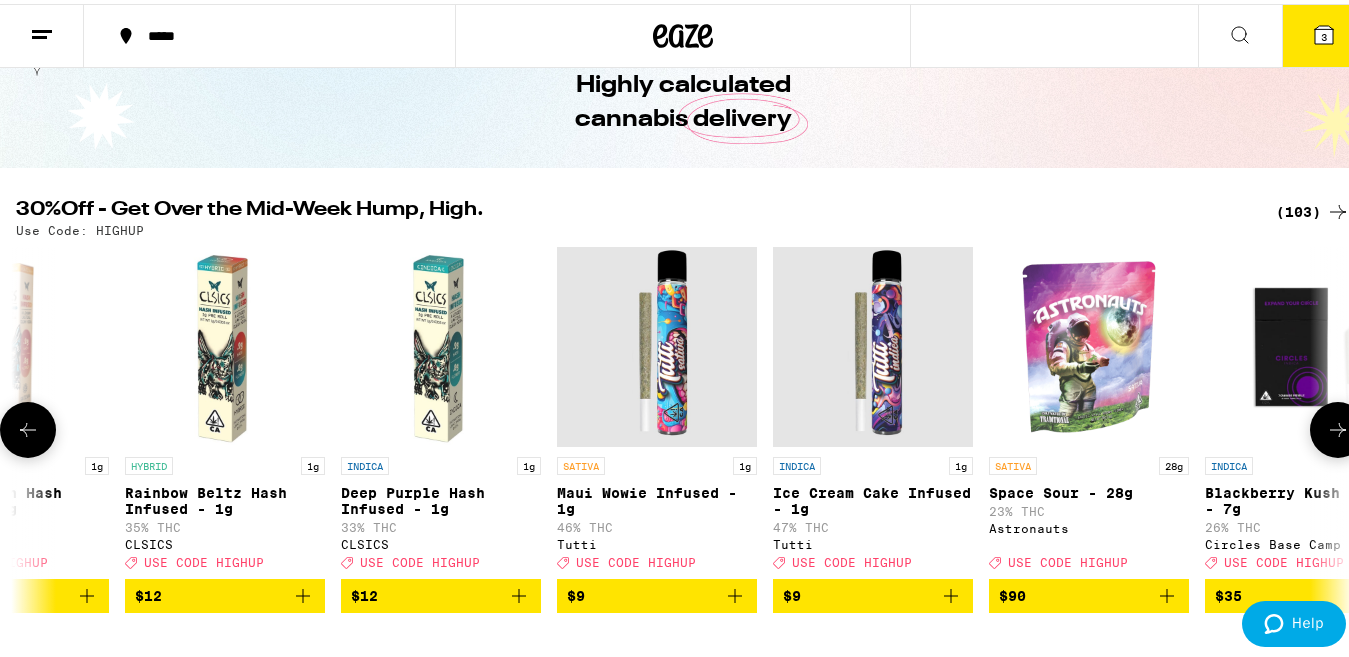 click 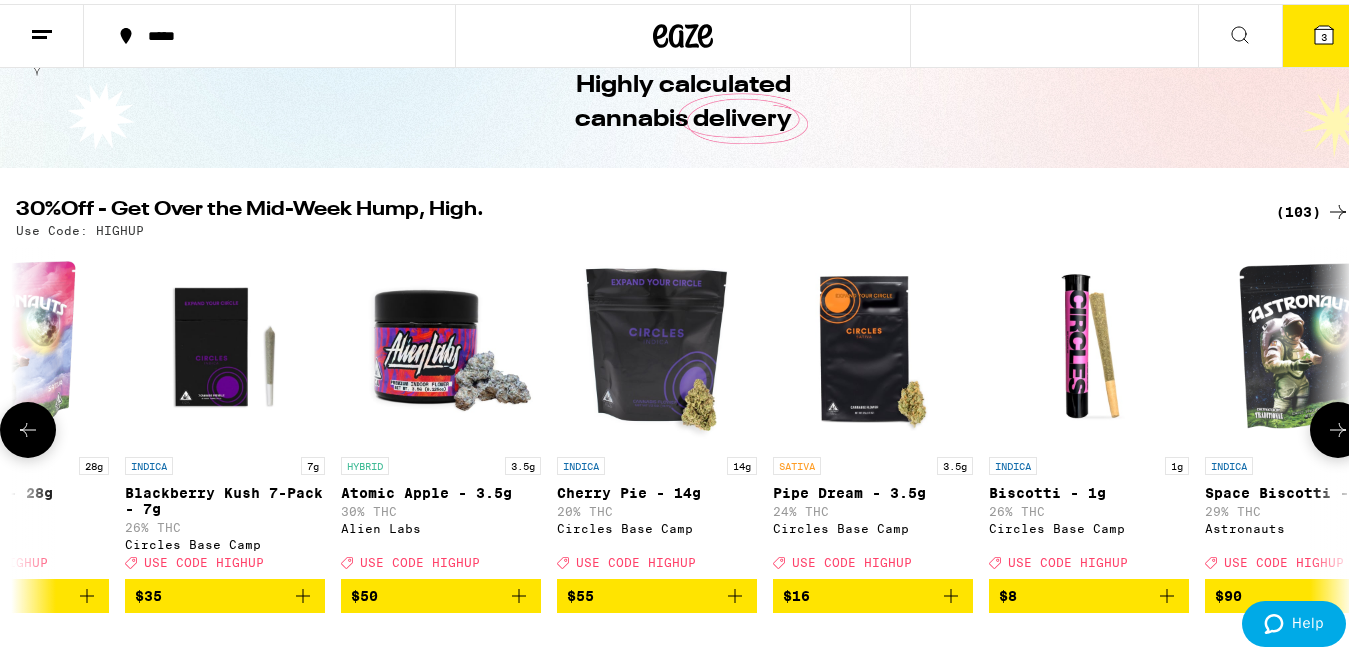scroll, scrollTop: 0, scrollLeft: 19782, axis: horizontal 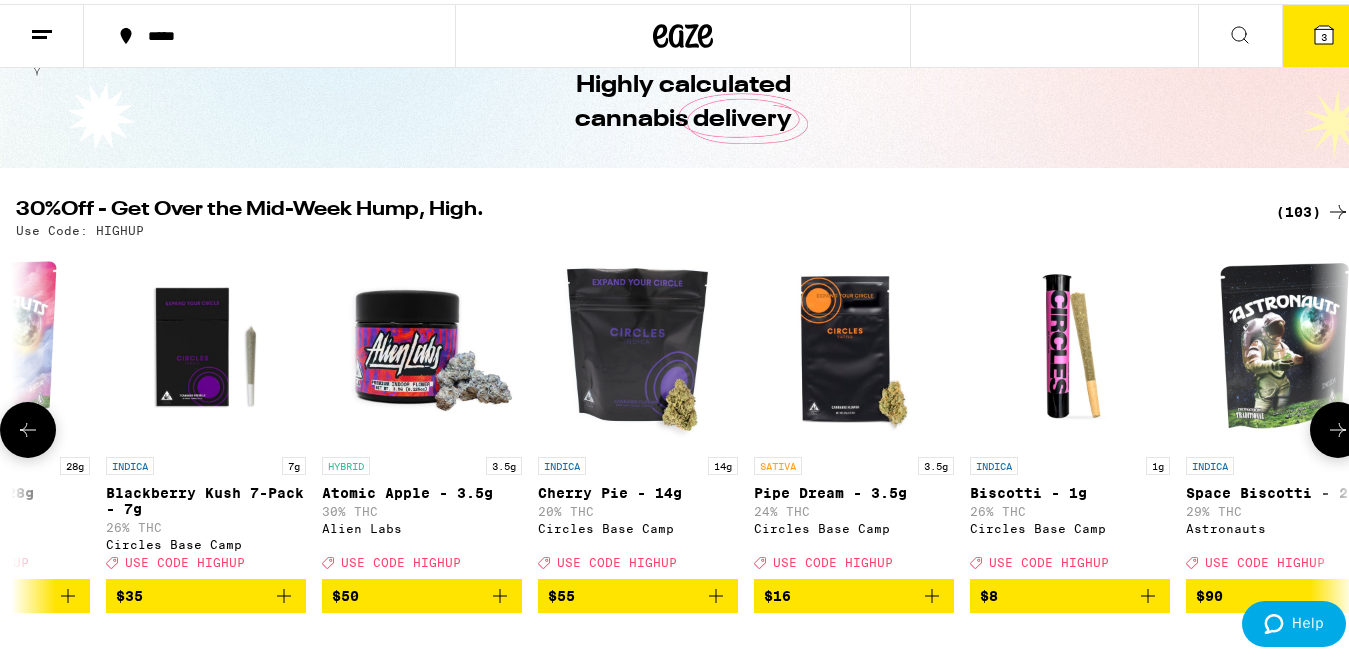 click 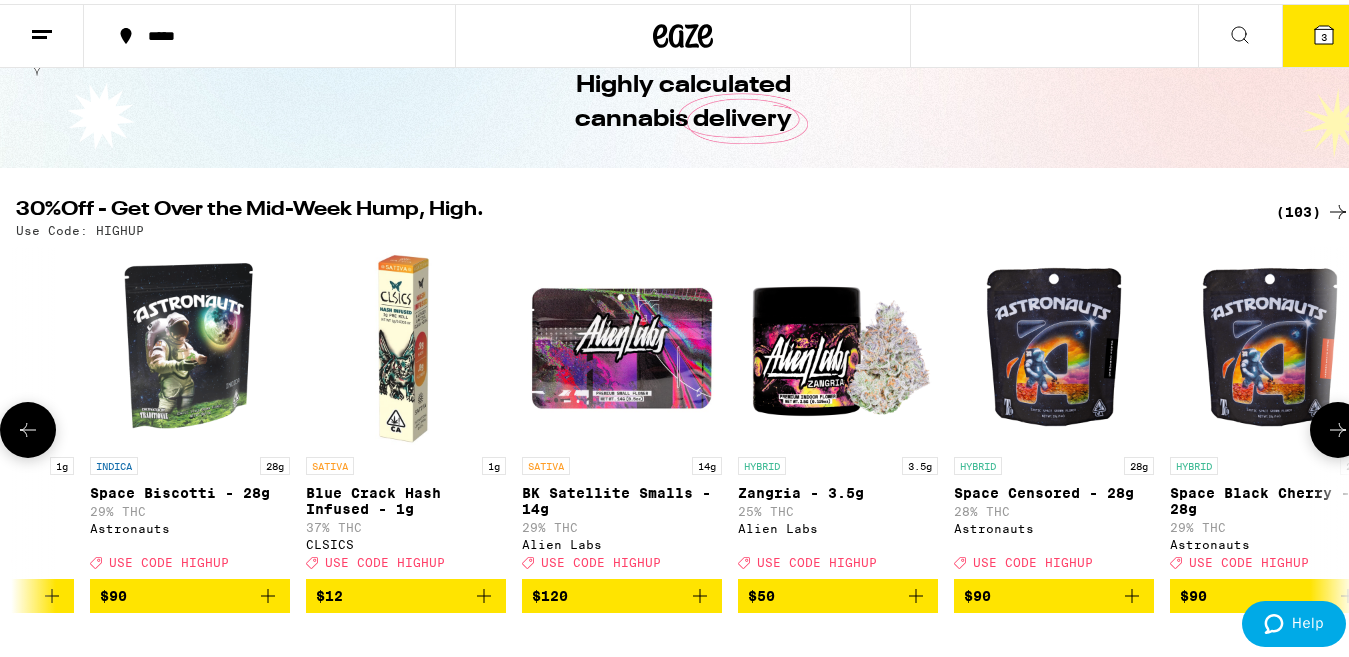 scroll, scrollTop: 0, scrollLeft: 20881, axis: horizontal 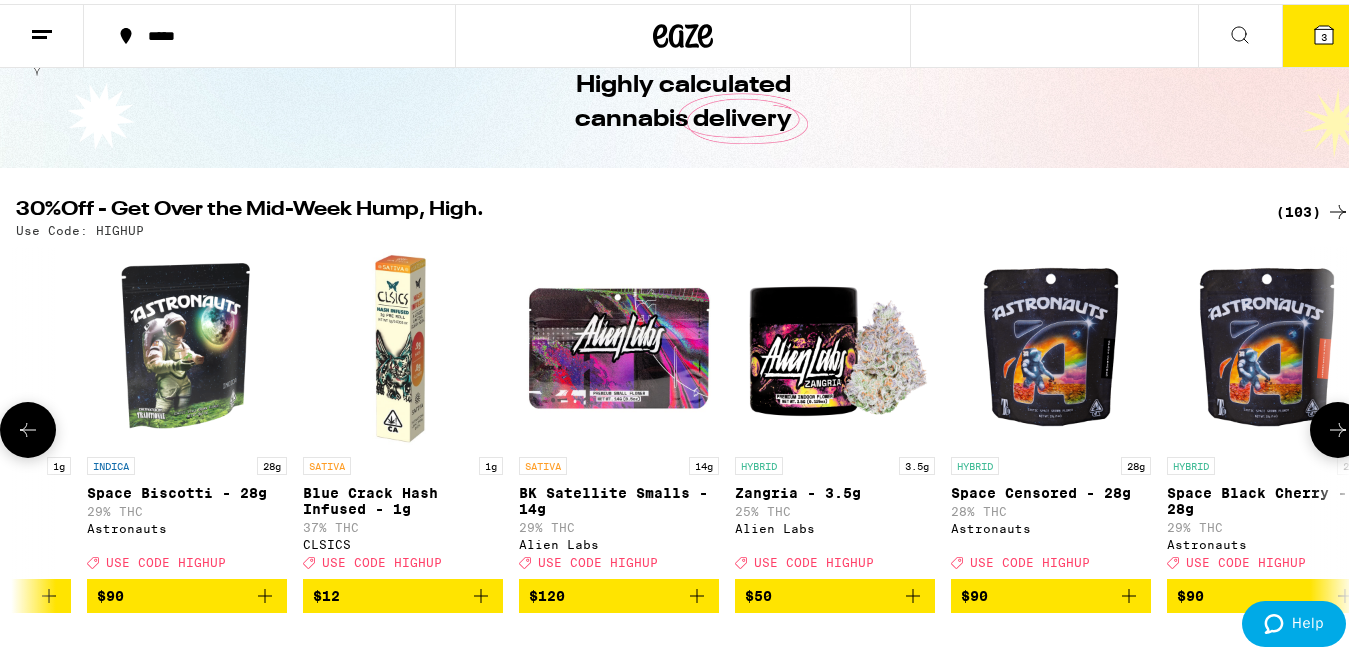 click 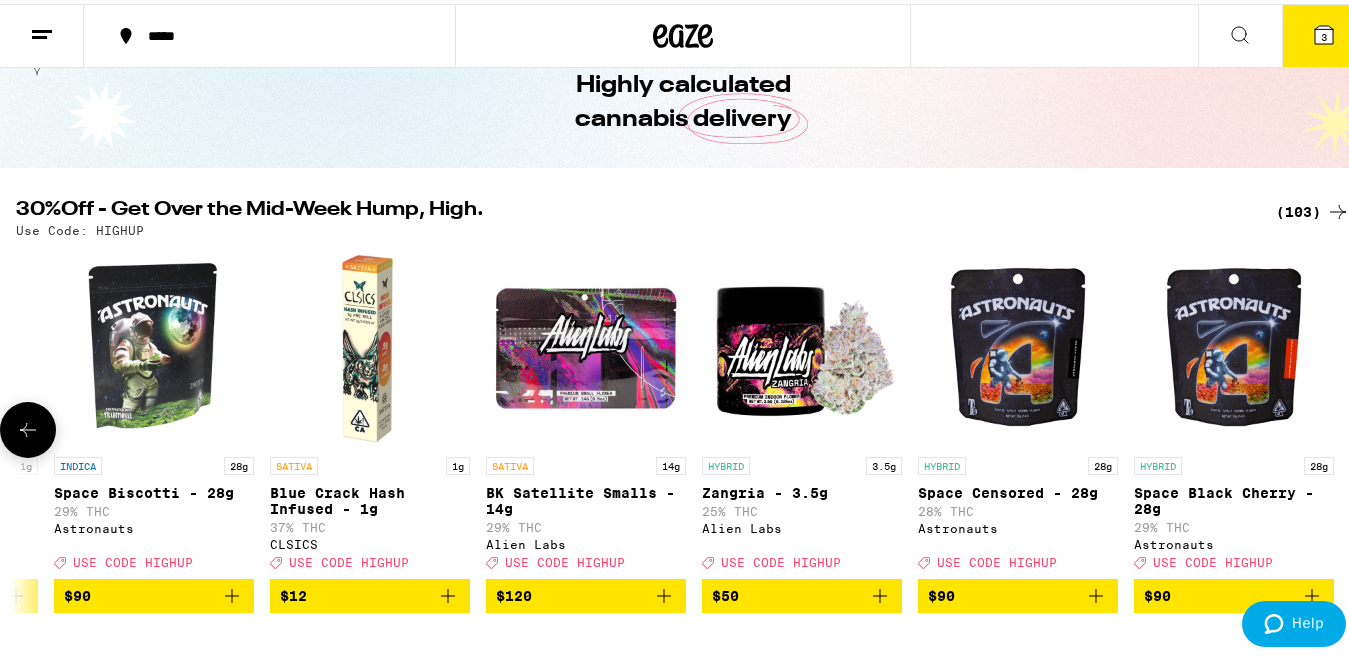 click at bounding box center (1338, 426) 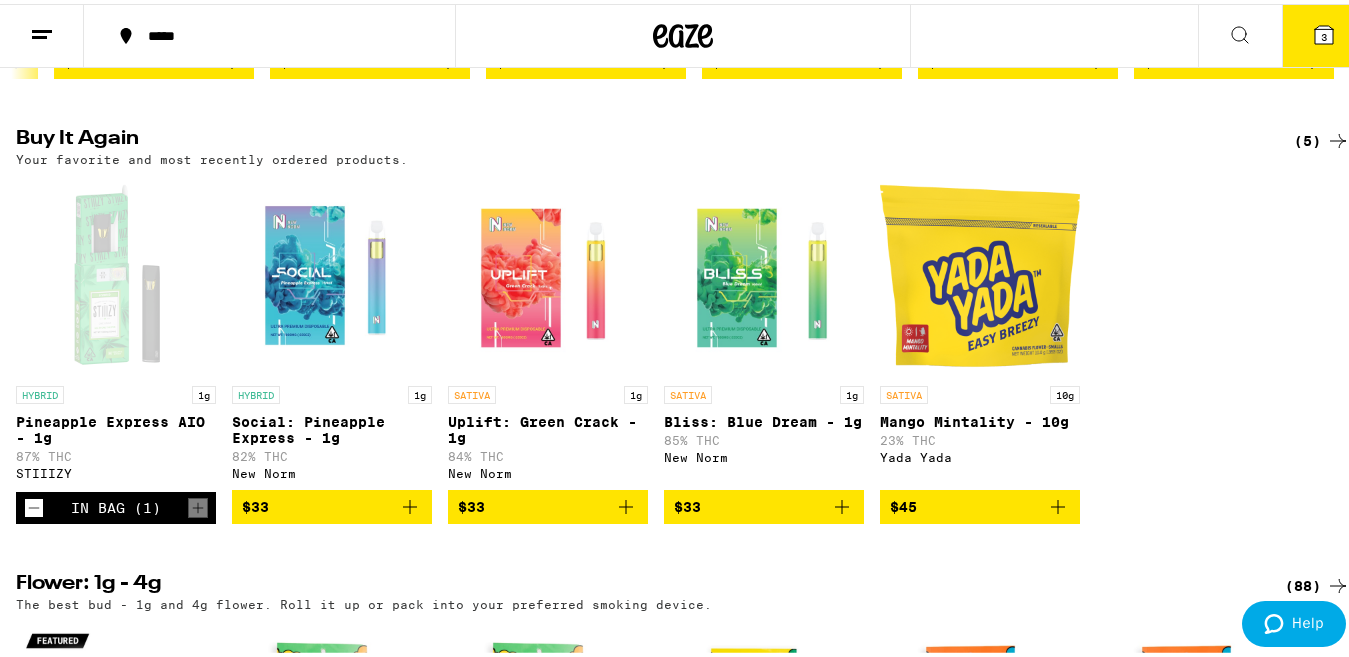 scroll, scrollTop: 655, scrollLeft: 0, axis: vertical 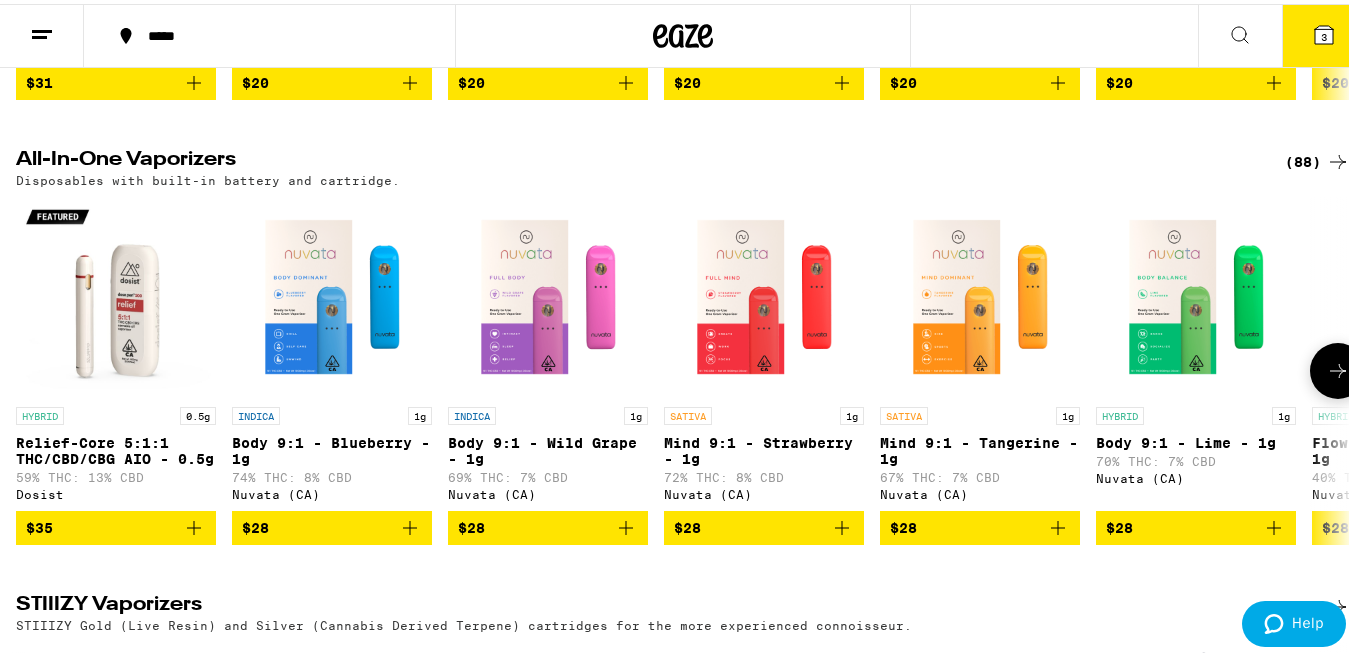 click 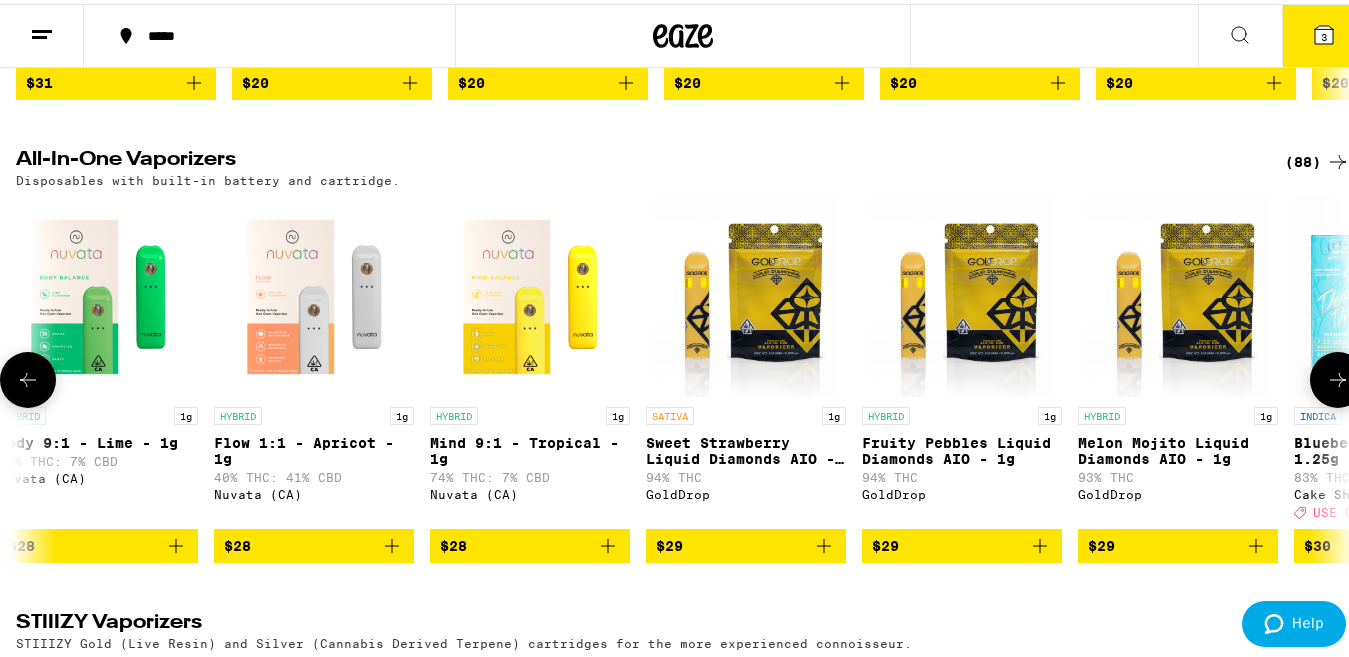 scroll, scrollTop: 0, scrollLeft: 1099, axis: horizontal 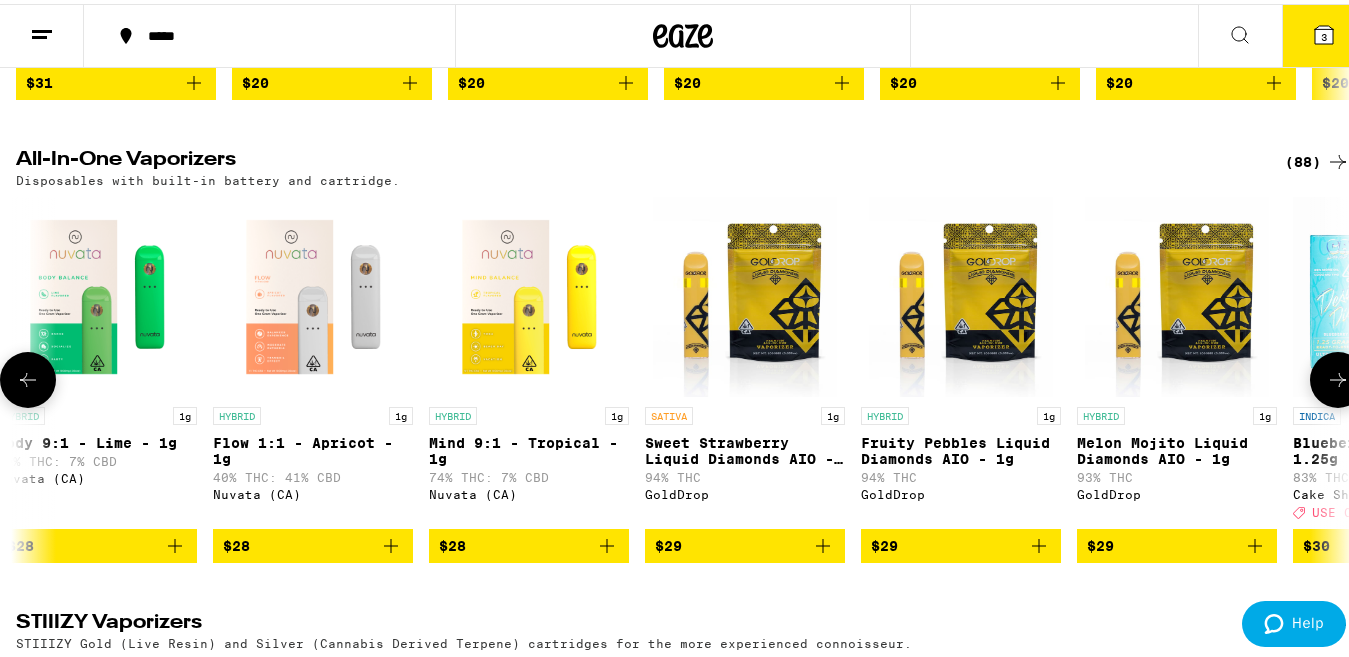 click 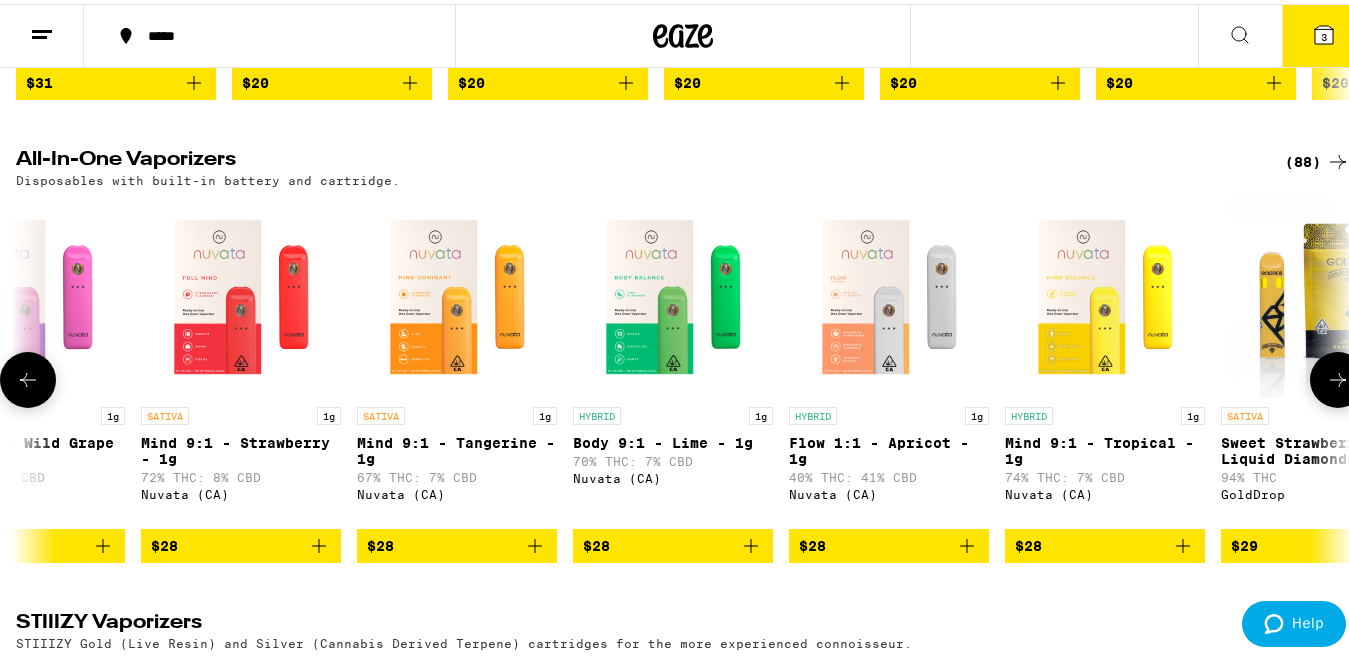 scroll, scrollTop: 0, scrollLeft: 0, axis: both 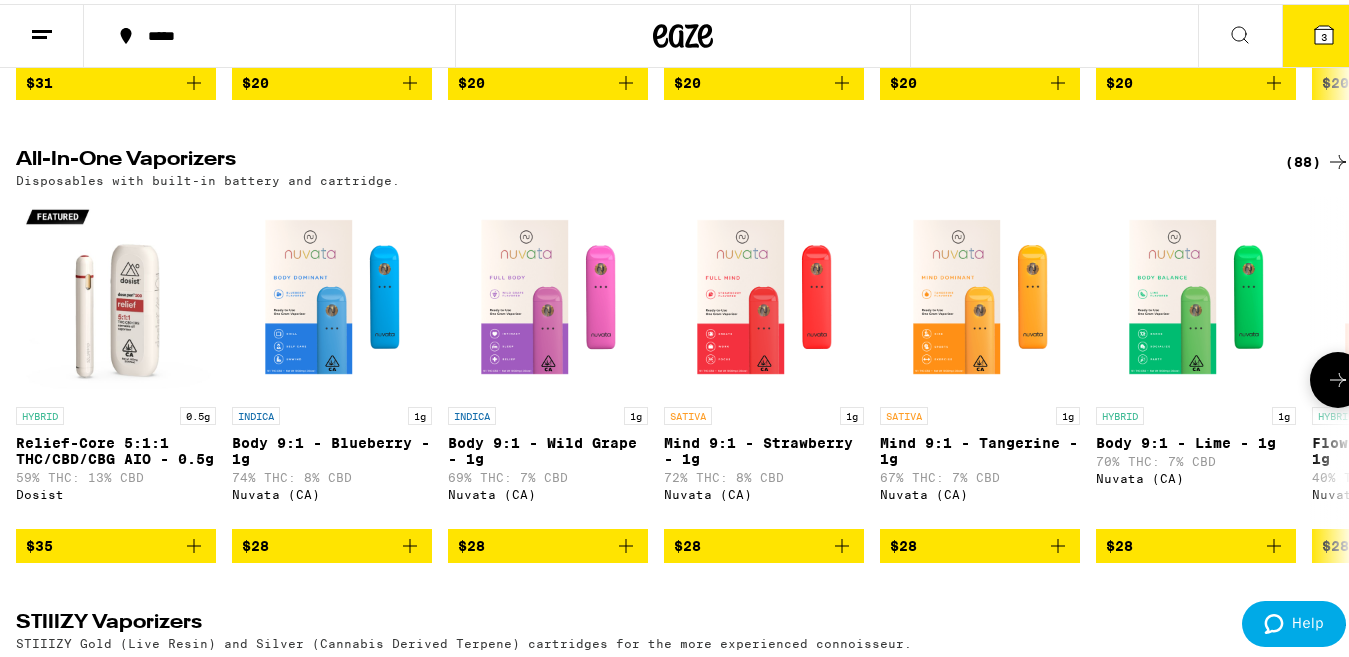 click 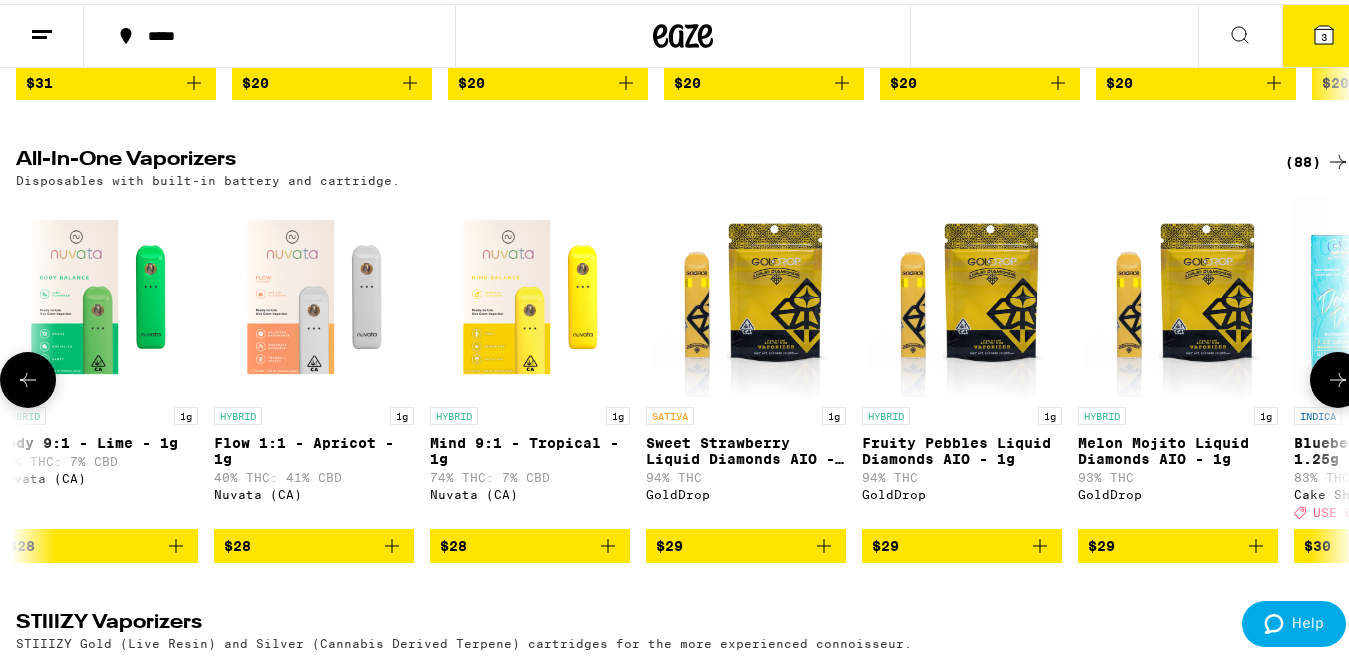 scroll, scrollTop: 0, scrollLeft: 1099, axis: horizontal 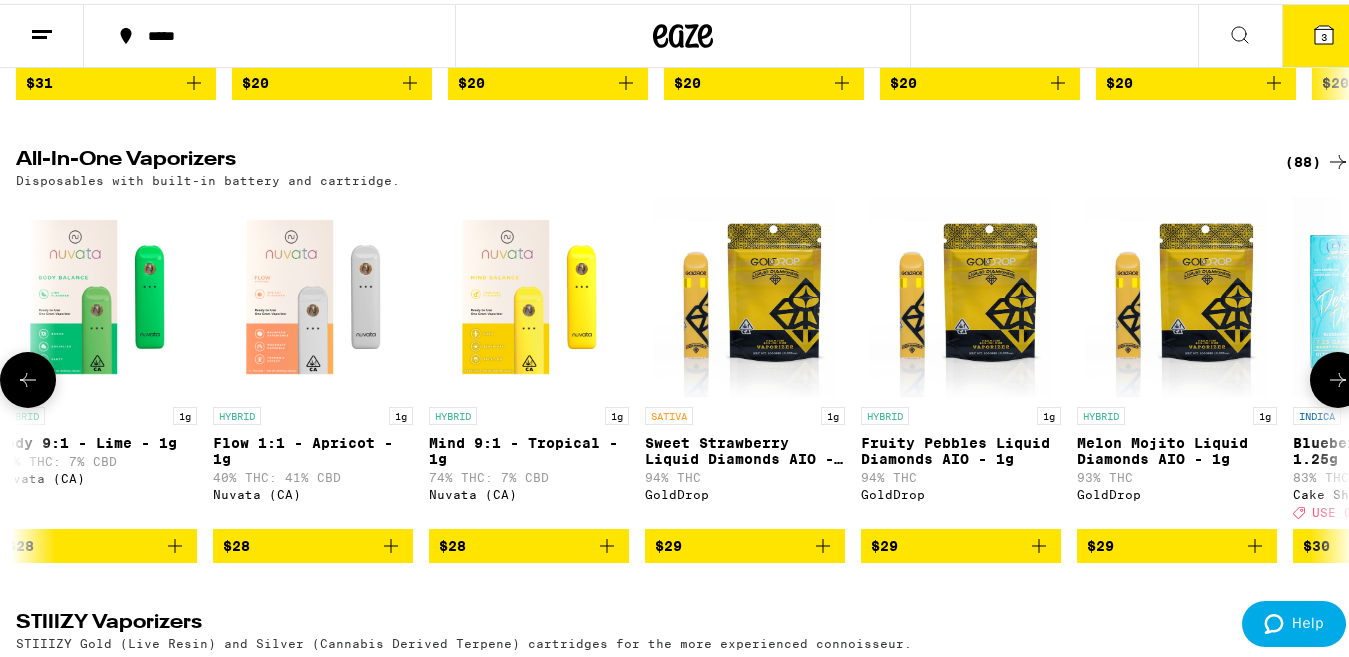 click 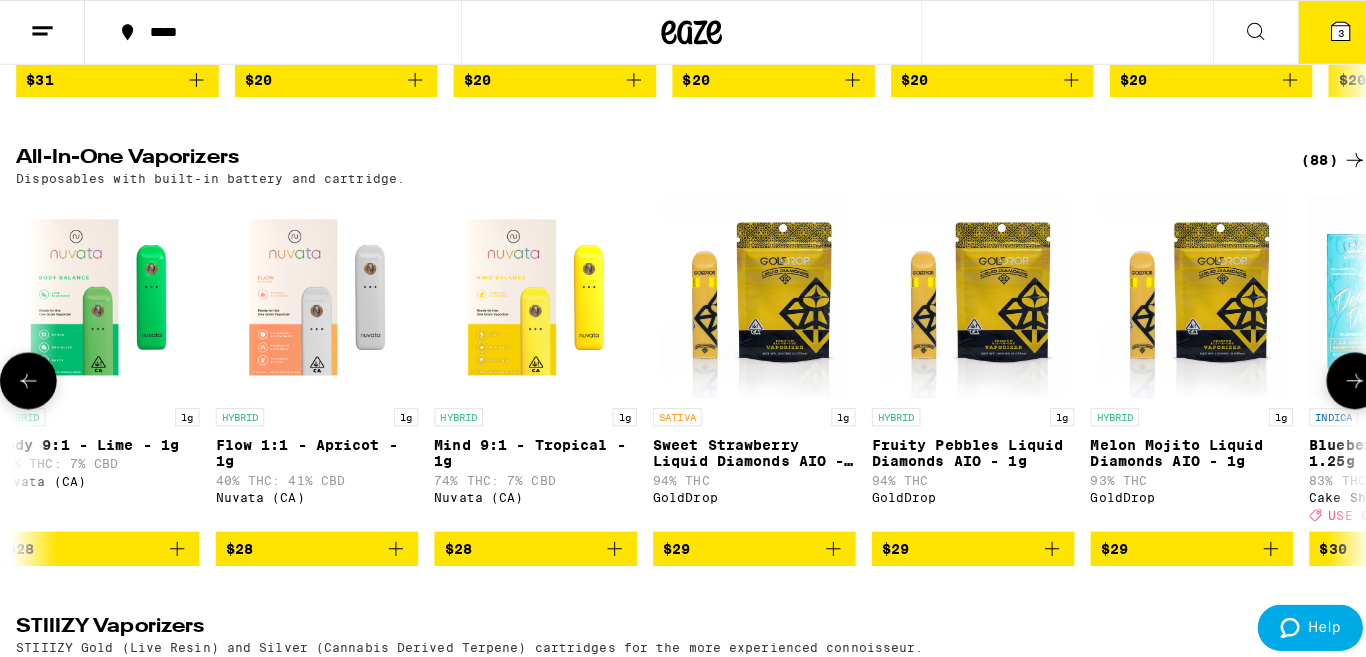 scroll, scrollTop: 0, scrollLeft: 2198, axis: horizontal 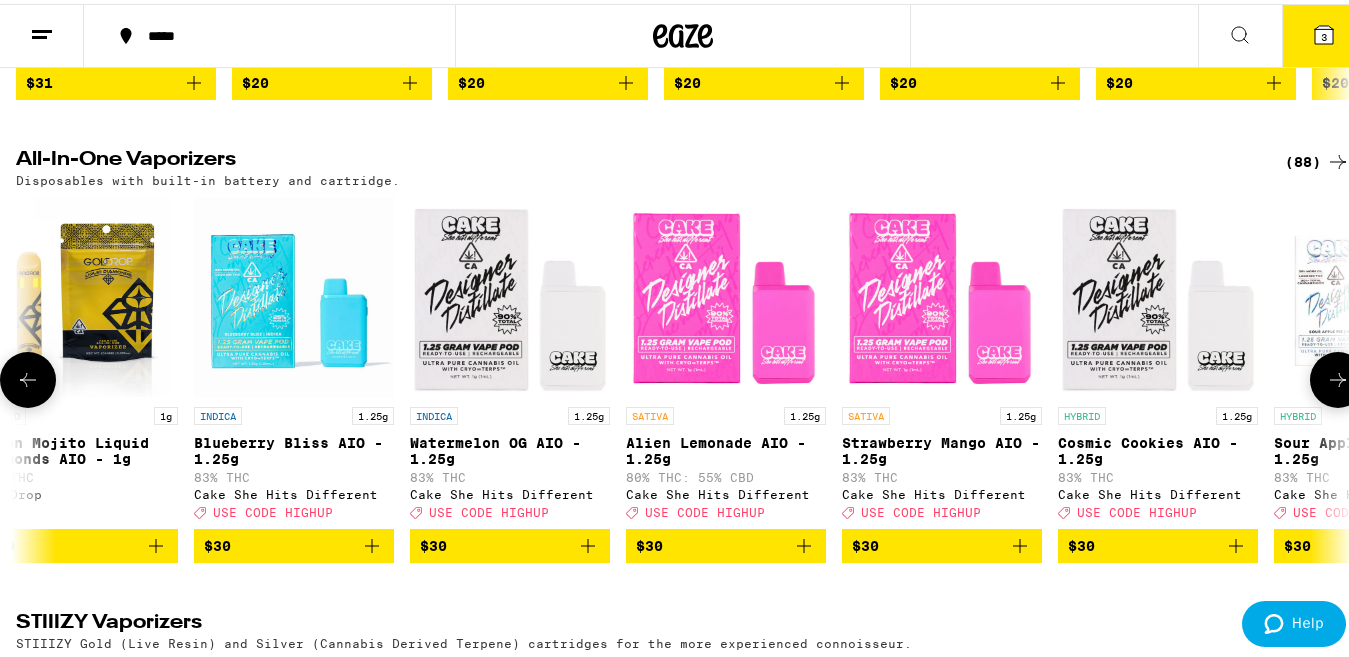 click 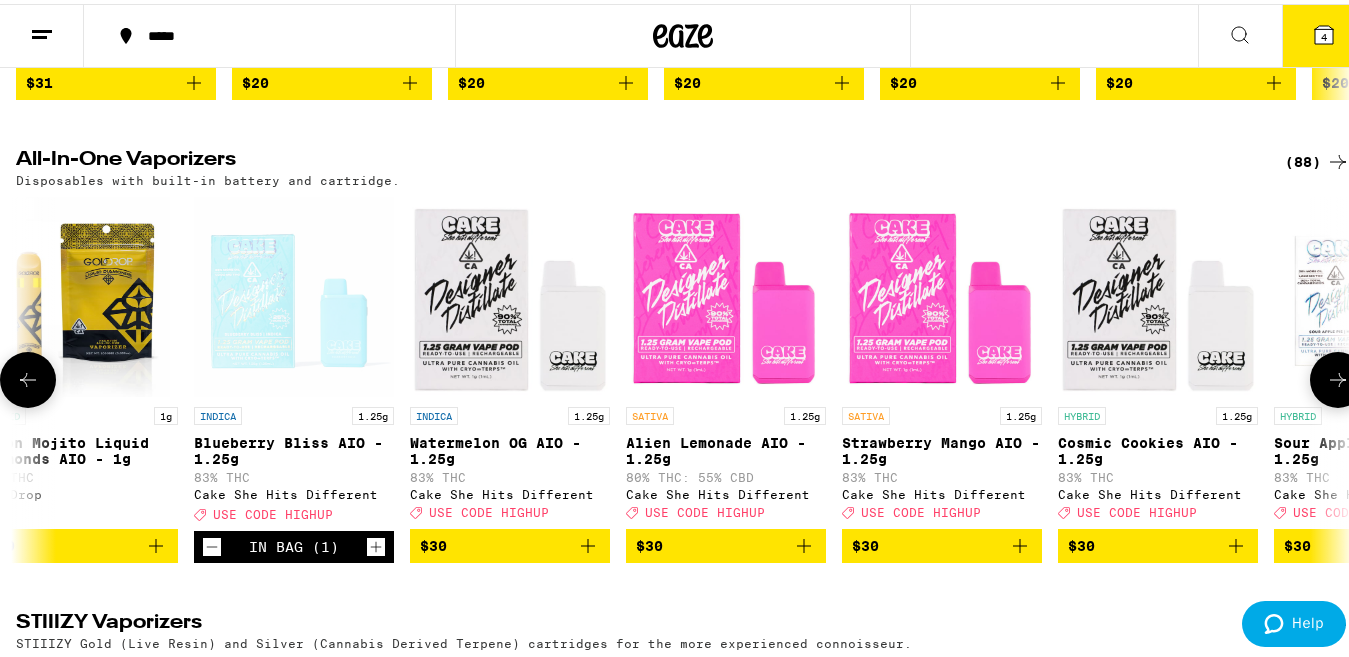 click at bounding box center [510, 293] 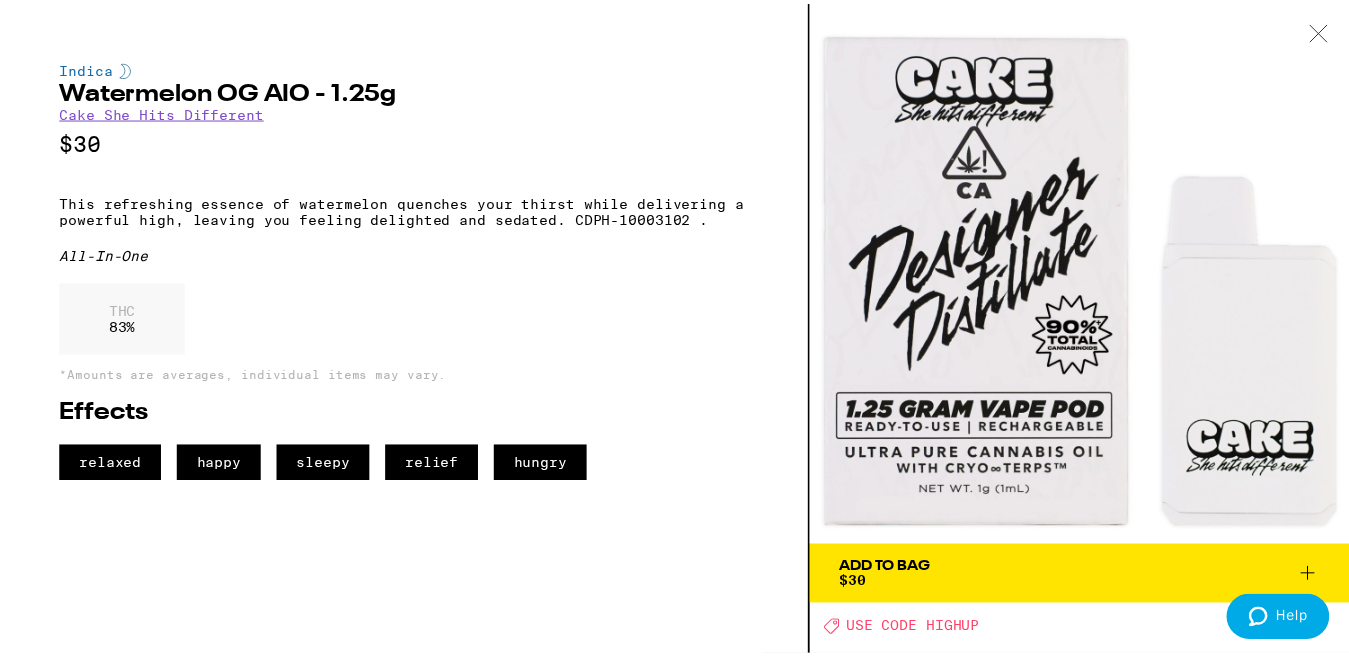 scroll, scrollTop: 0, scrollLeft: 20914, axis: horizontal 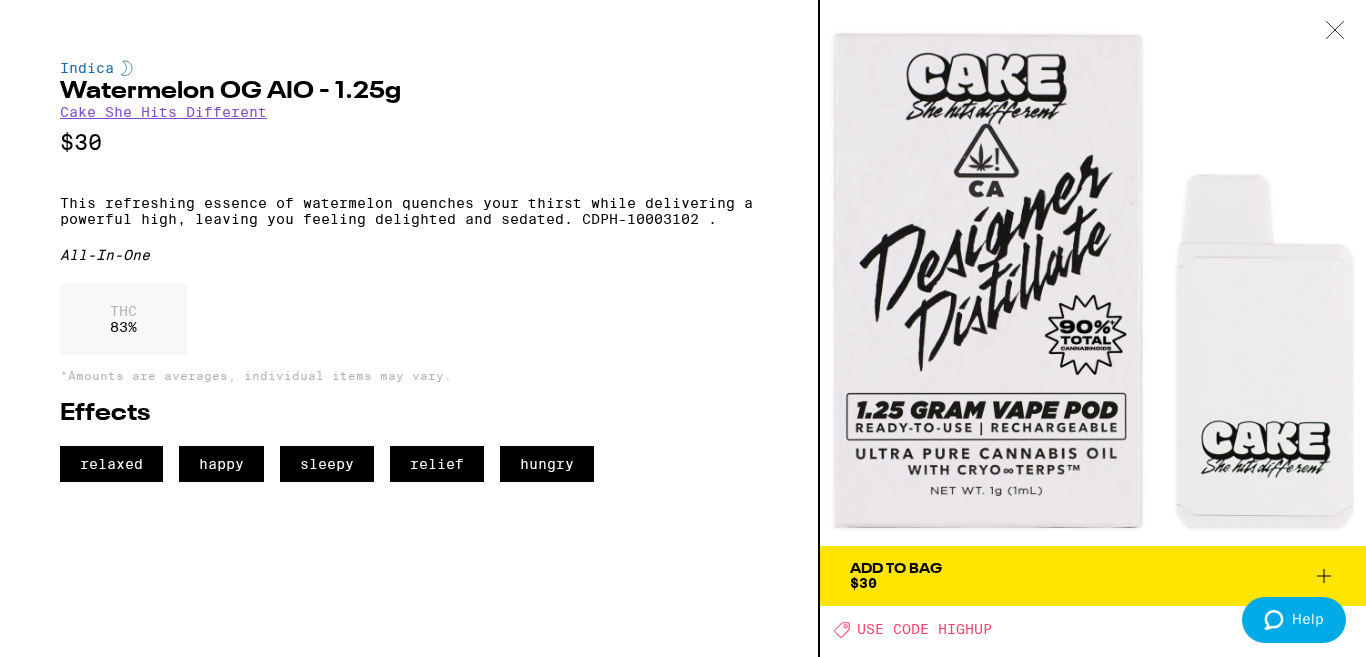 click 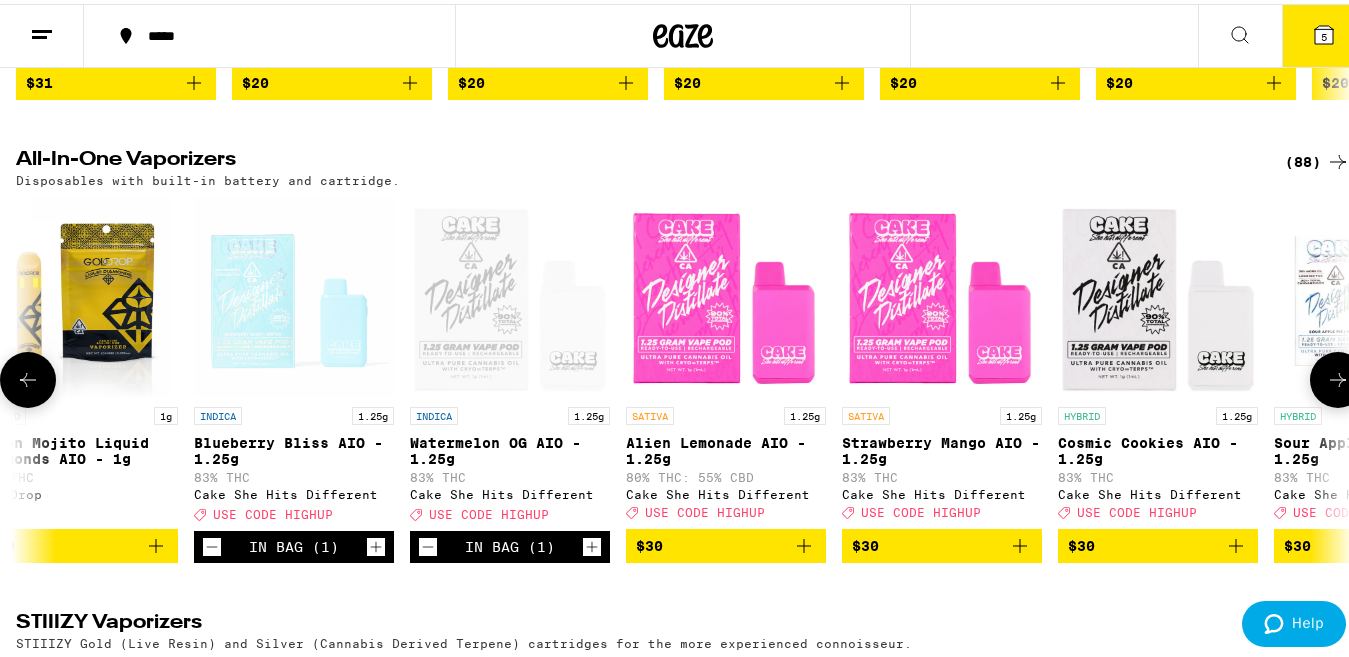 click 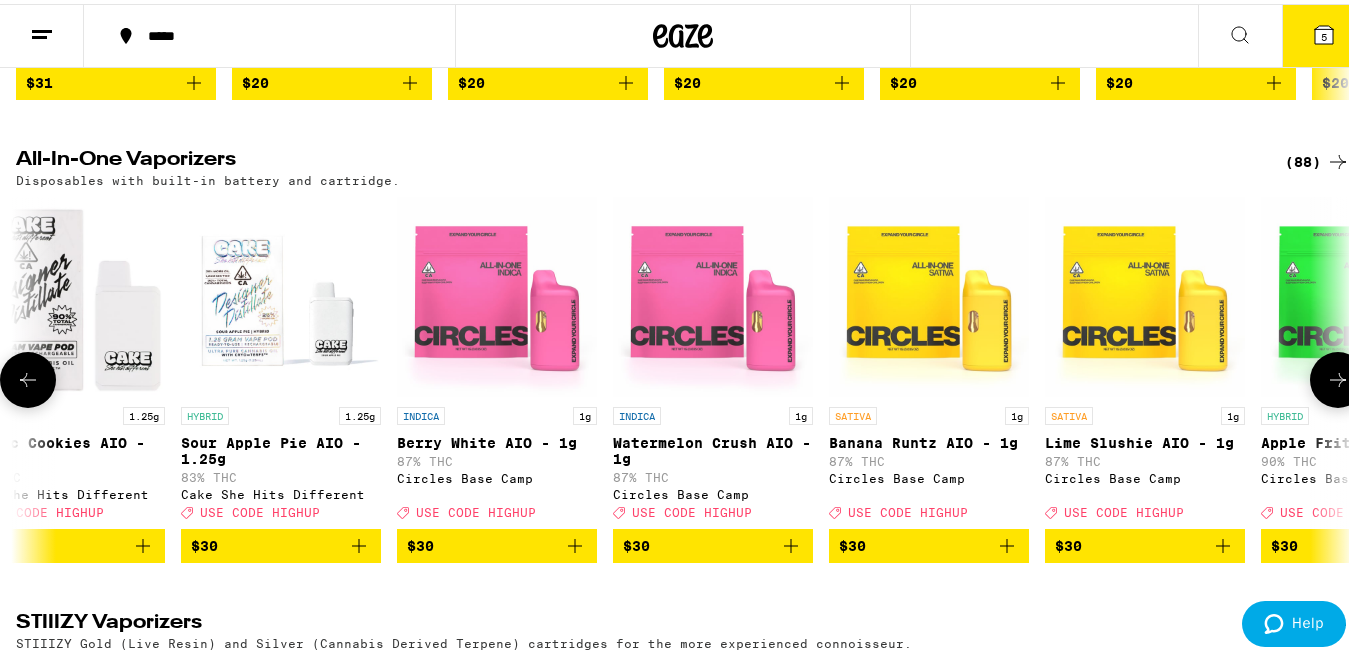 scroll, scrollTop: 0, scrollLeft: 3297, axis: horizontal 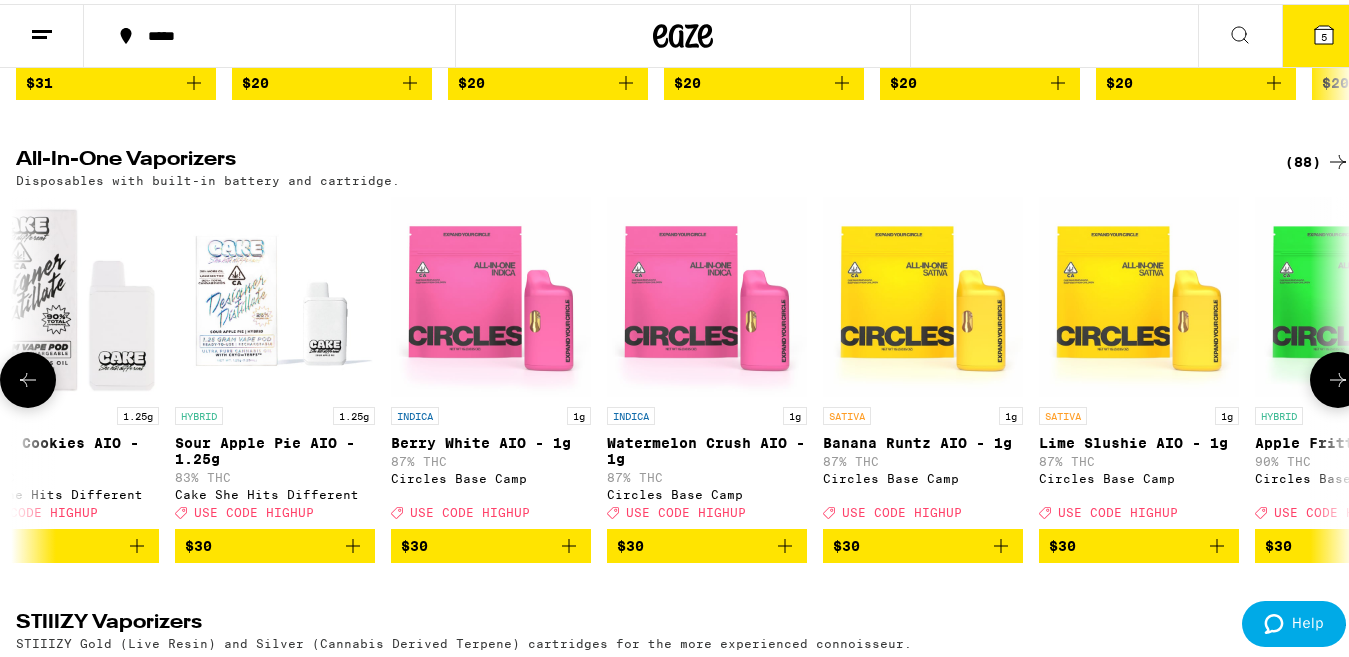 click 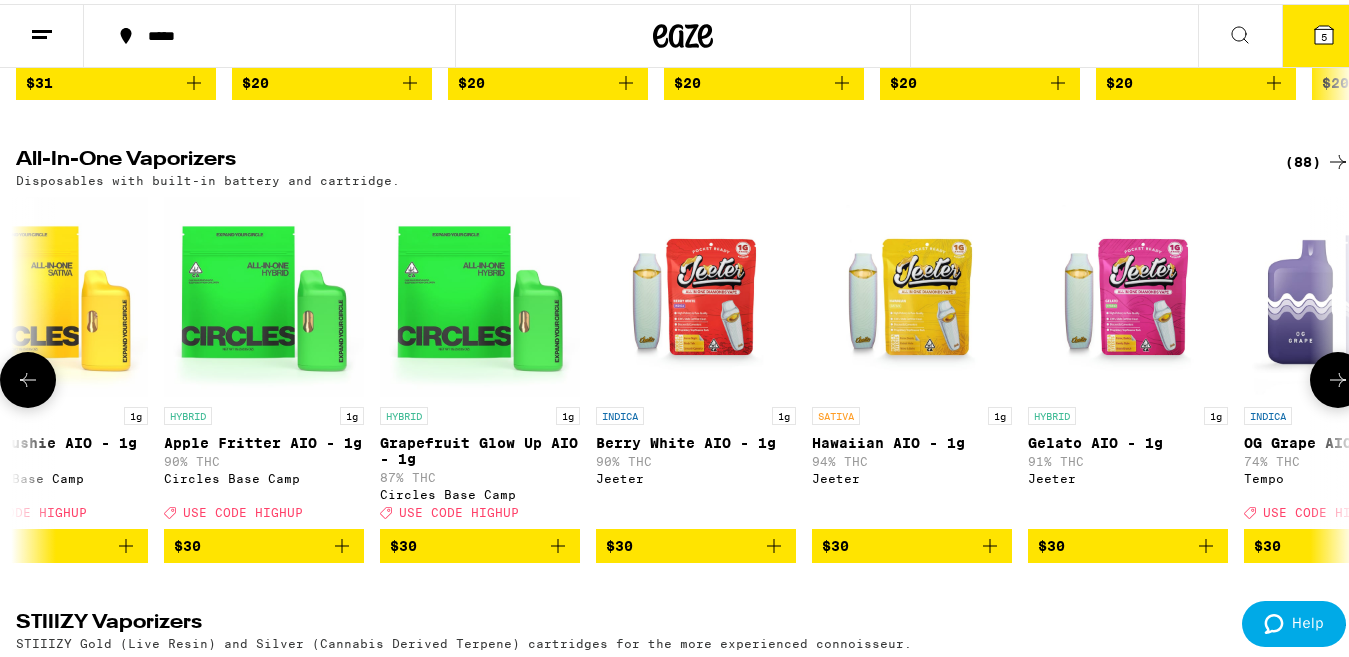 scroll, scrollTop: 0, scrollLeft: 4396, axis: horizontal 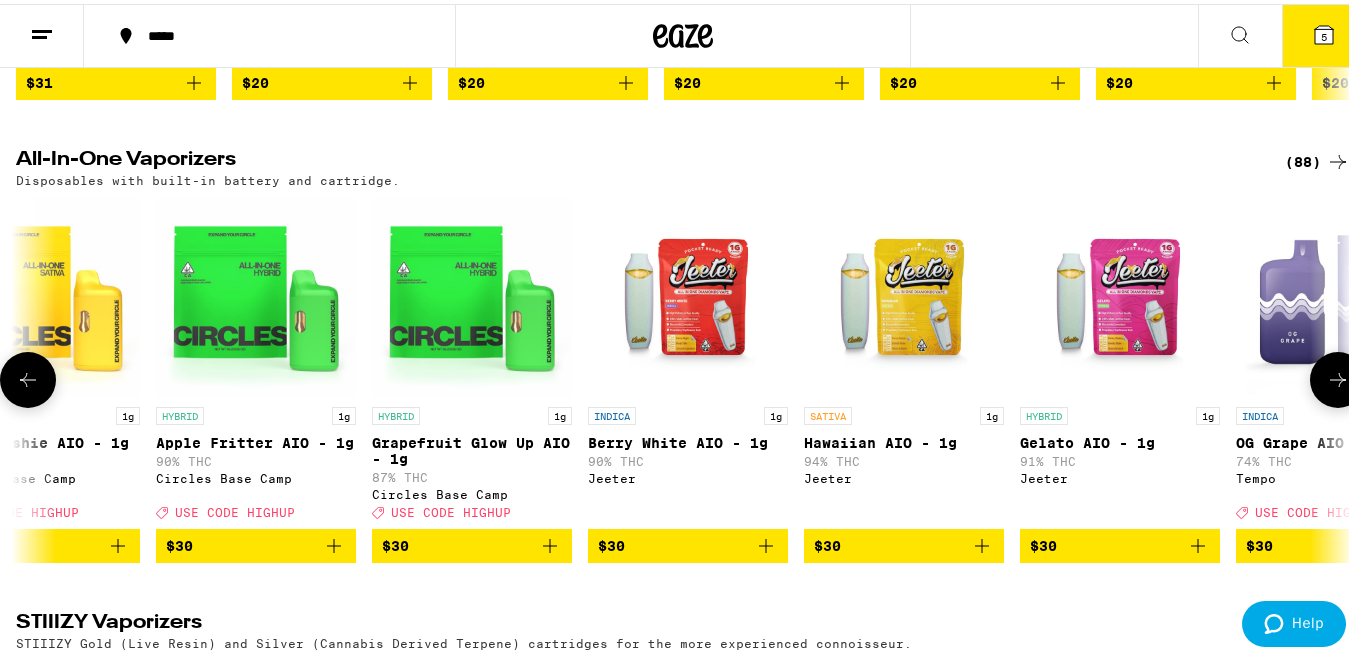 click 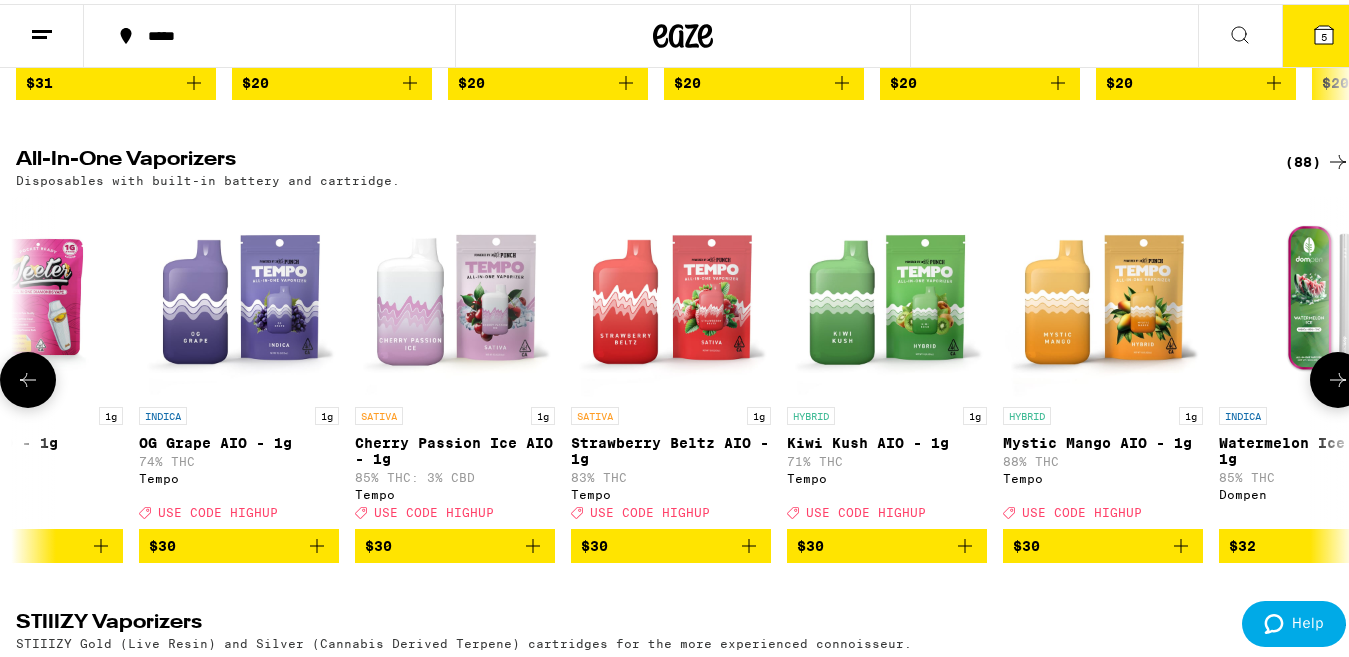 scroll, scrollTop: 0, scrollLeft: 5495, axis: horizontal 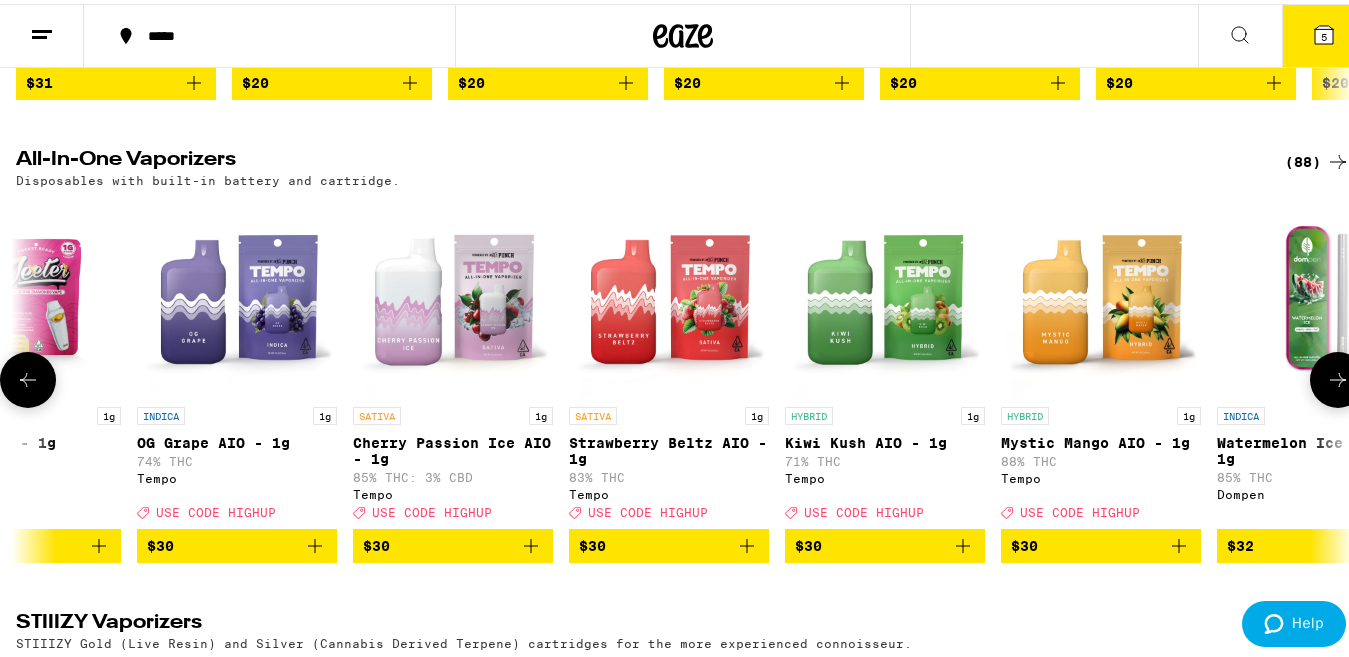 click 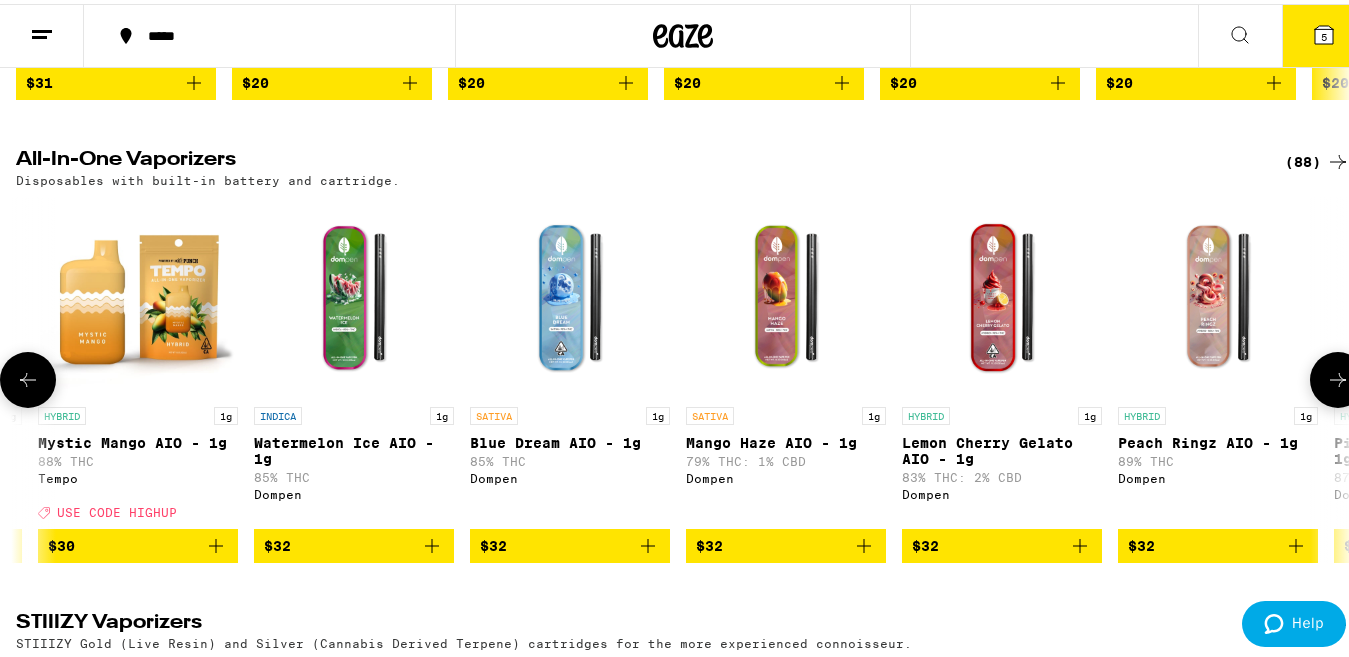 scroll, scrollTop: 0, scrollLeft: 6594, axis: horizontal 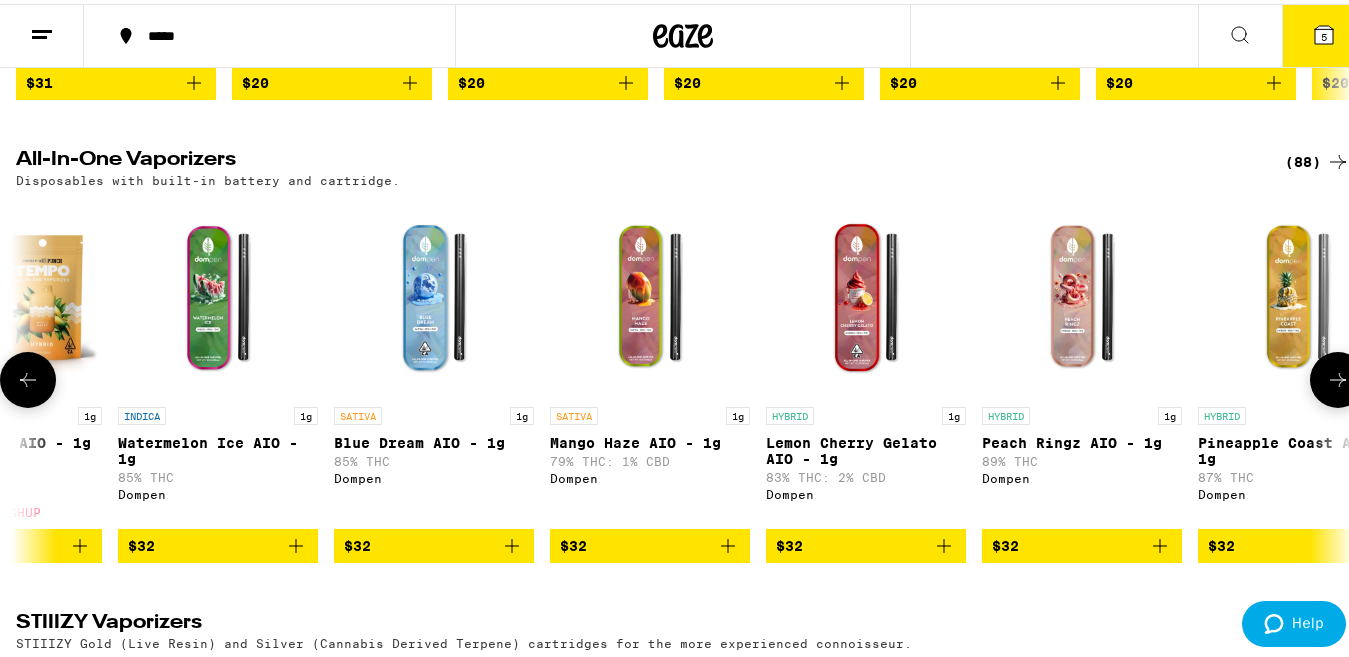 click 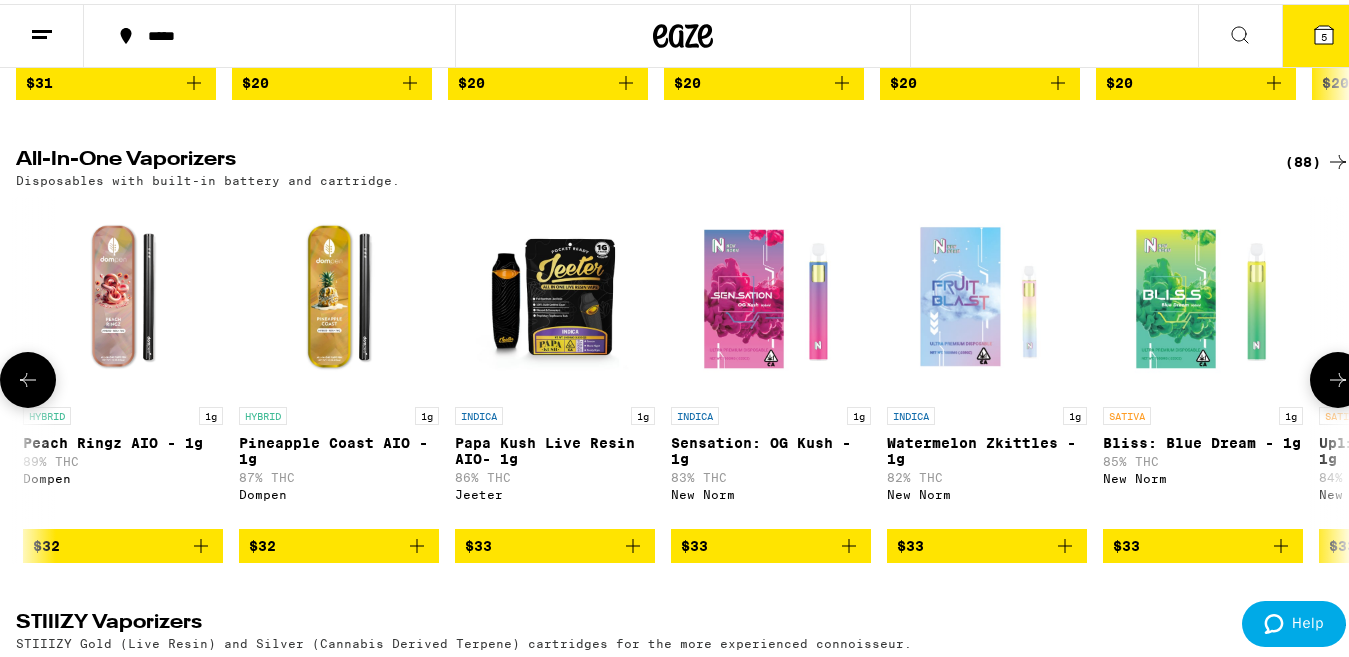 scroll, scrollTop: 0, scrollLeft: 7693, axis: horizontal 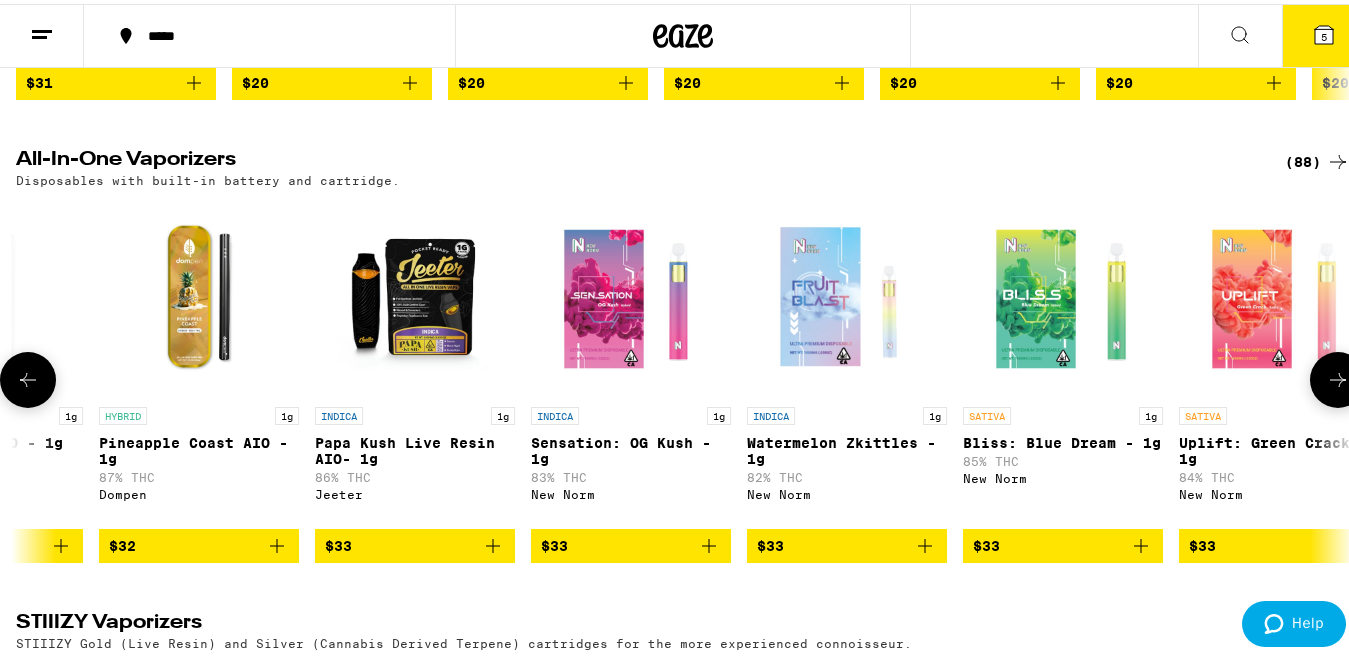 click 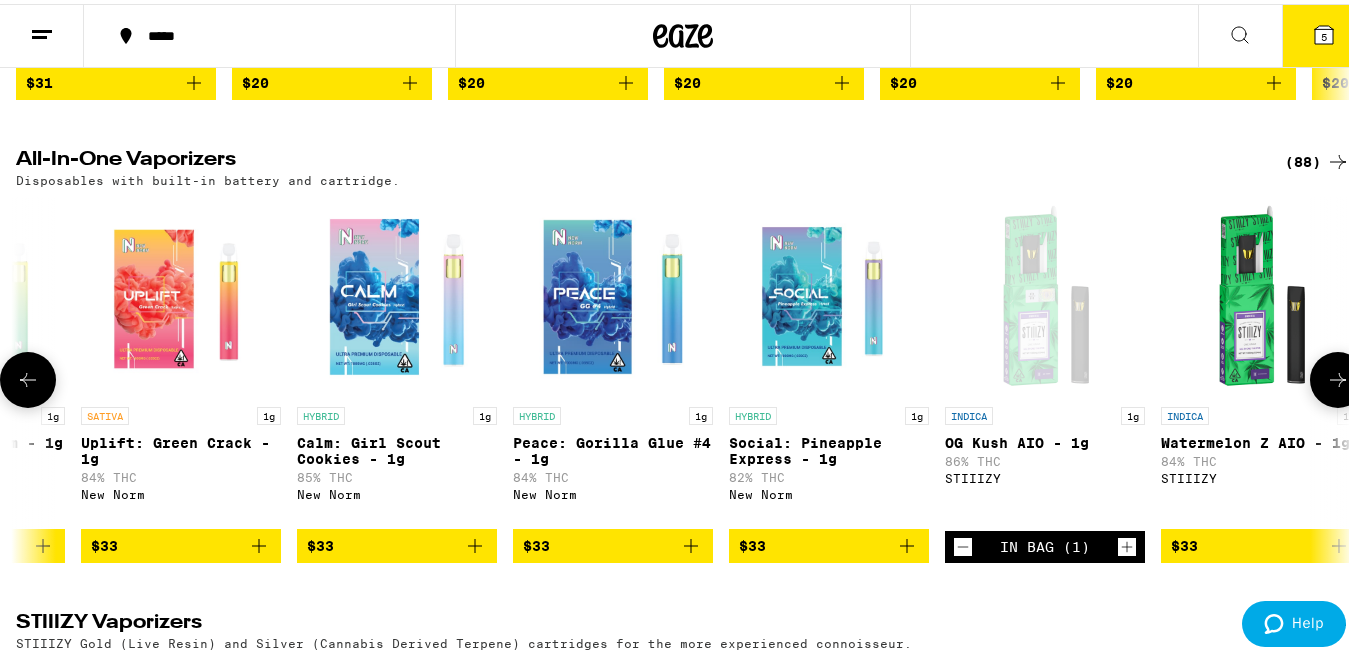 scroll, scrollTop: 0, scrollLeft: 8792, axis: horizontal 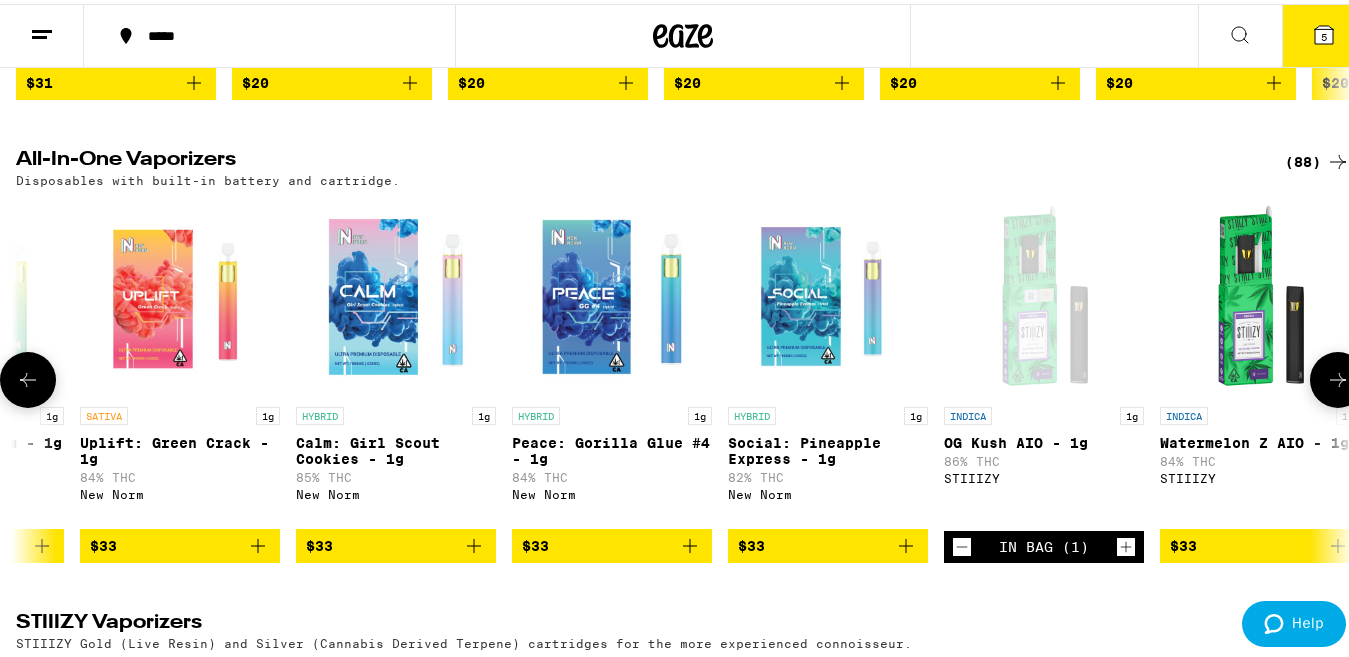 click 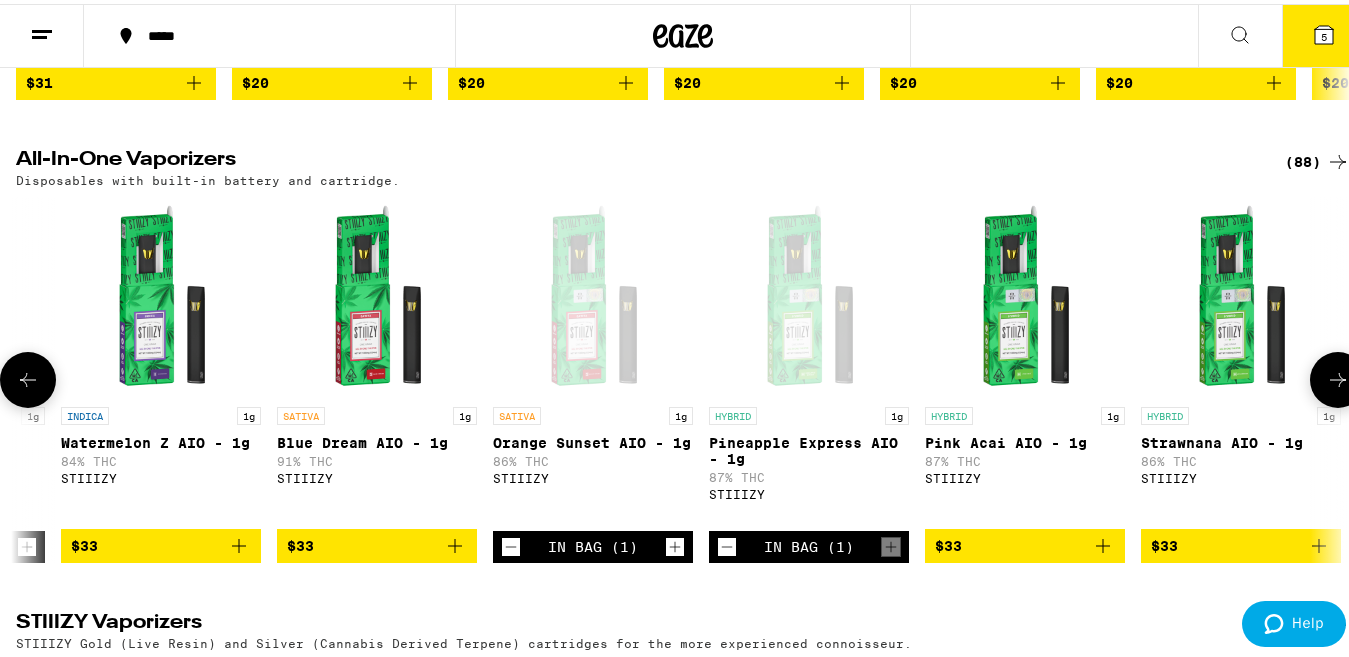 click 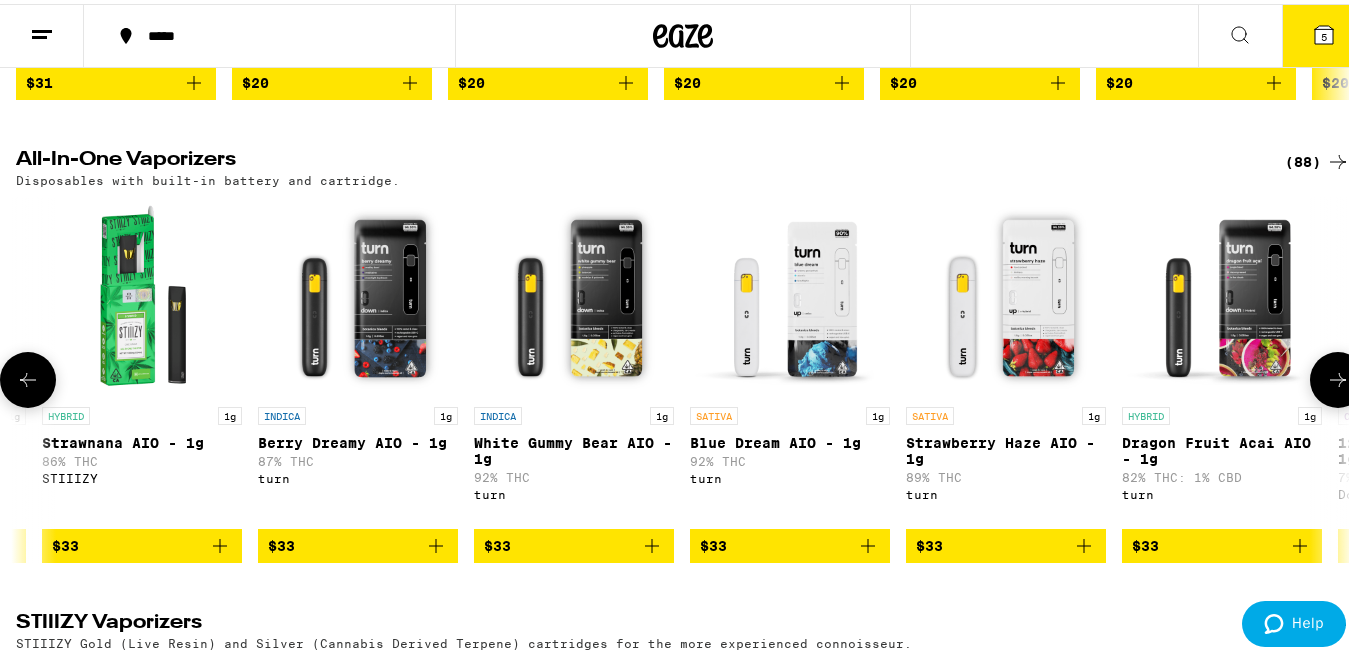 click 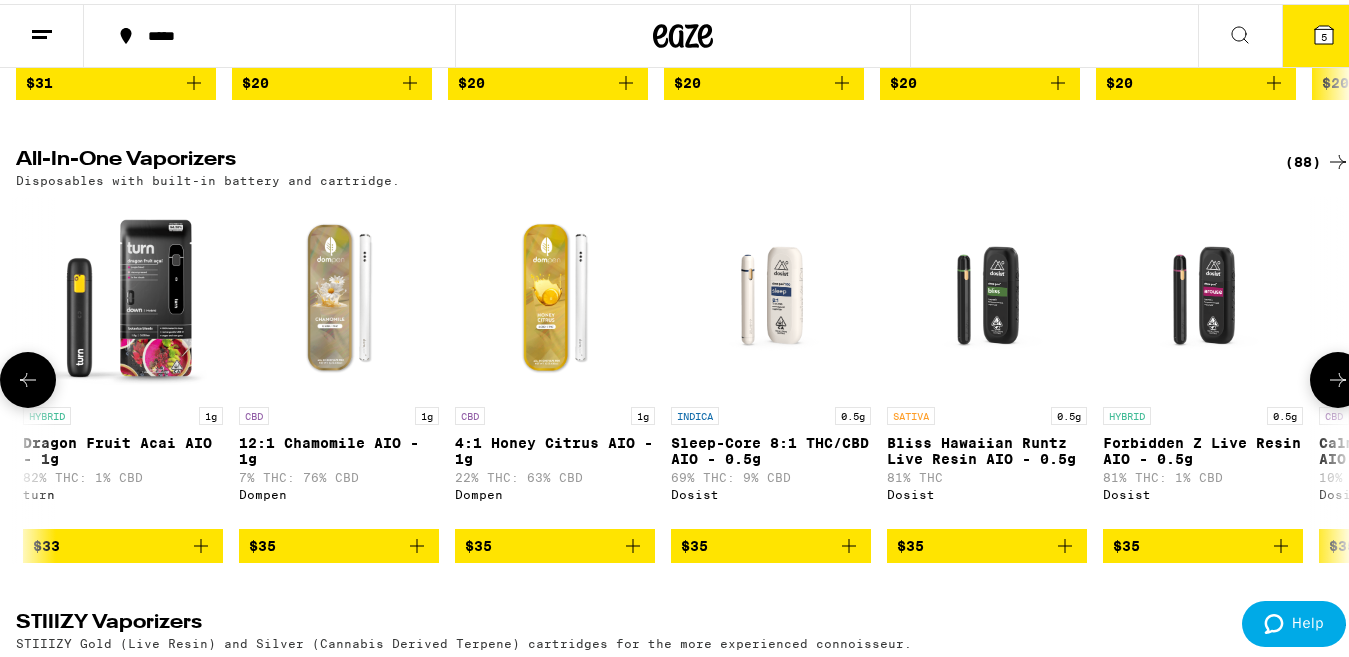 click 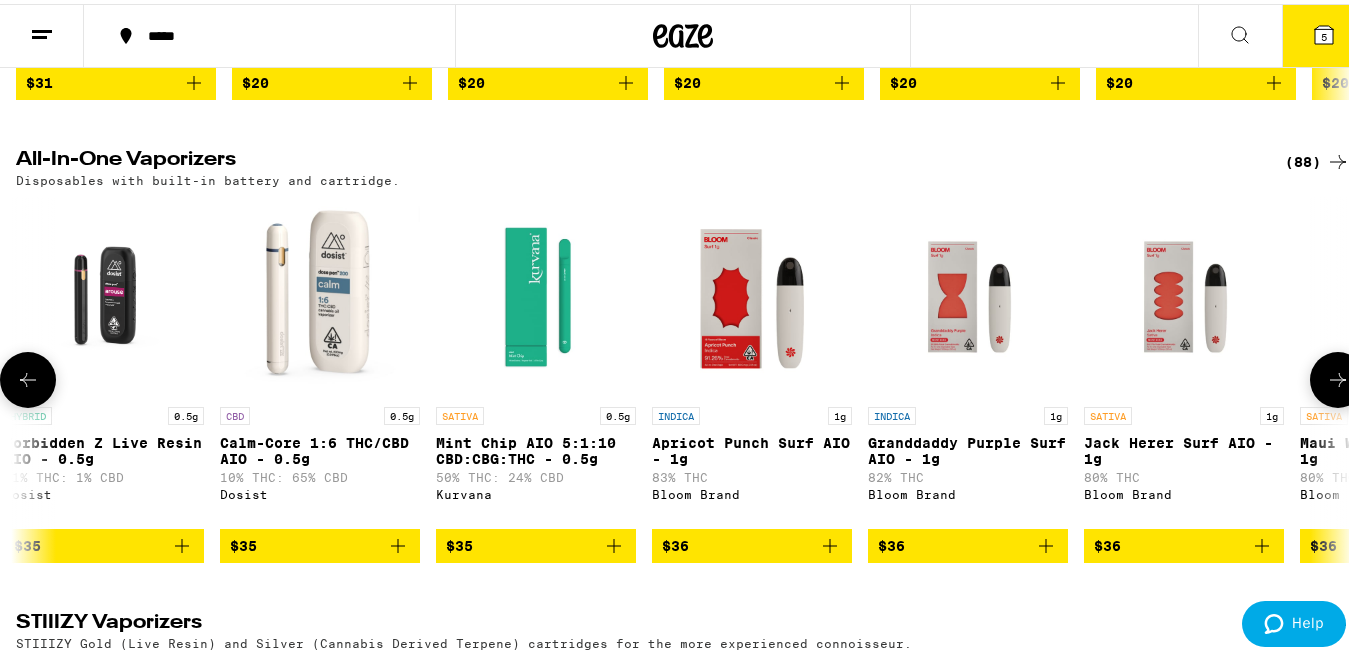 click 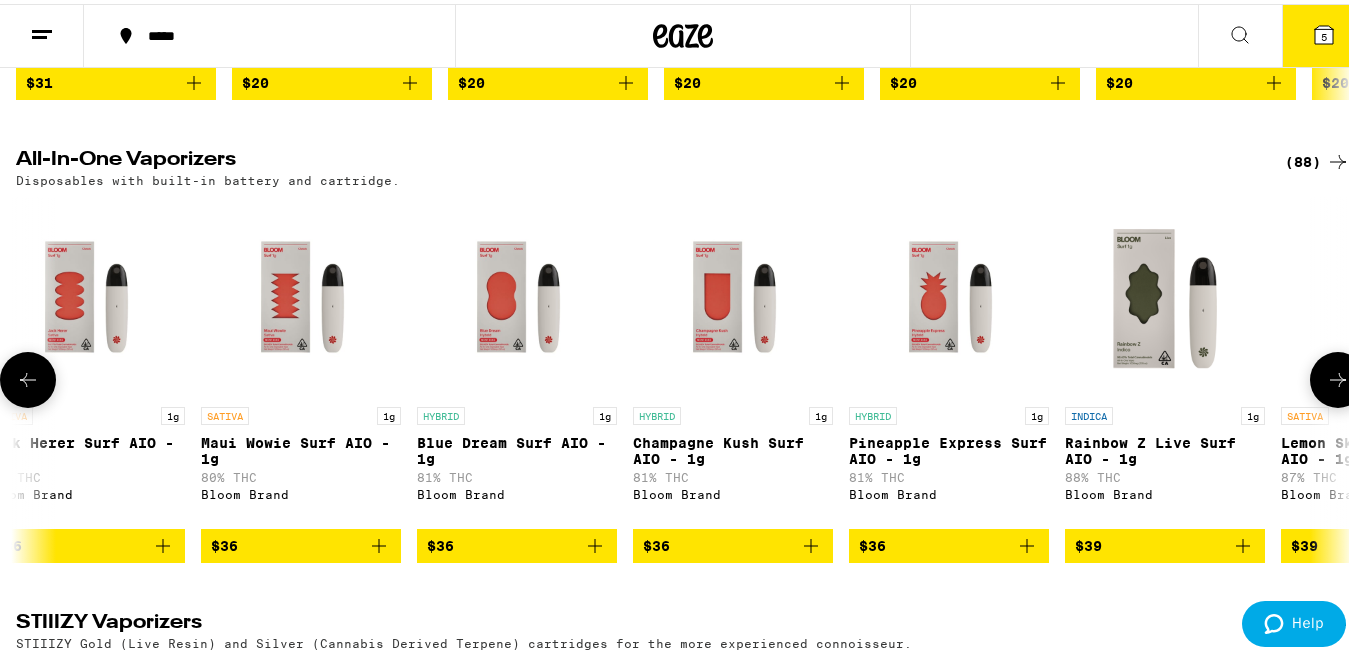 click 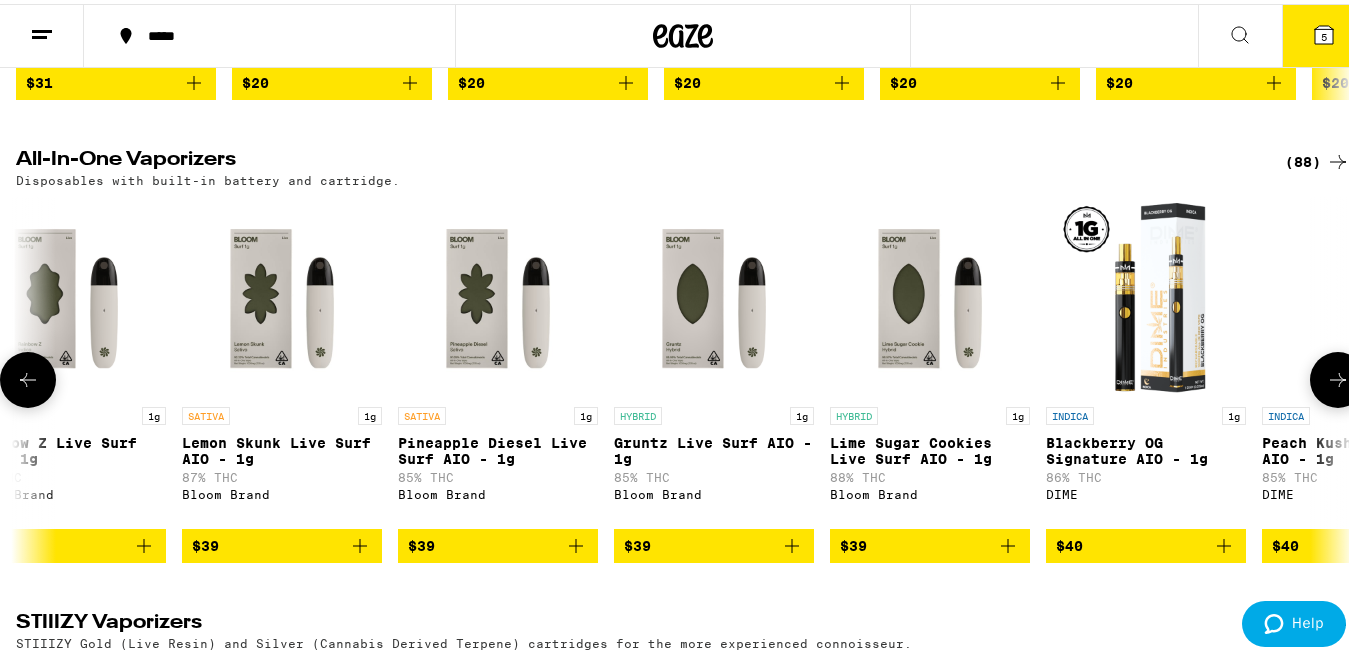 click 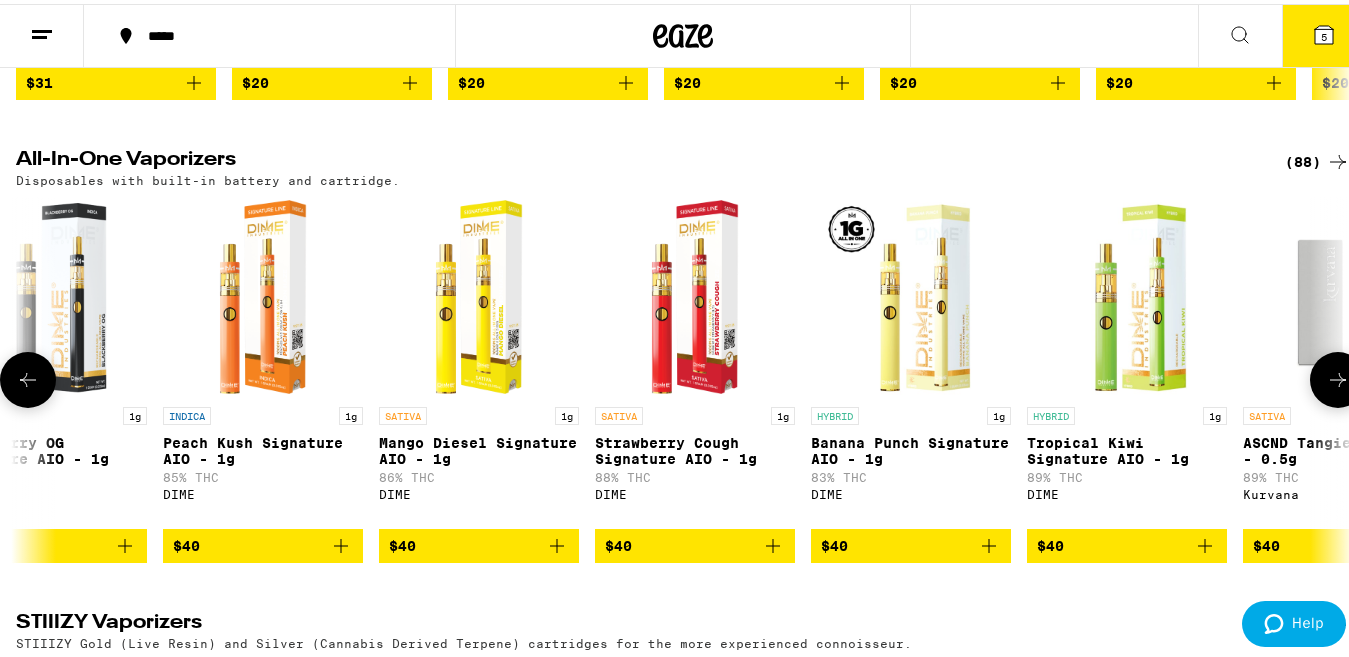 click 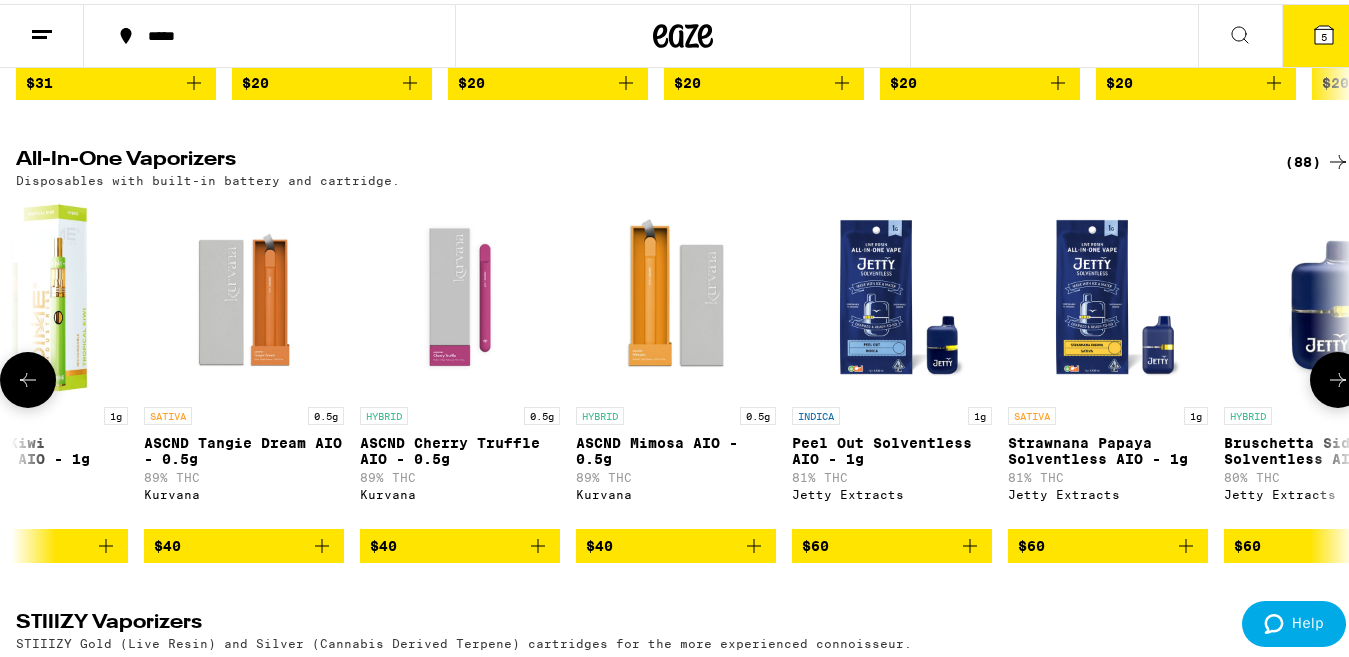 click 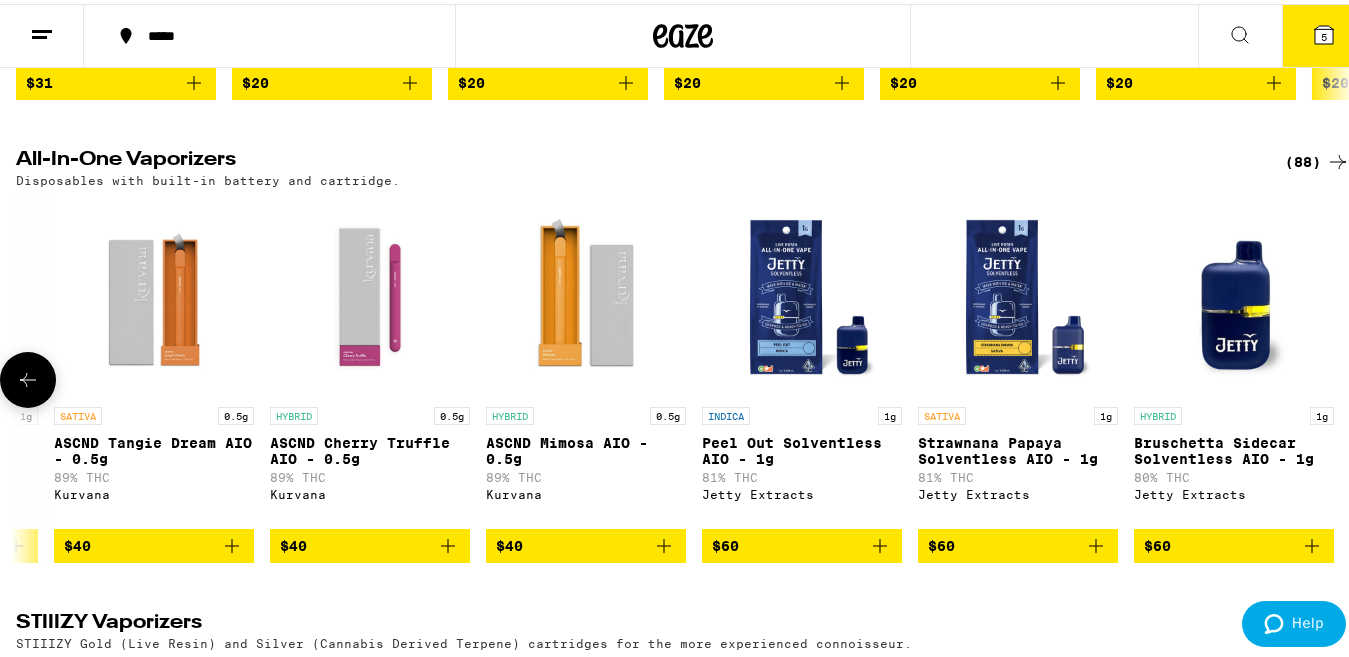 click 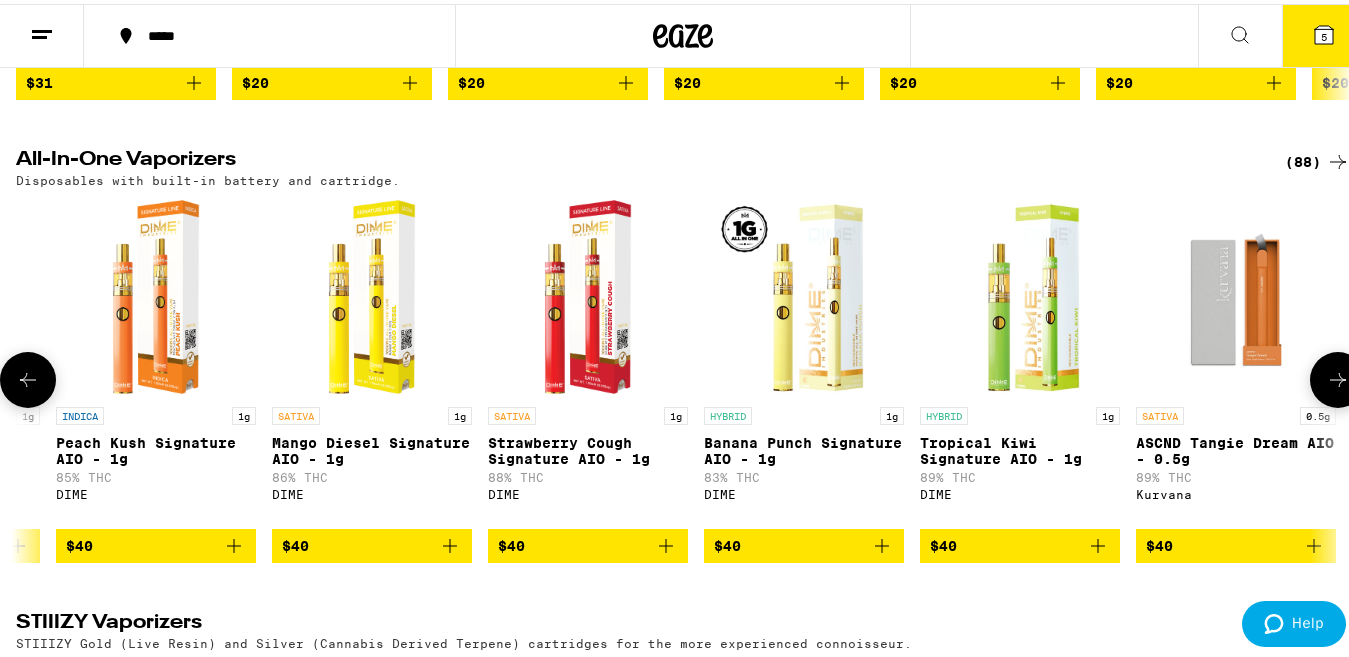 click 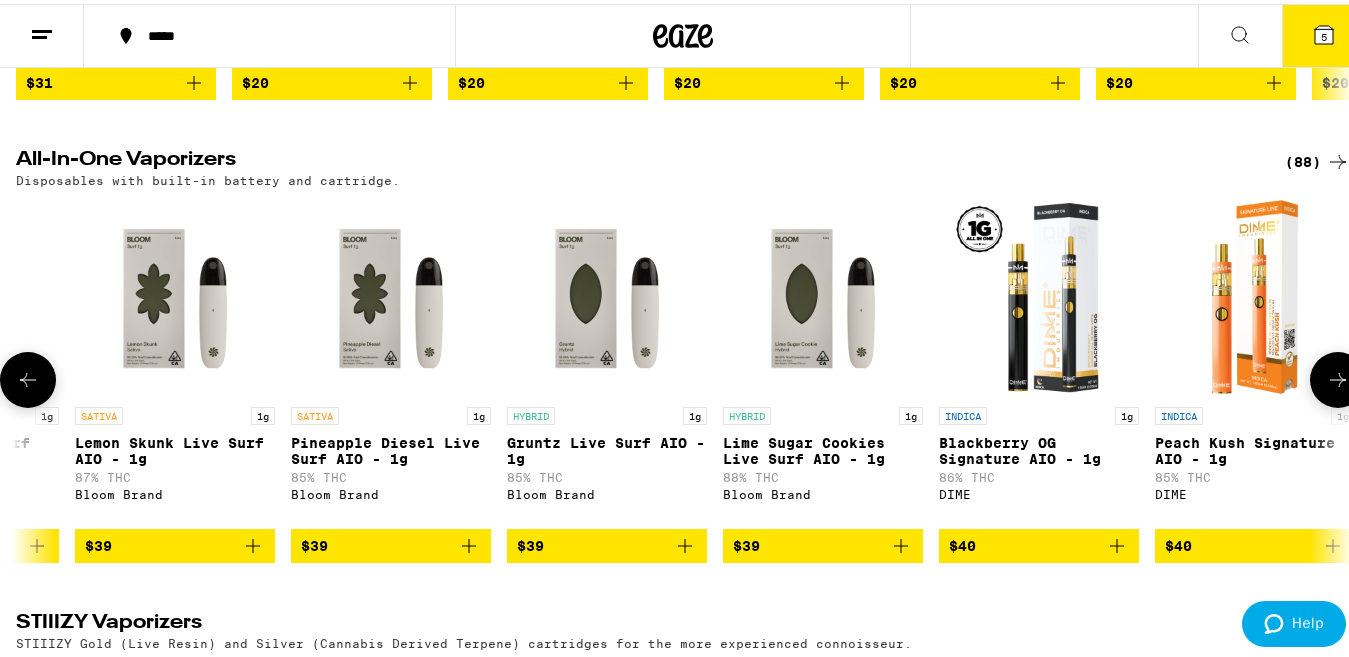 click 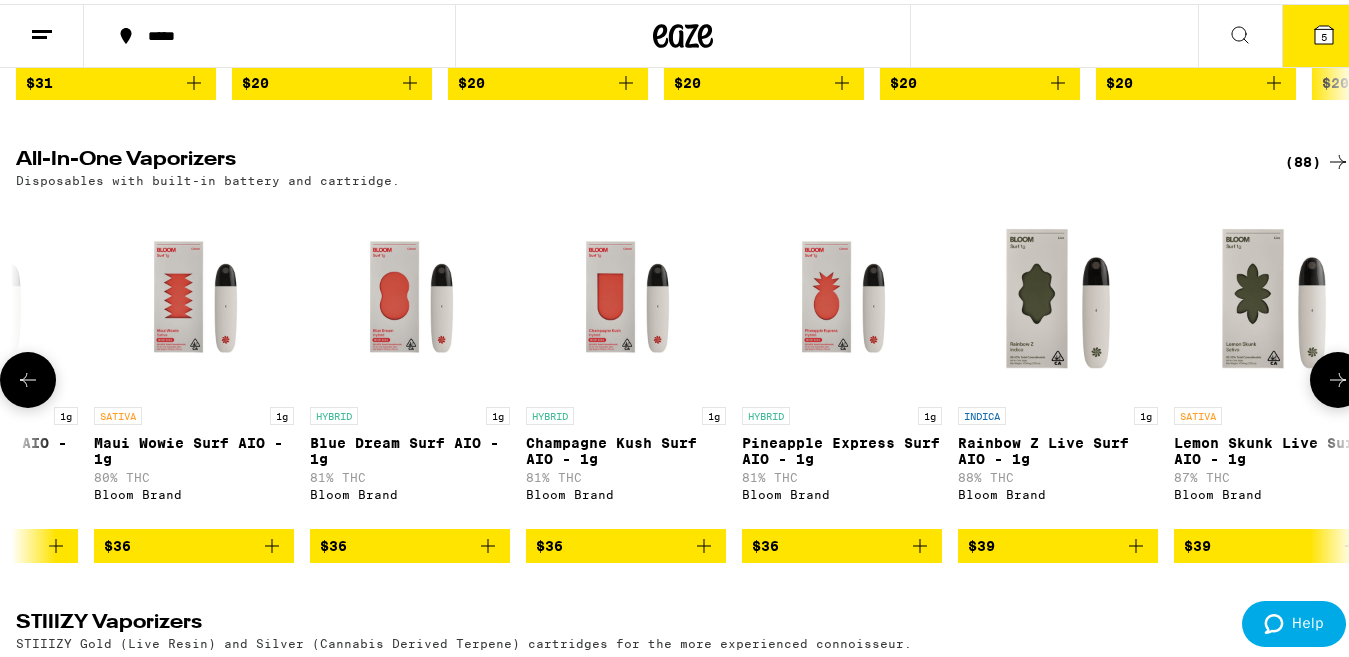 click 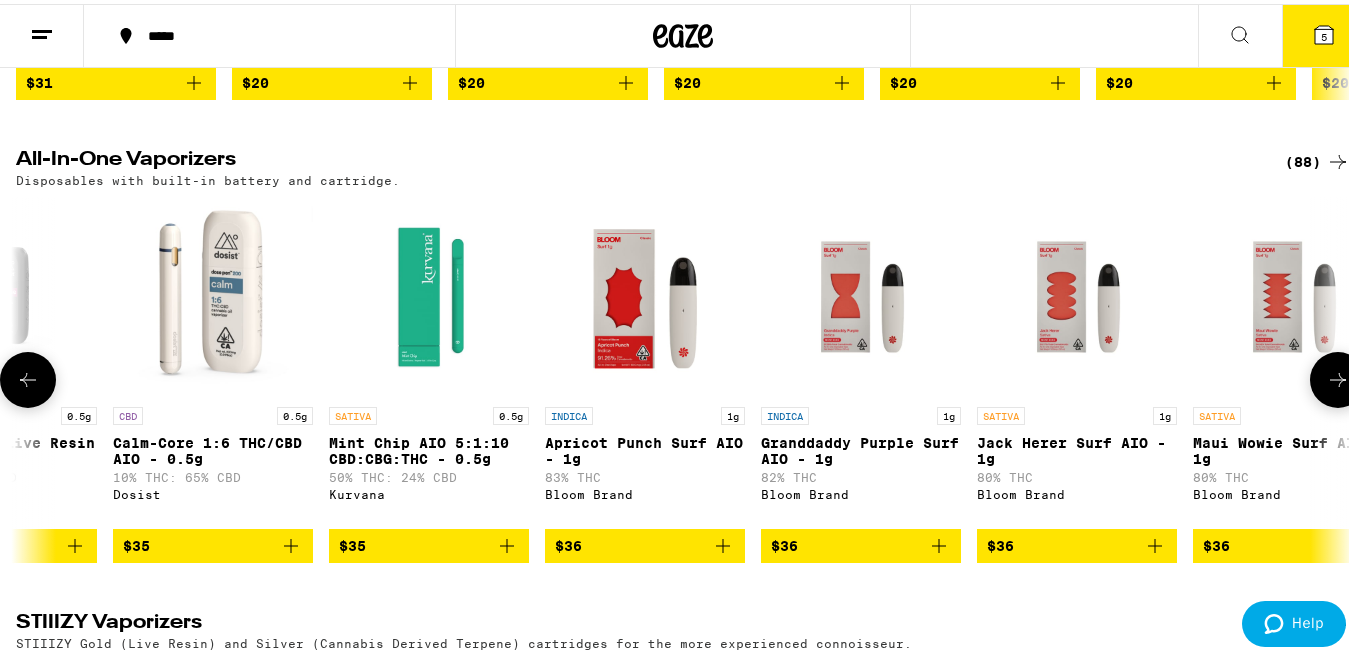 click 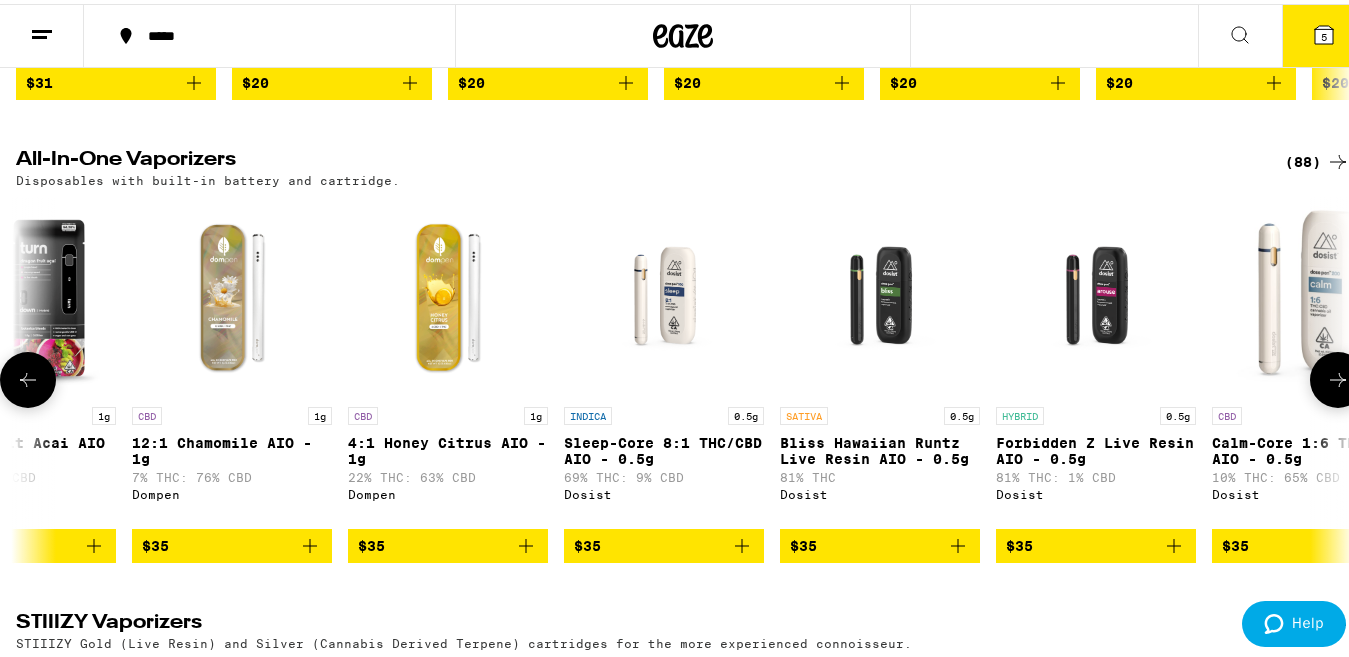 click 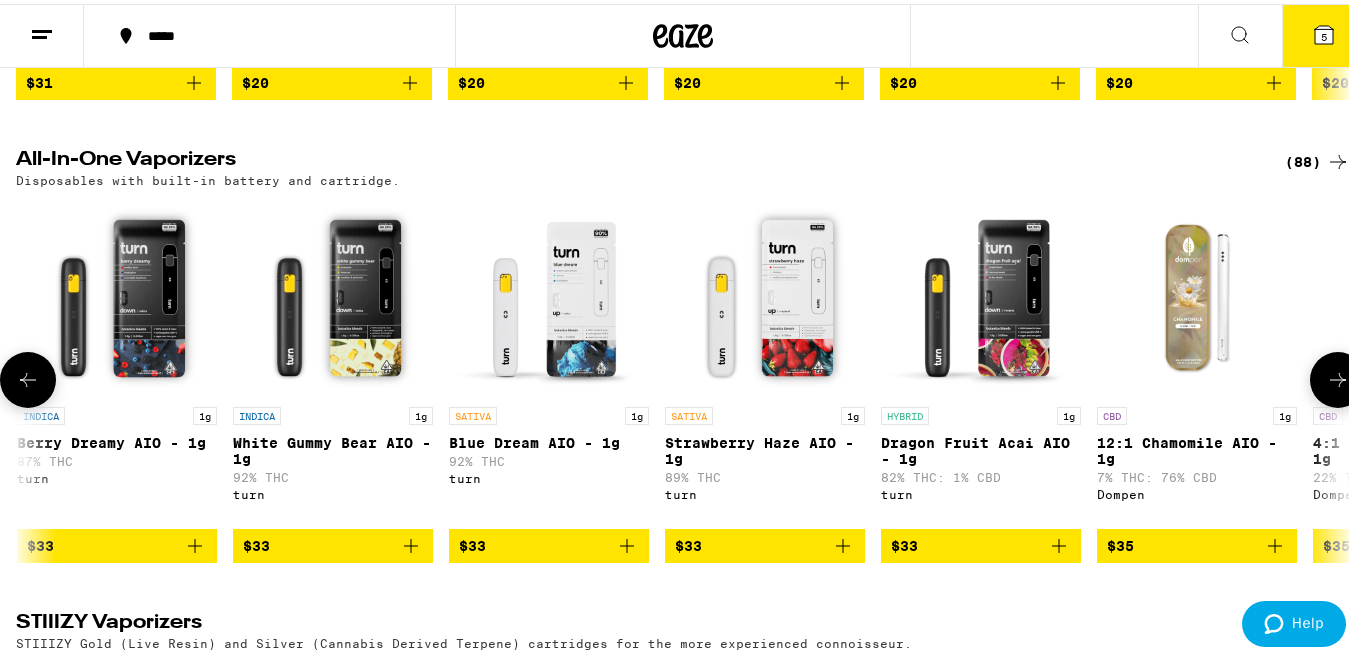 scroll, scrollTop: 0, scrollLeft: 11097, axis: horizontal 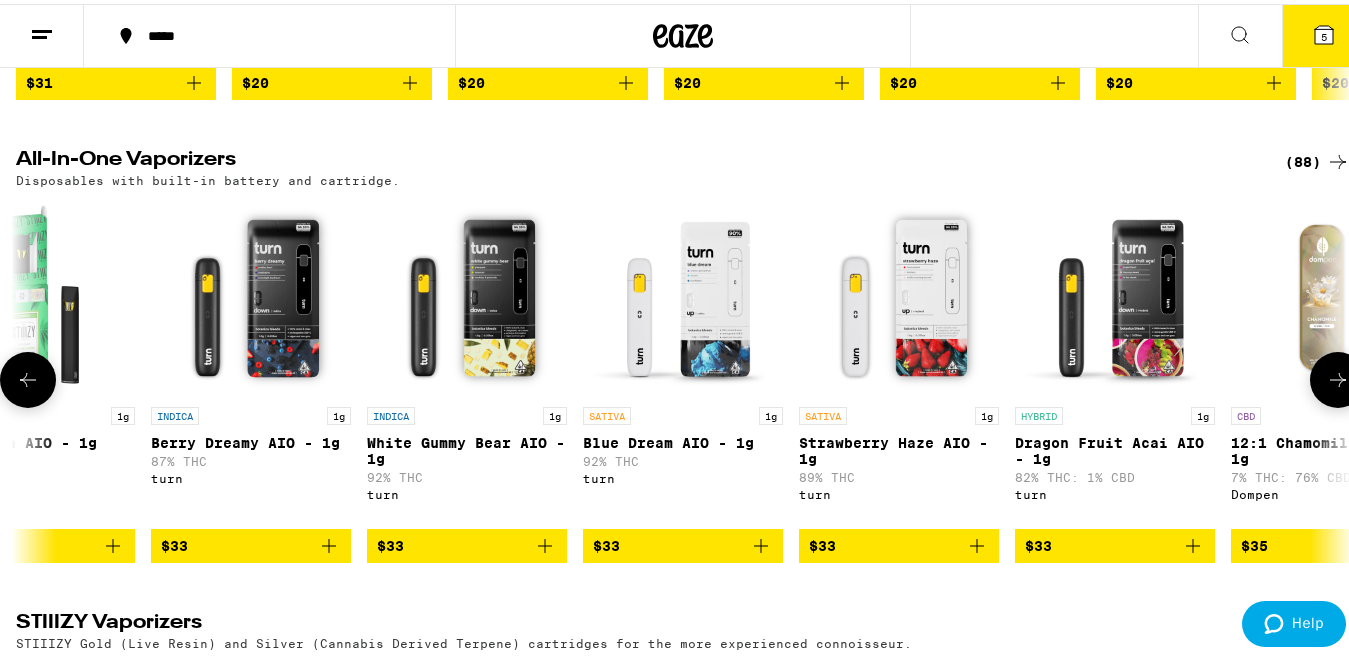 click 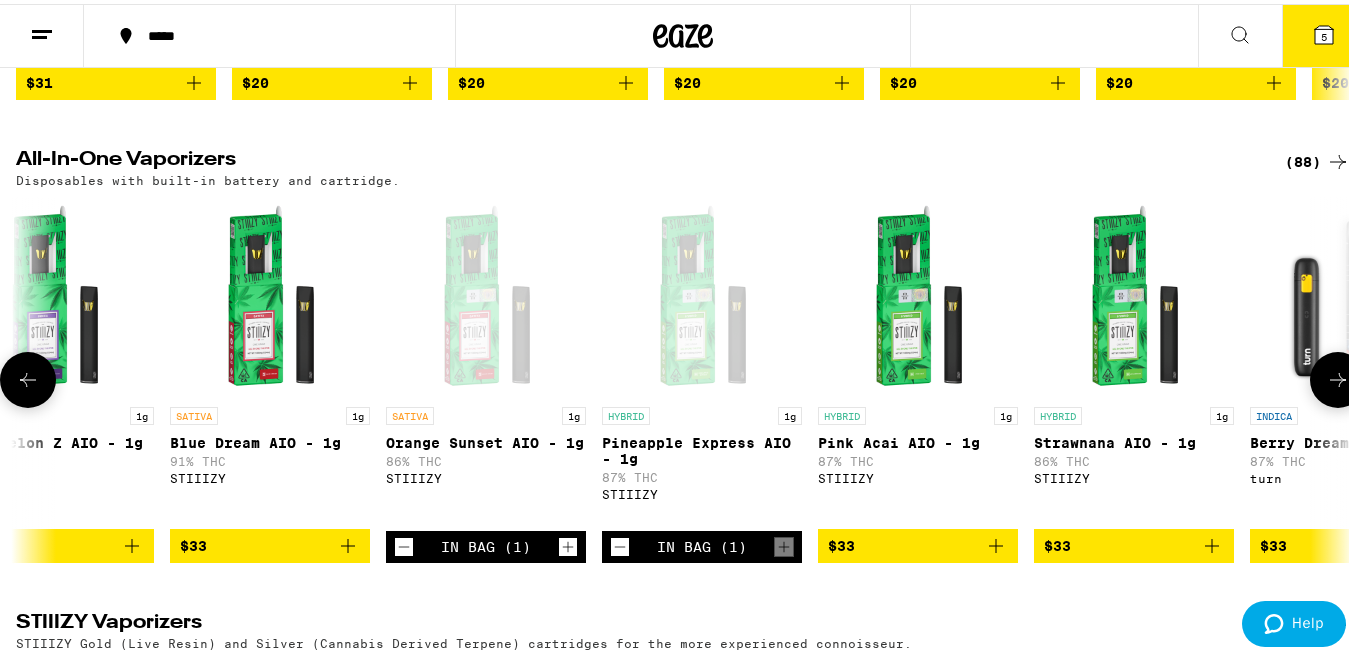 click 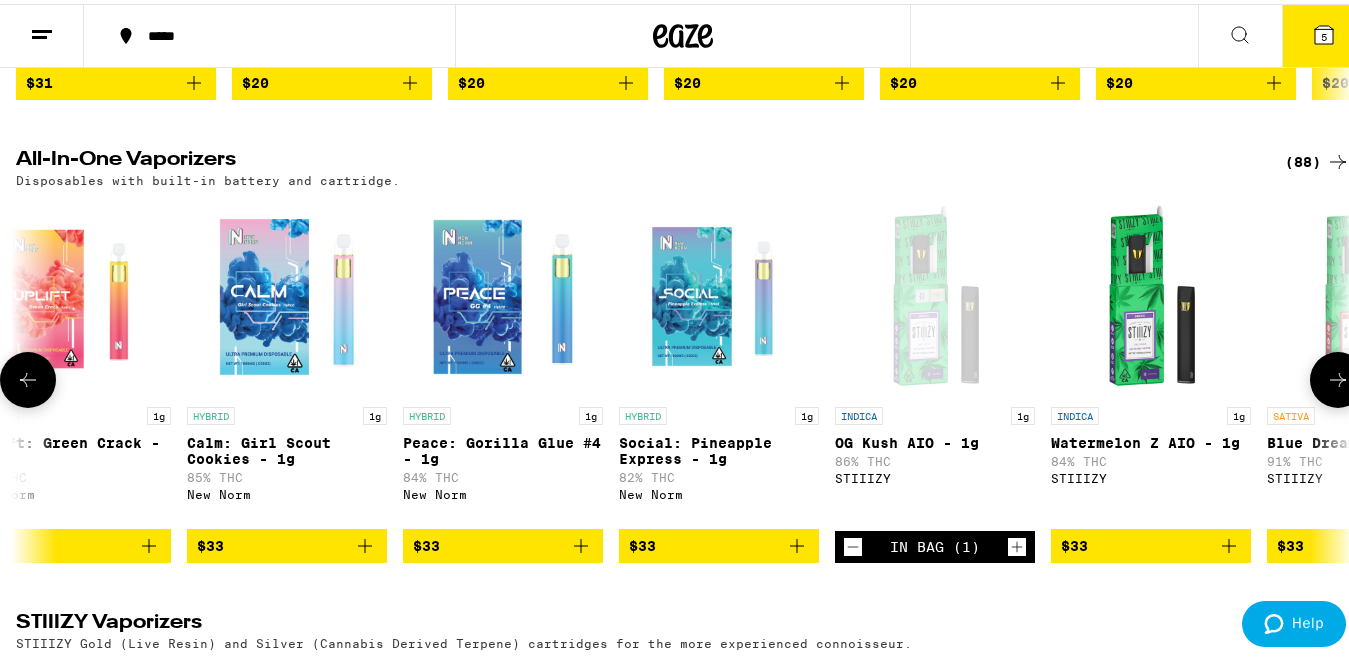 scroll, scrollTop: 0, scrollLeft: 8899, axis: horizontal 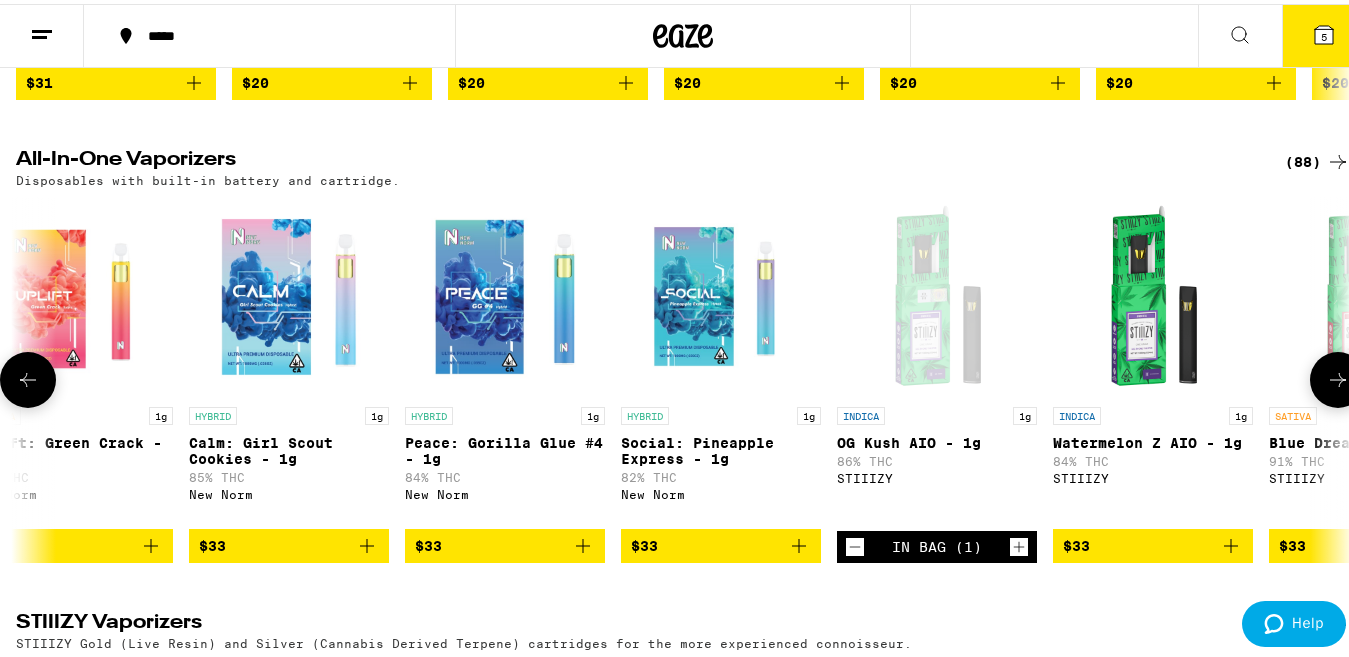 click 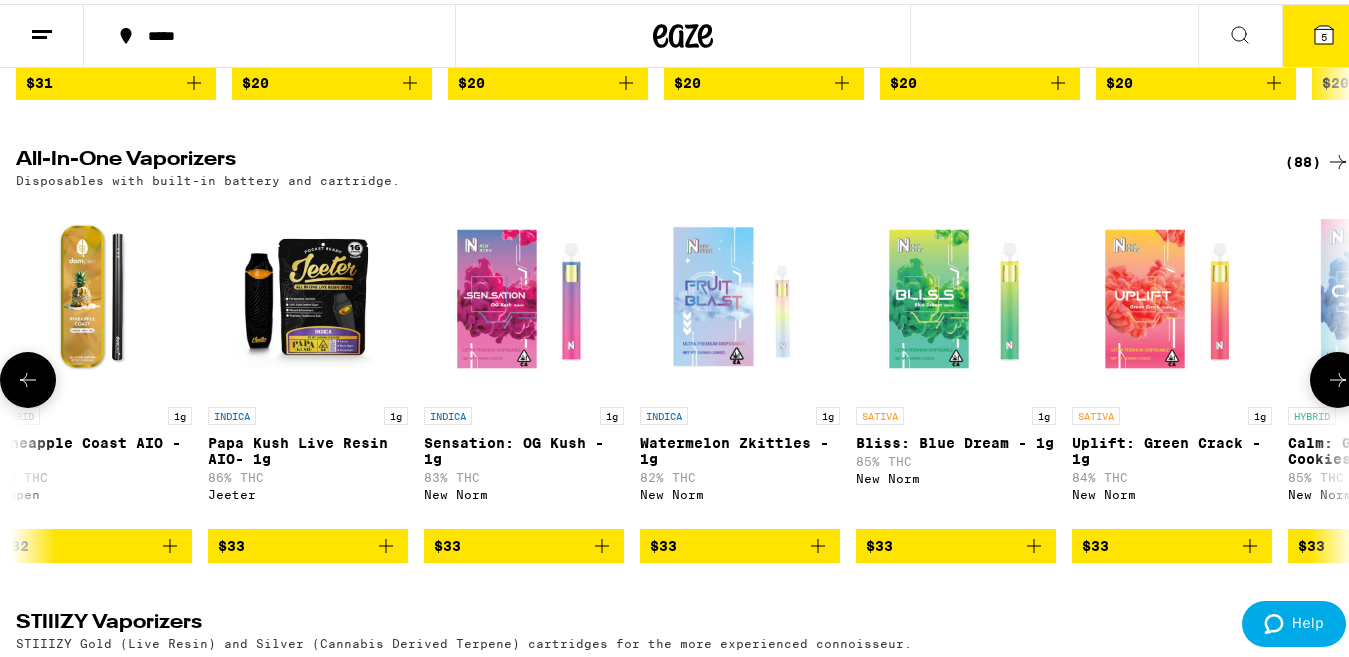 click 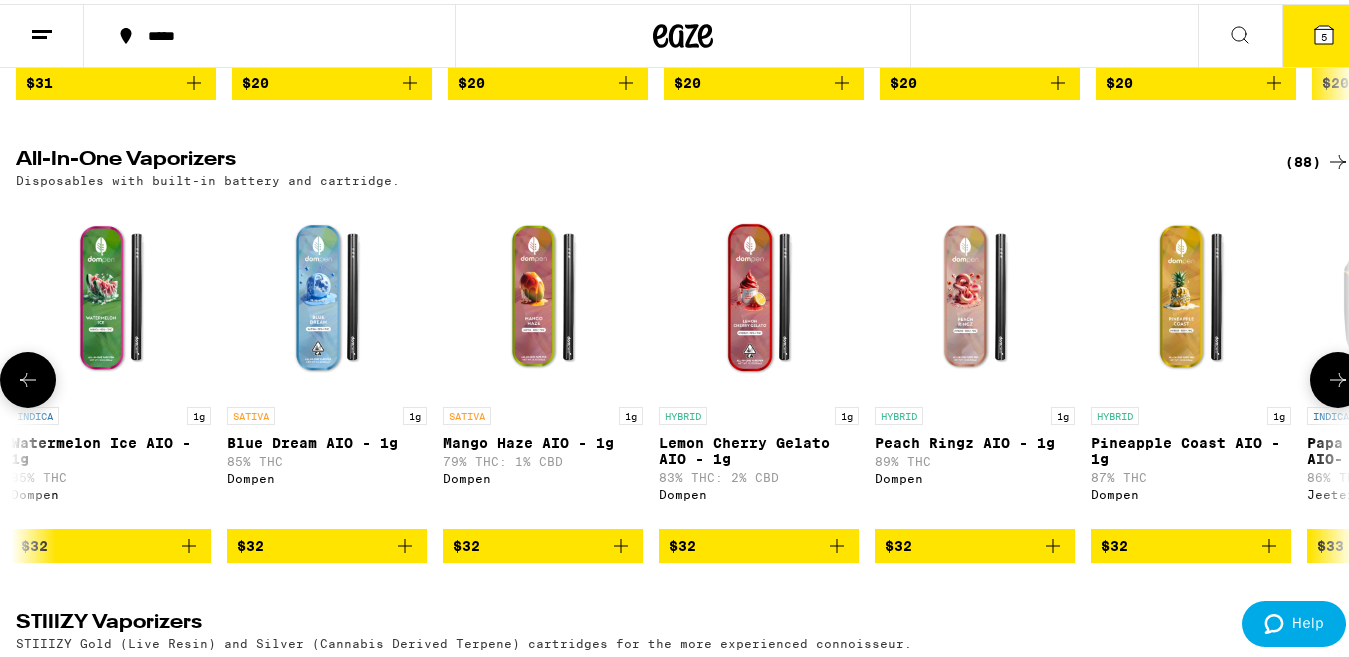 click 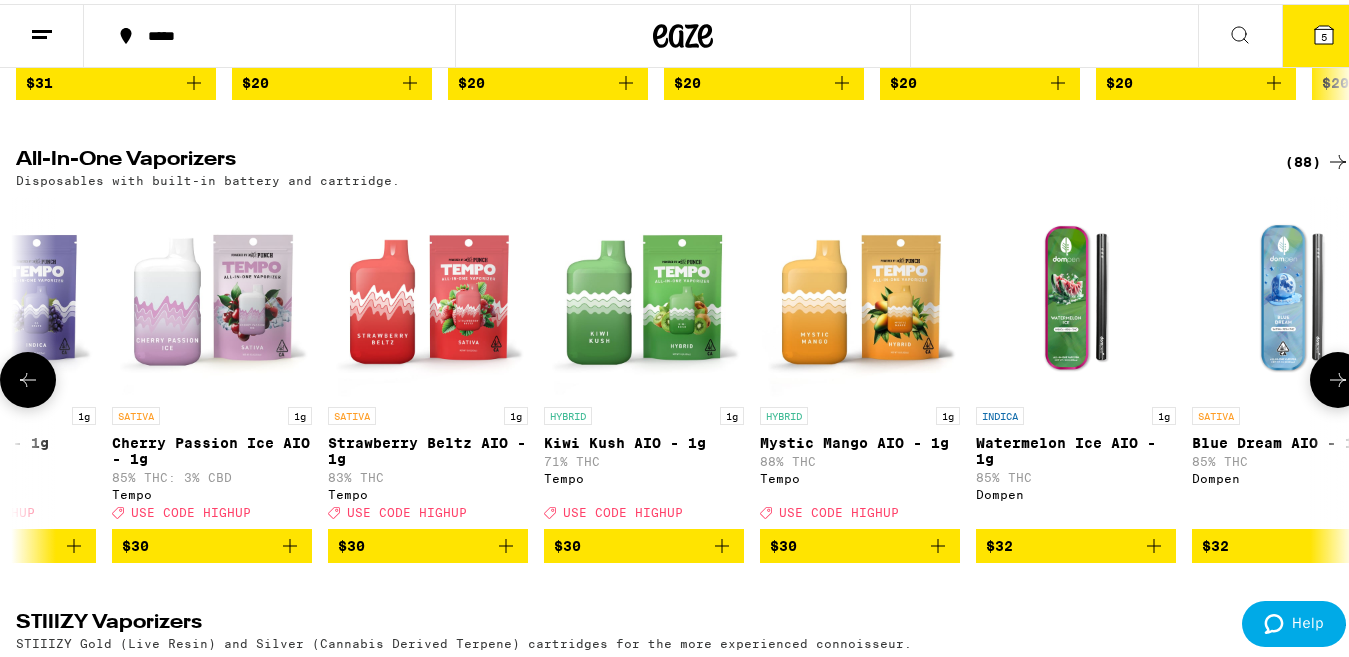 scroll, scrollTop: 0, scrollLeft: 5602, axis: horizontal 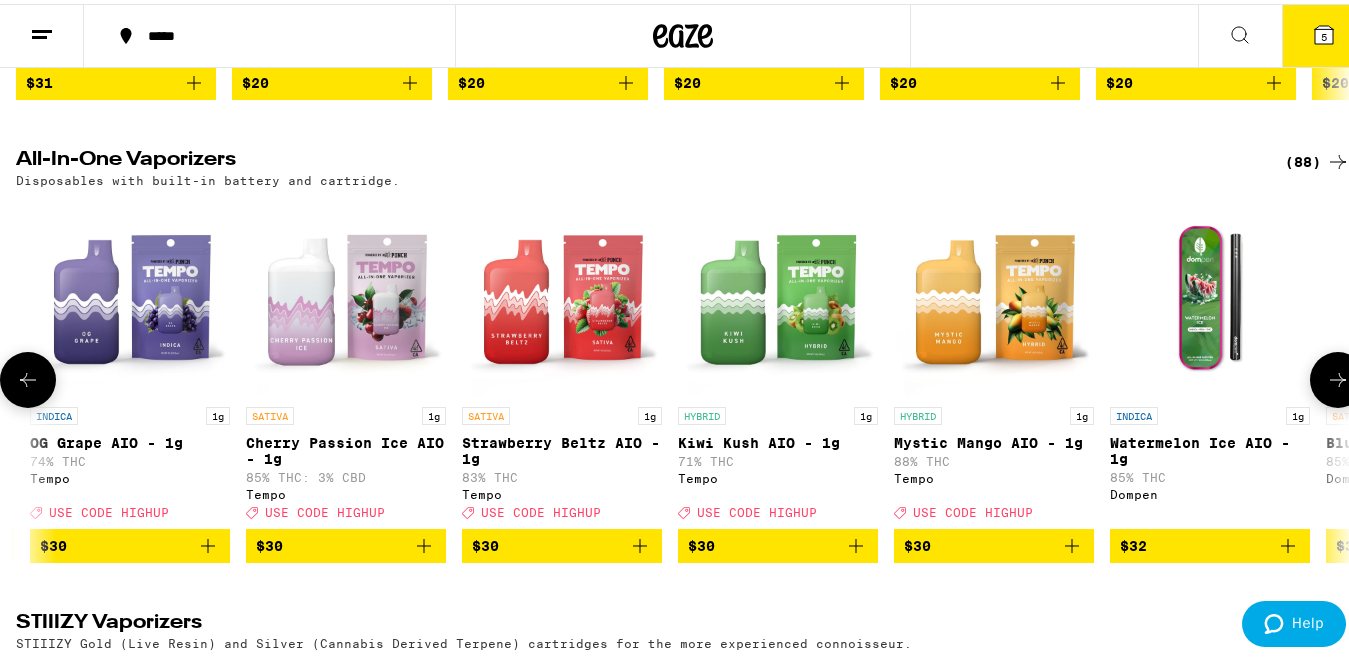 click 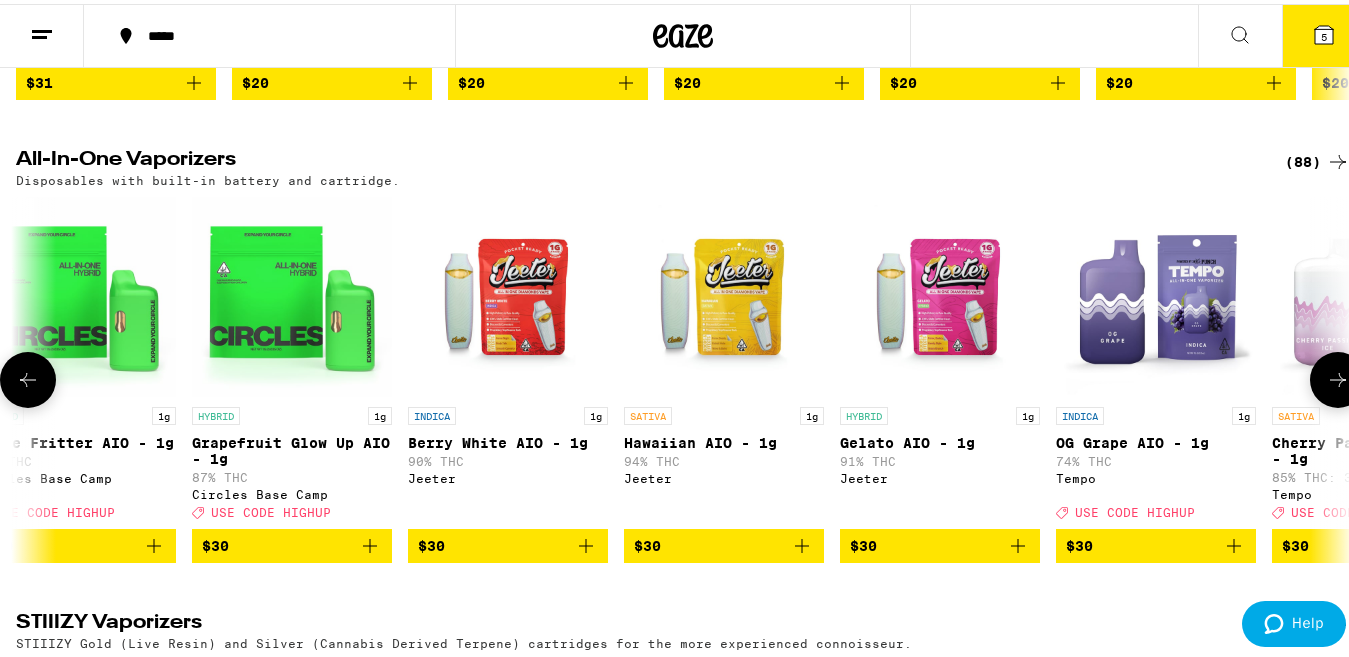 scroll, scrollTop: 0, scrollLeft: 4503, axis: horizontal 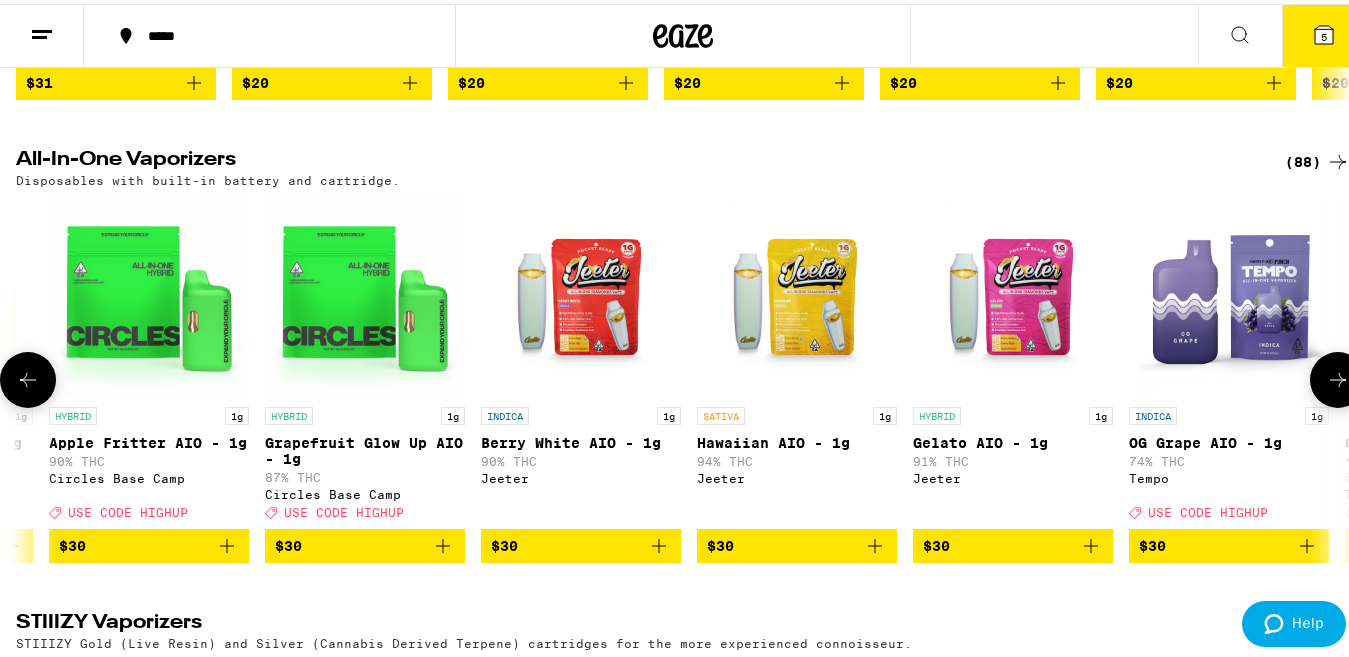 click 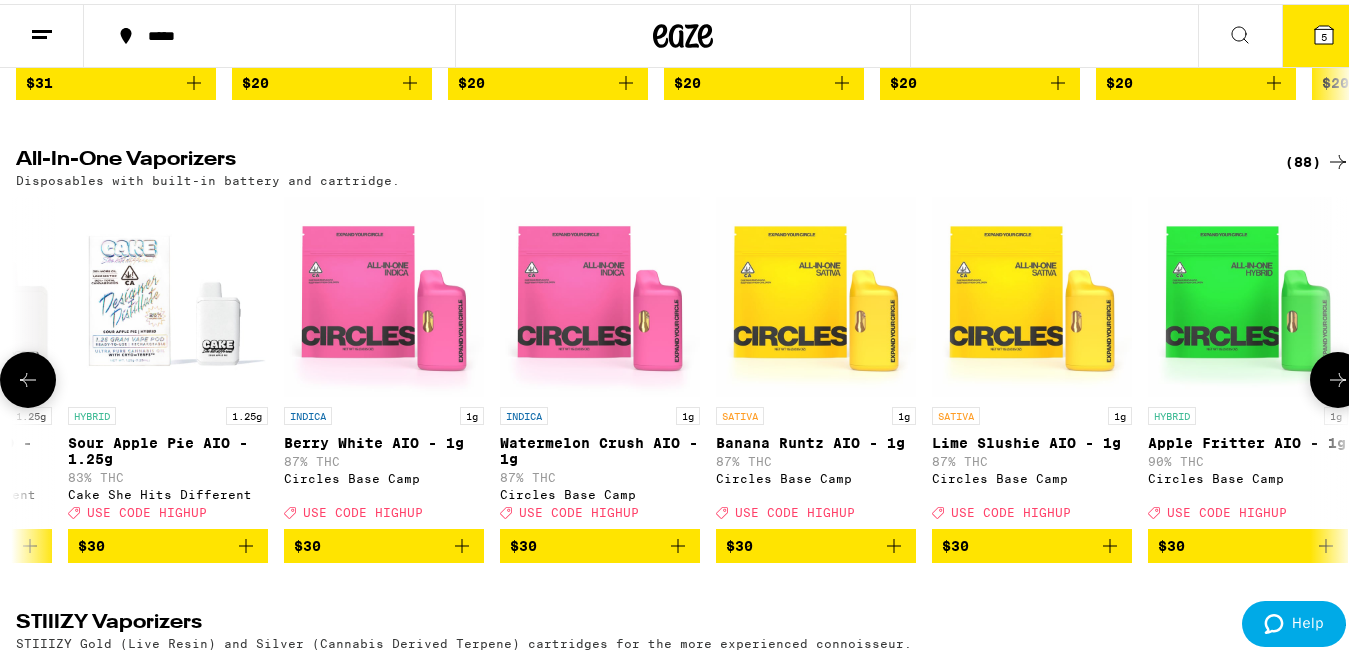 click 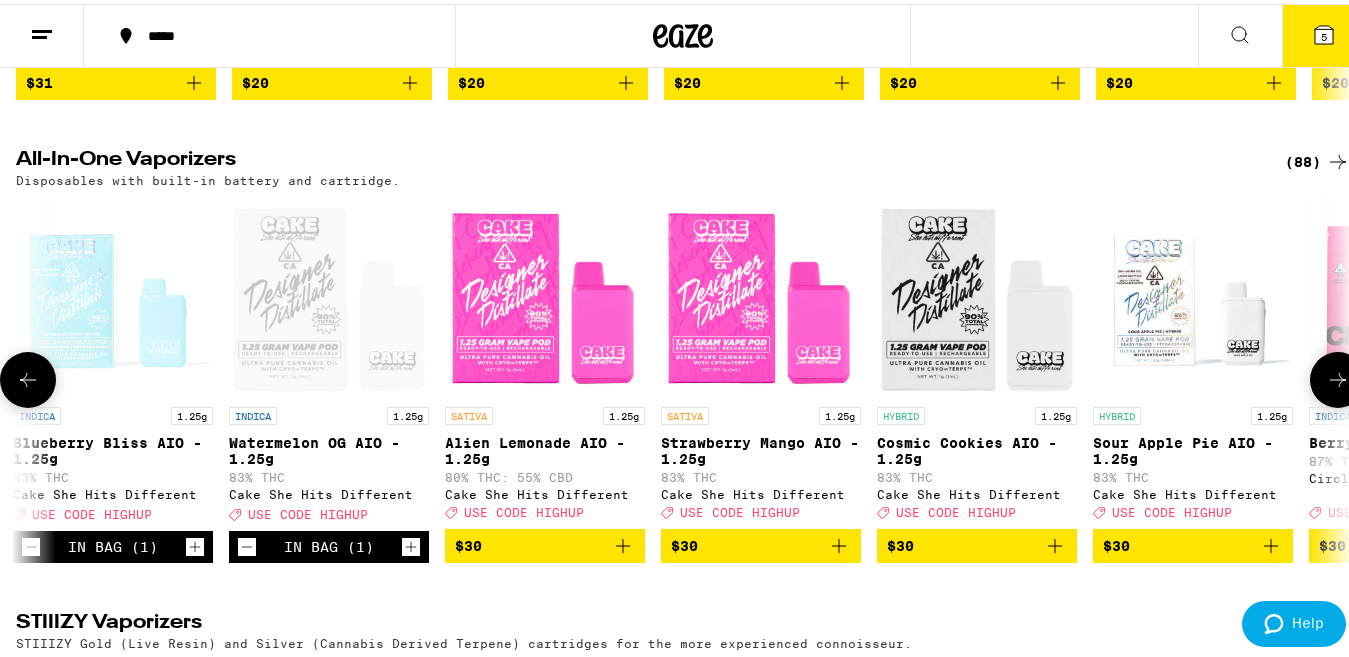 scroll, scrollTop: 0, scrollLeft: 2305, axis: horizontal 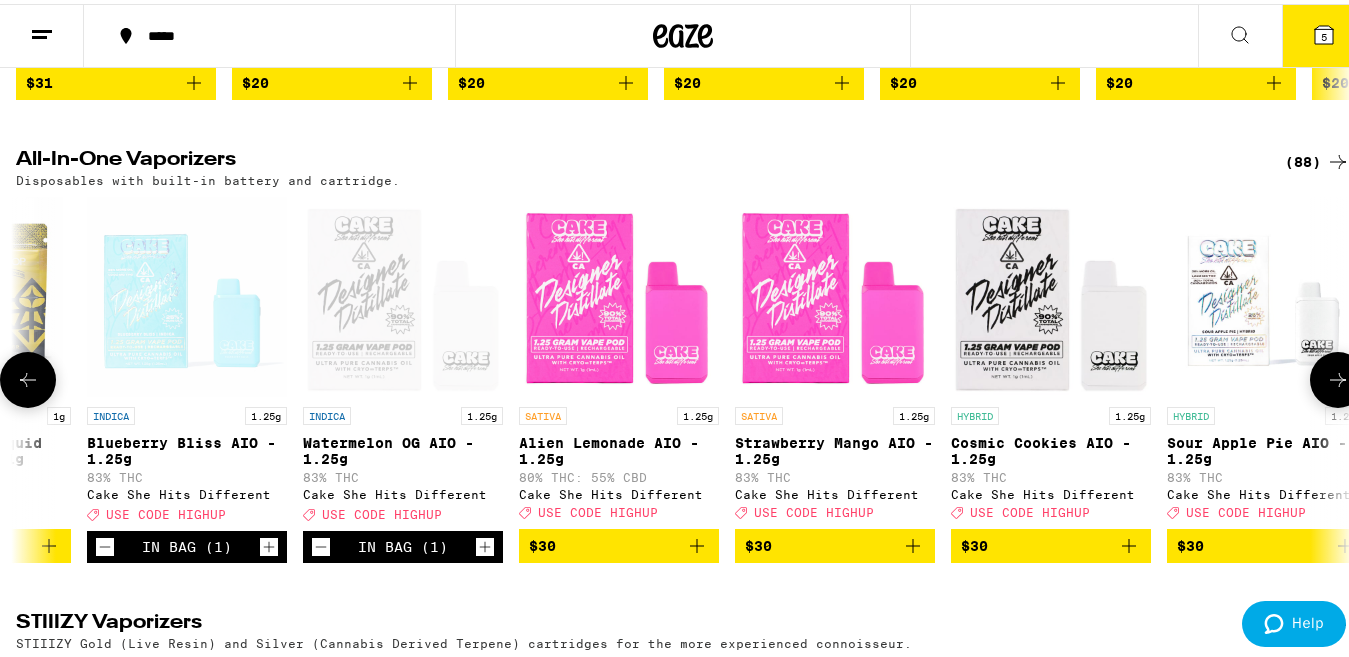click 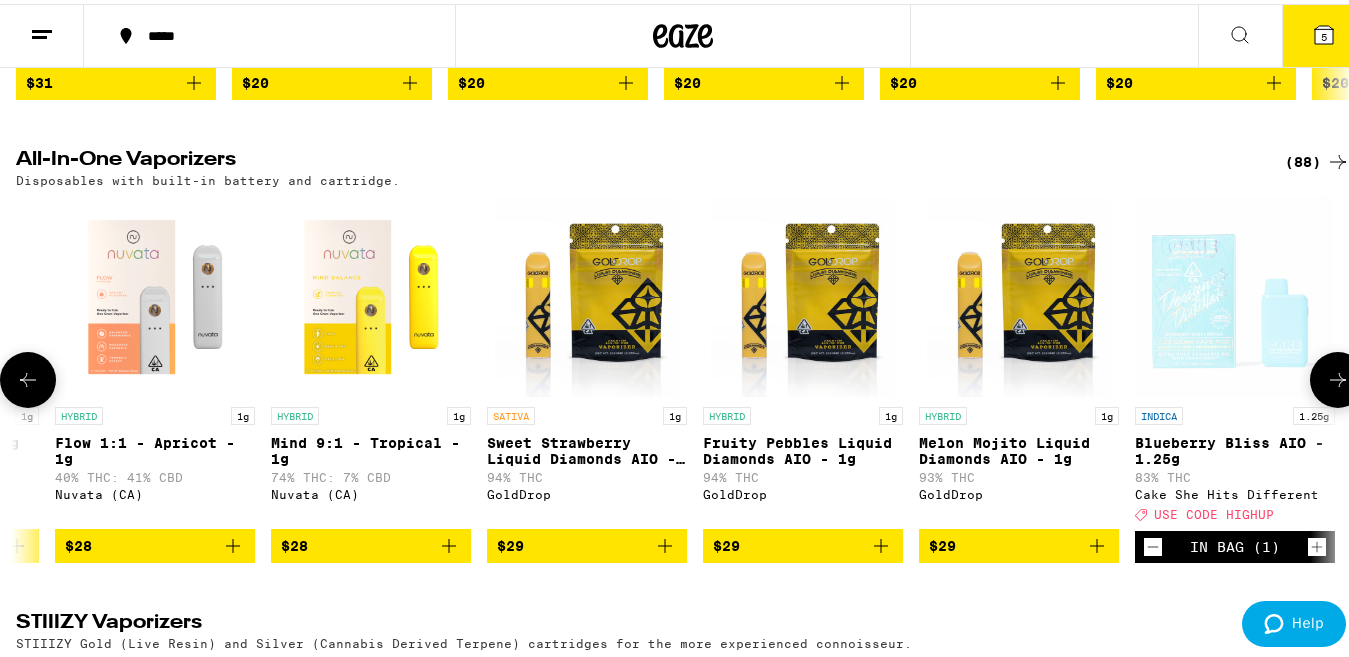 scroll, scrollTop: 0, scrollLeft: 1206, axis: horizontal 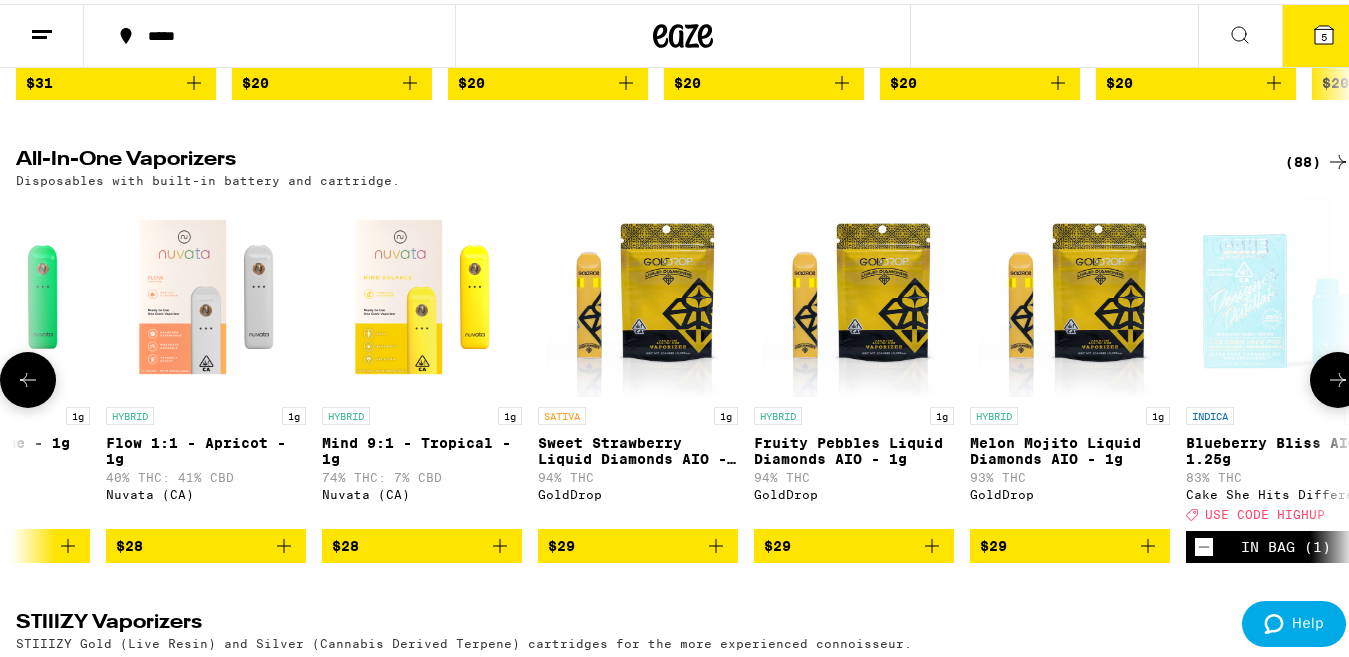 click 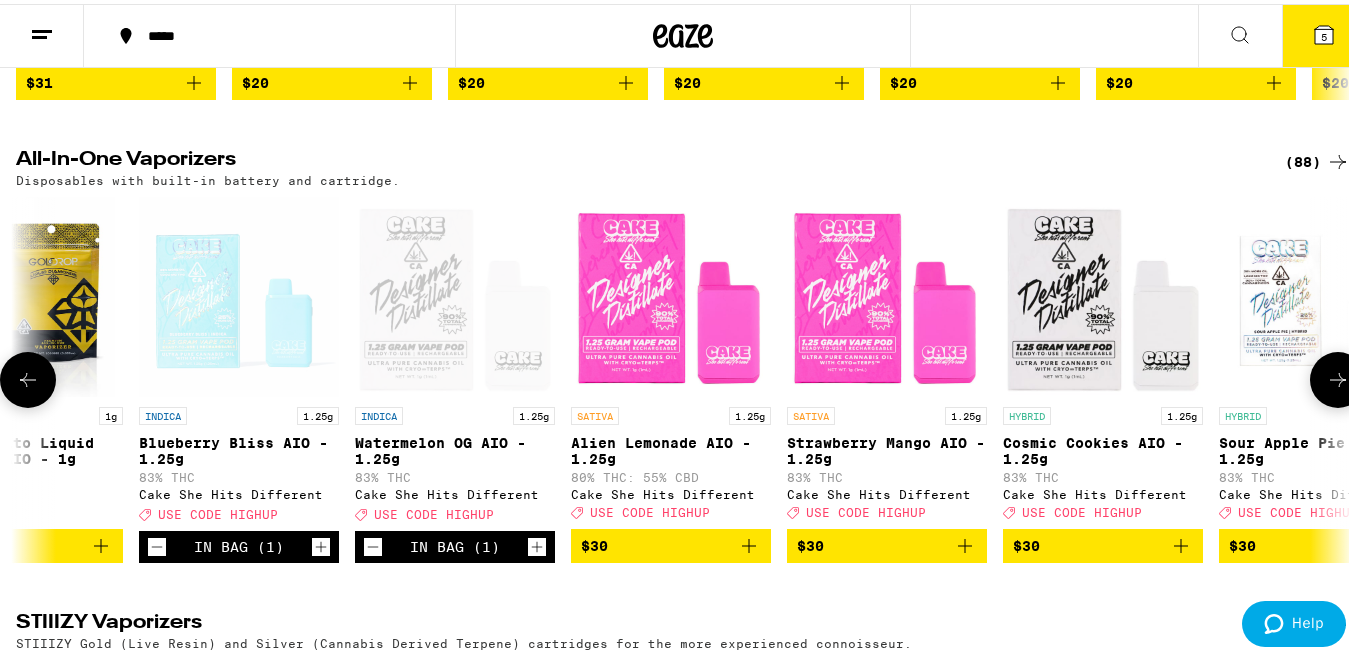 scroll, scrollTop: 0, scrollLeft: 2305, axis: horizontal 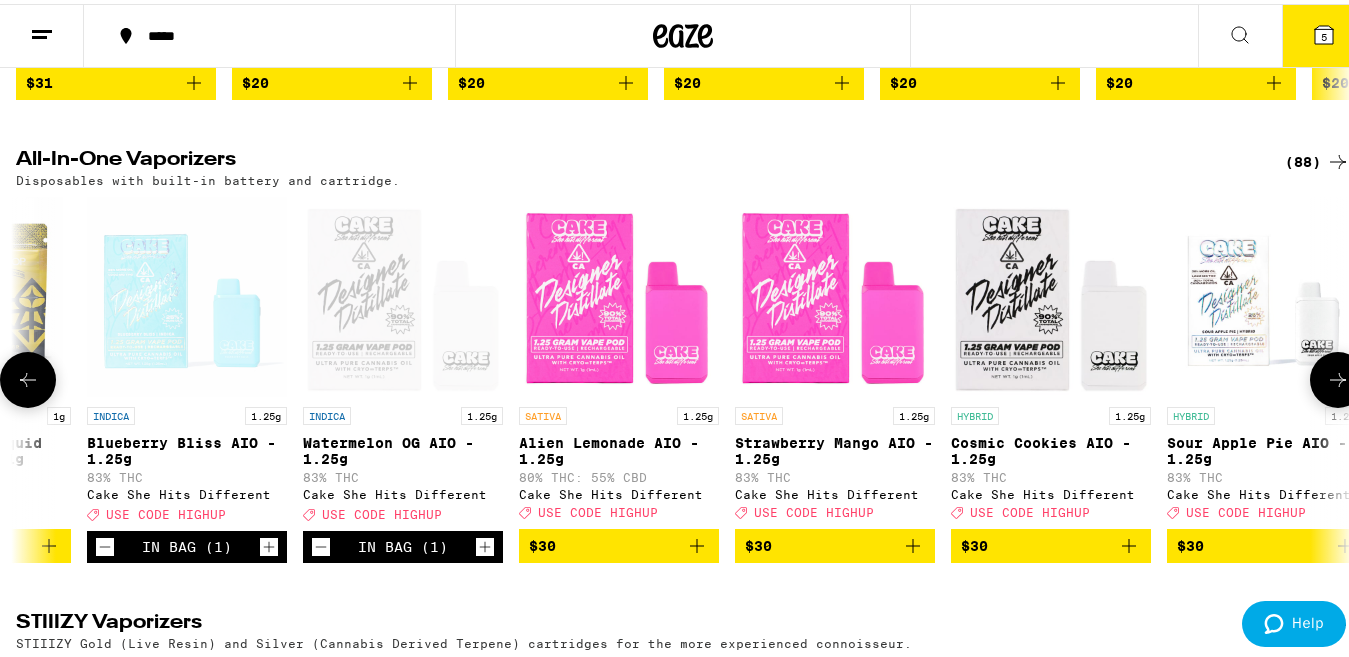 click on "$30" at bounding box center (1190, 542) 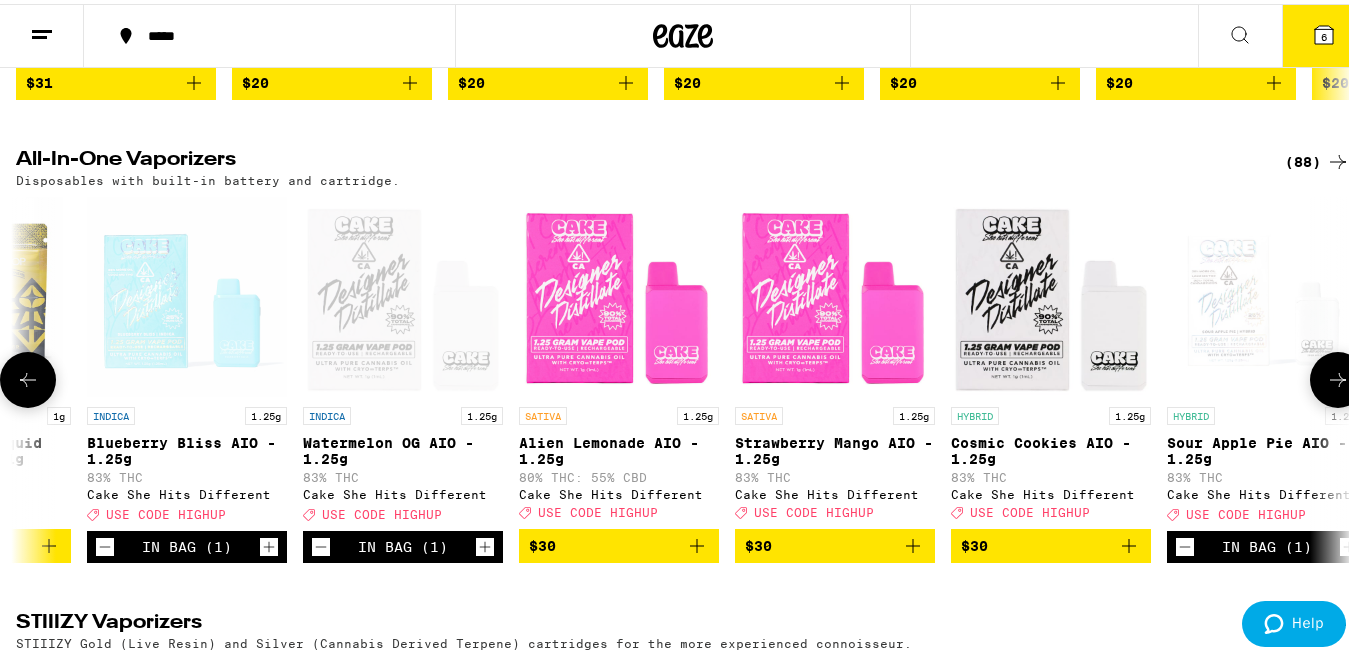 click 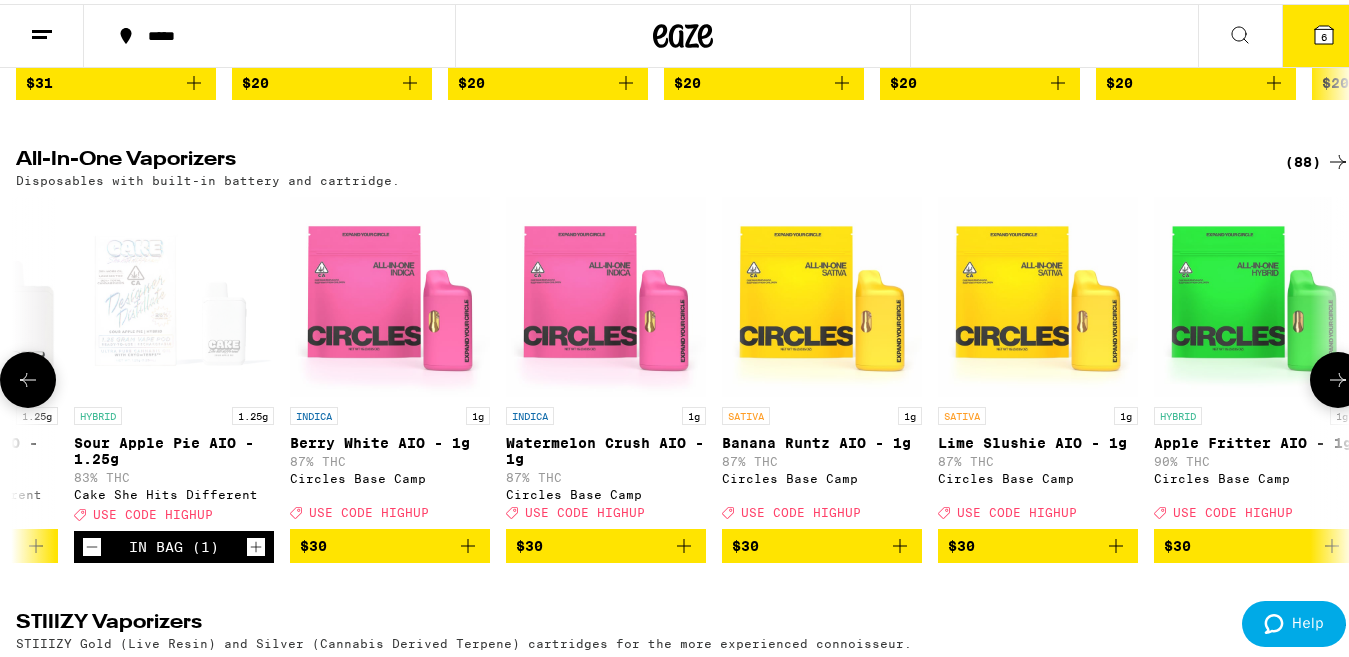 scroll, scrollTop: 0, scrollLeft: 3404, axis: horizontal 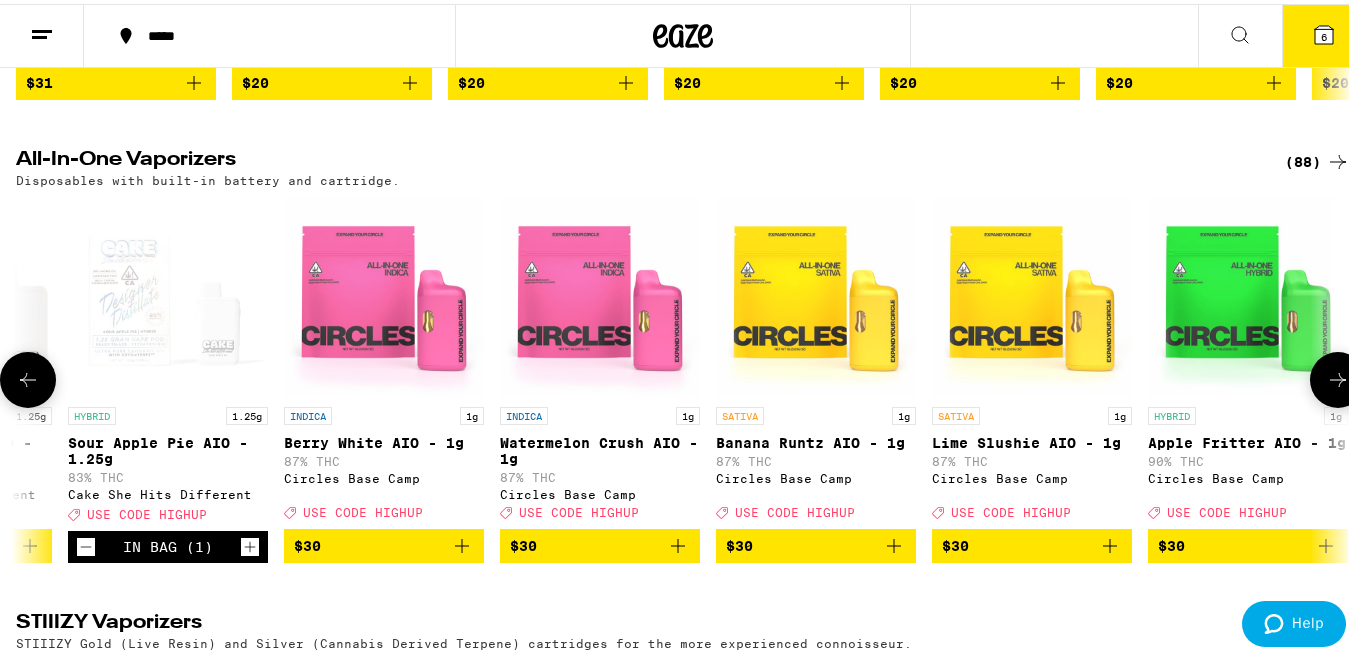 click 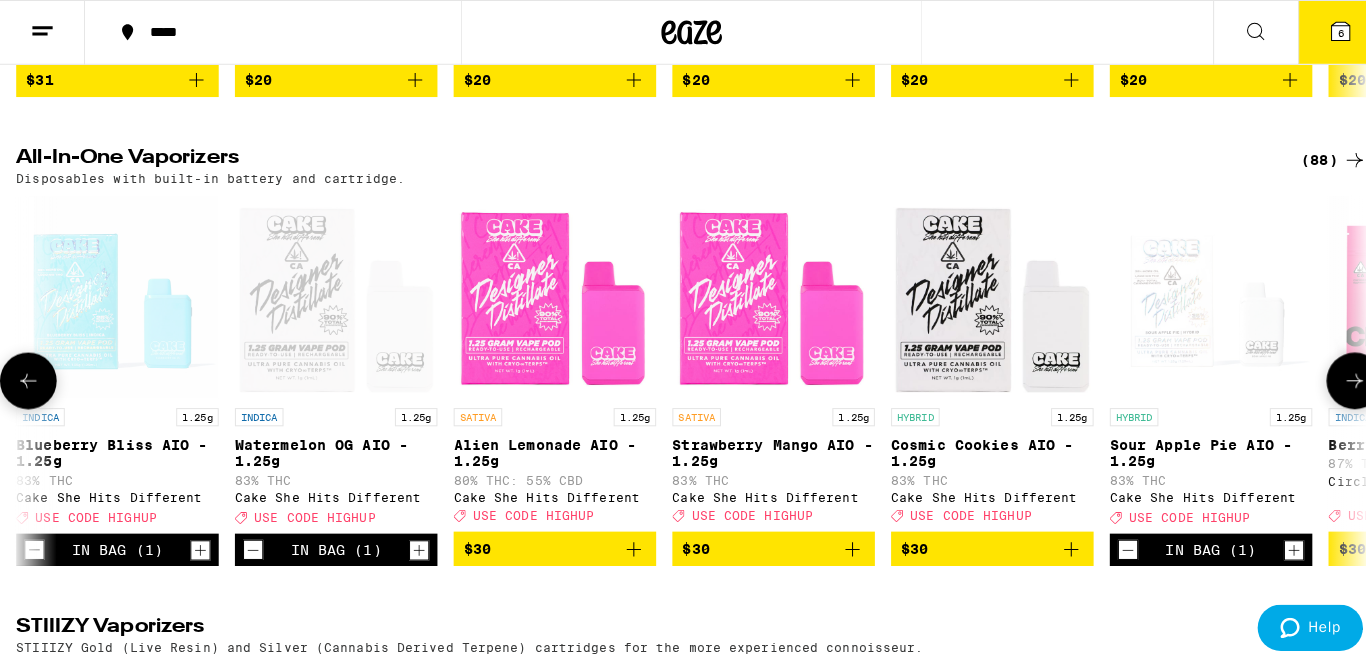 scroll, scrollTop: 0, scrollLeft: 2305, axis: horizontal 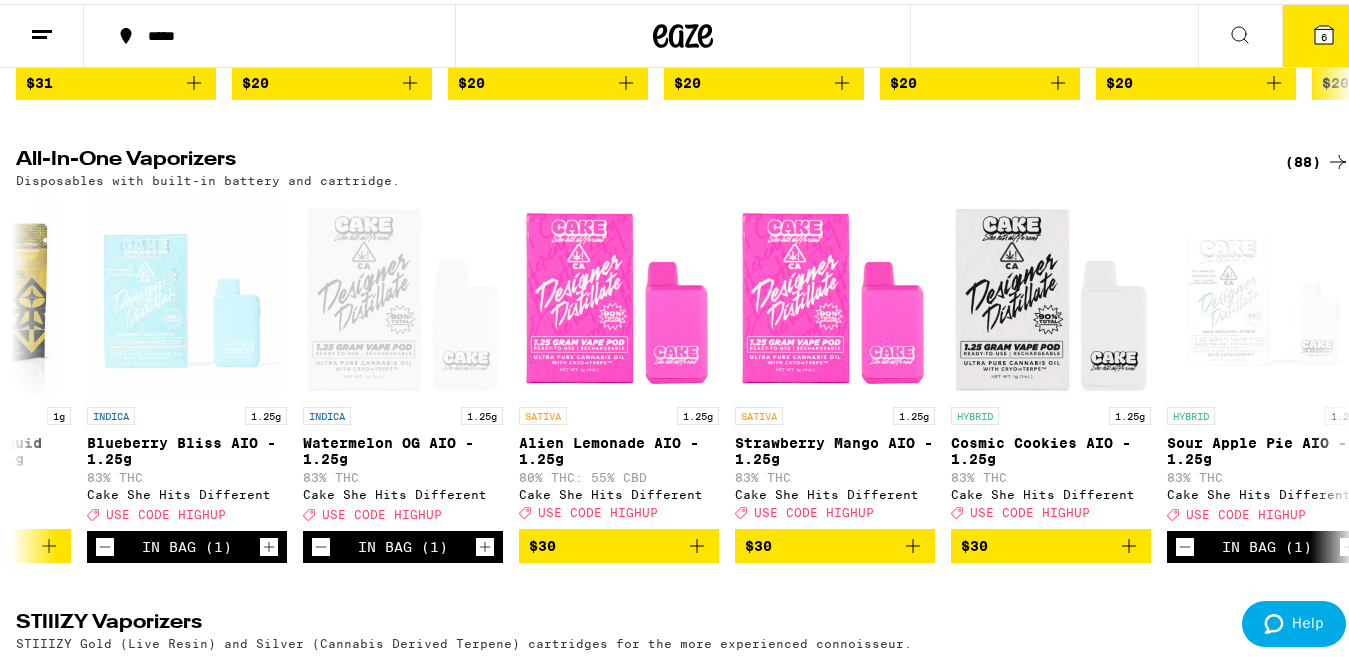 click 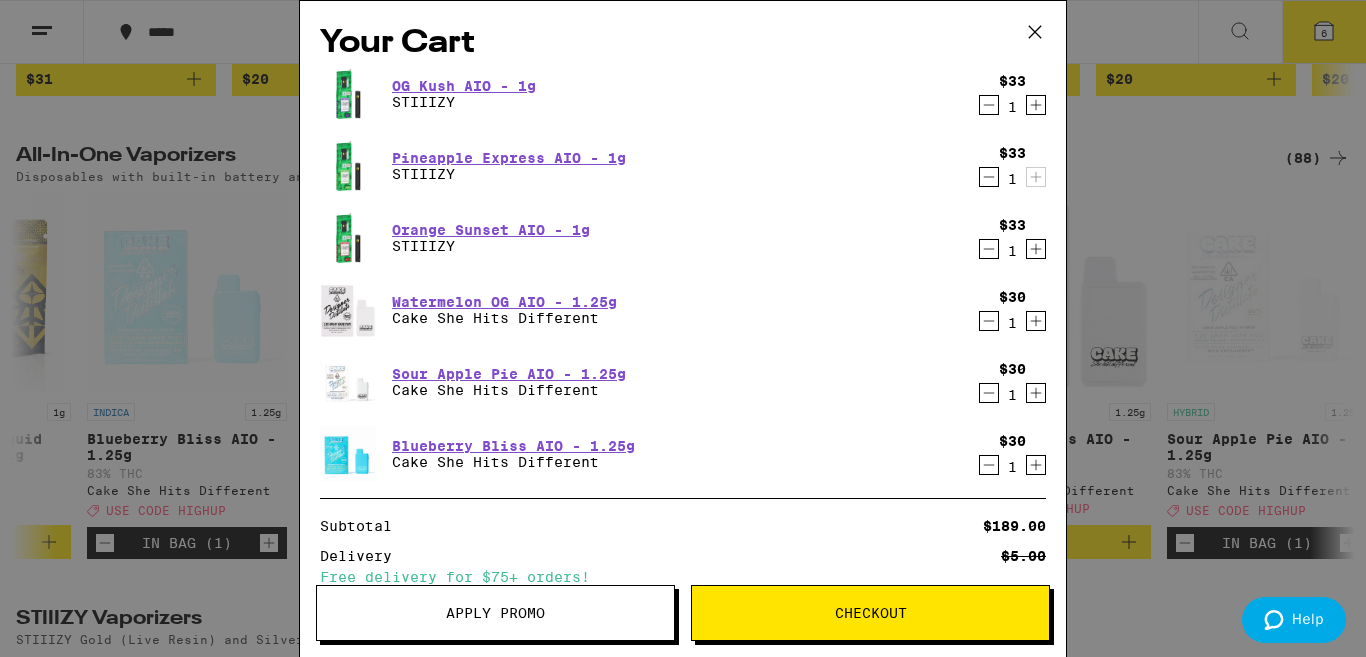 click 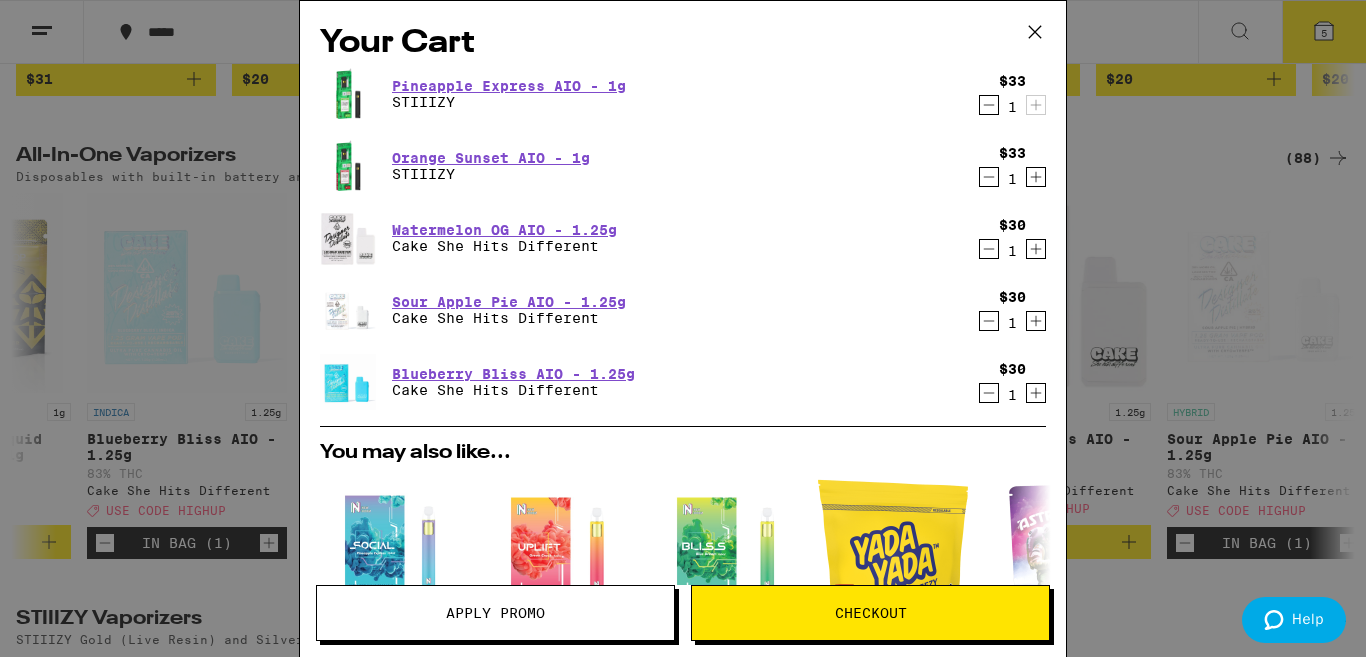 click 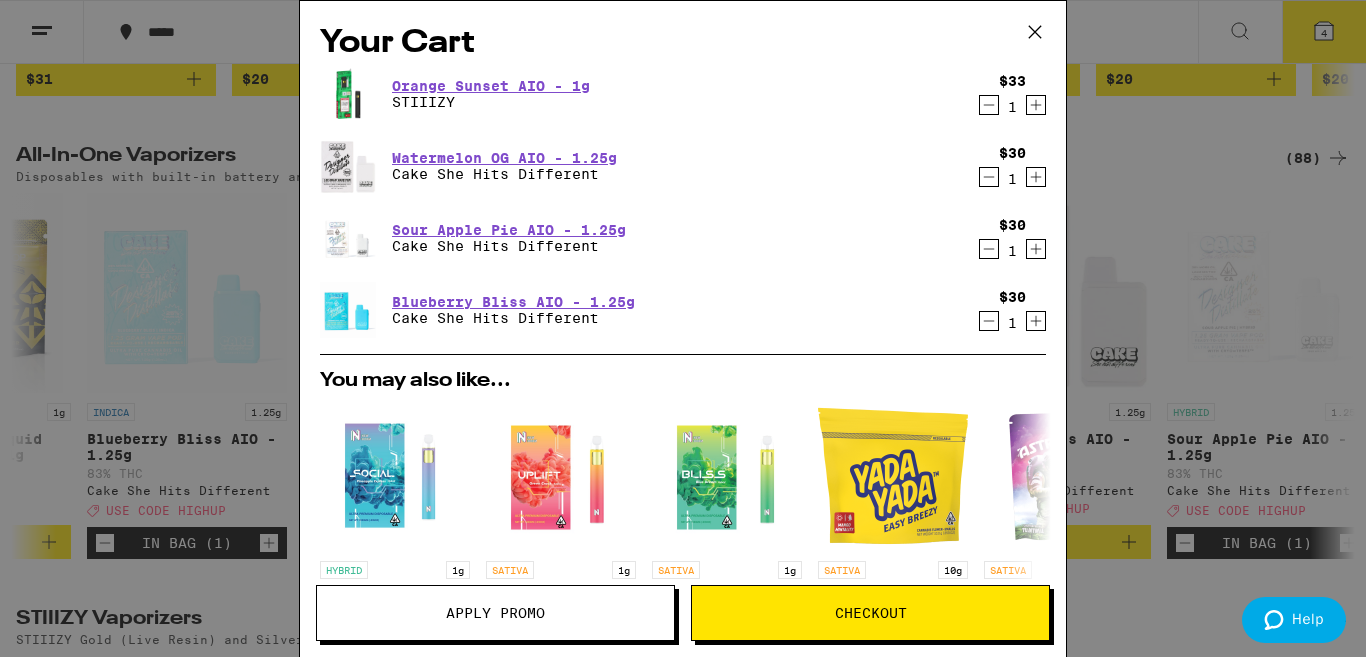 click 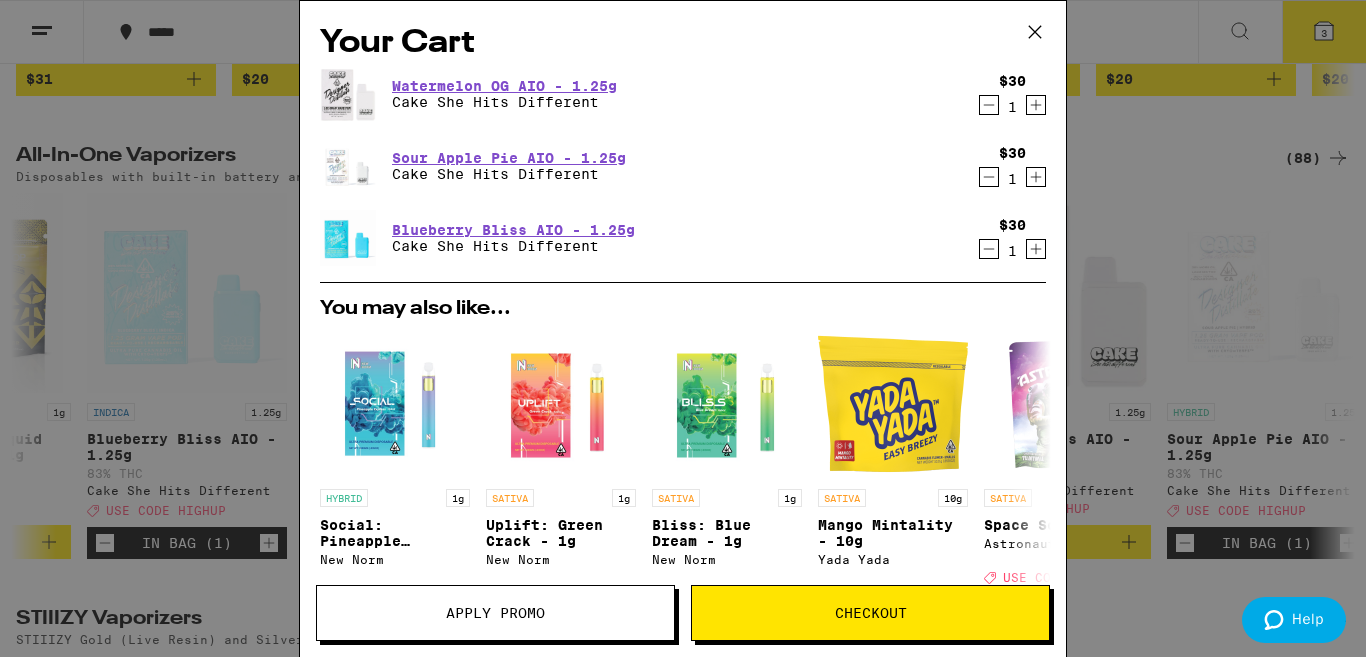 click on "Checkout" at bounding box center [871, 613] 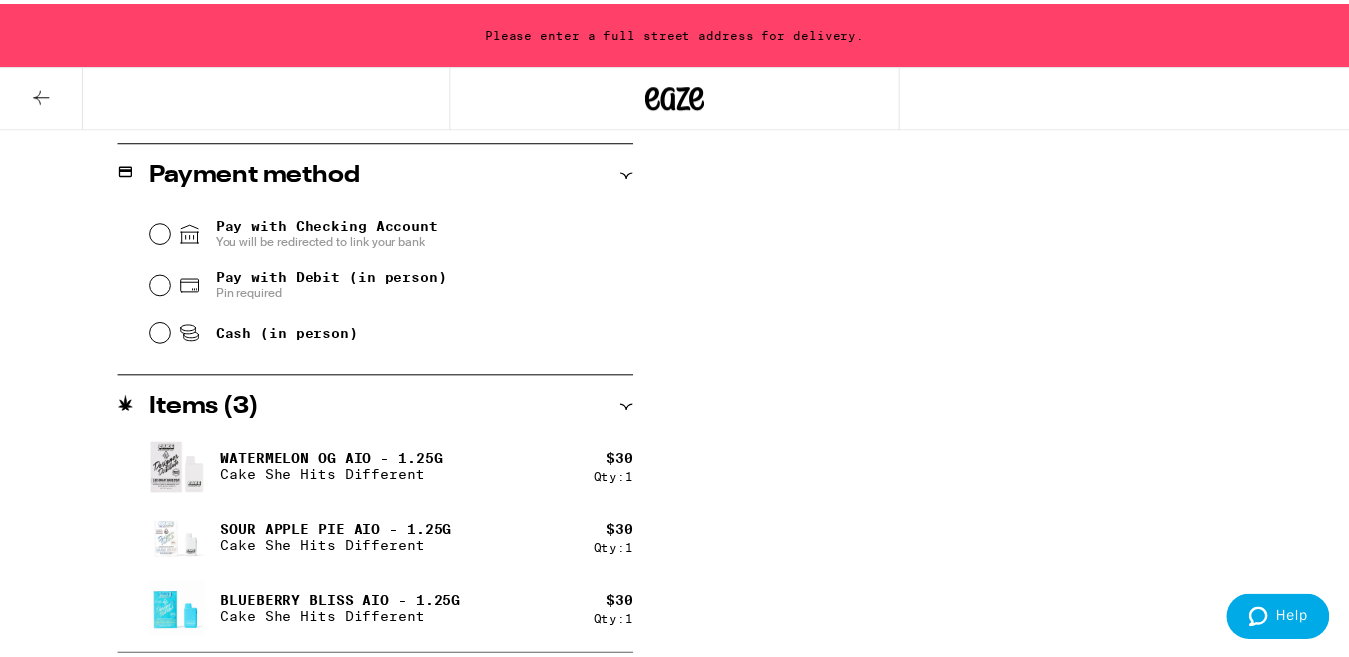 scroll, scrollTop: 0, scrollLeft: 0, axis: both 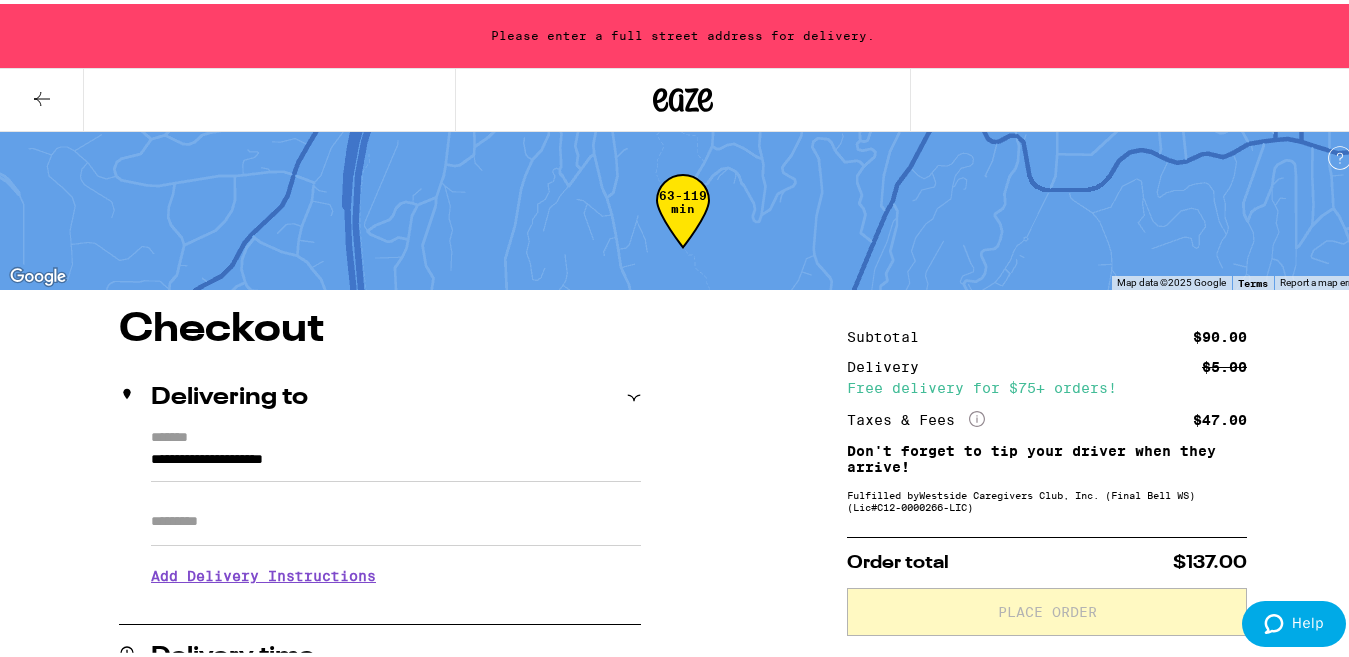 click 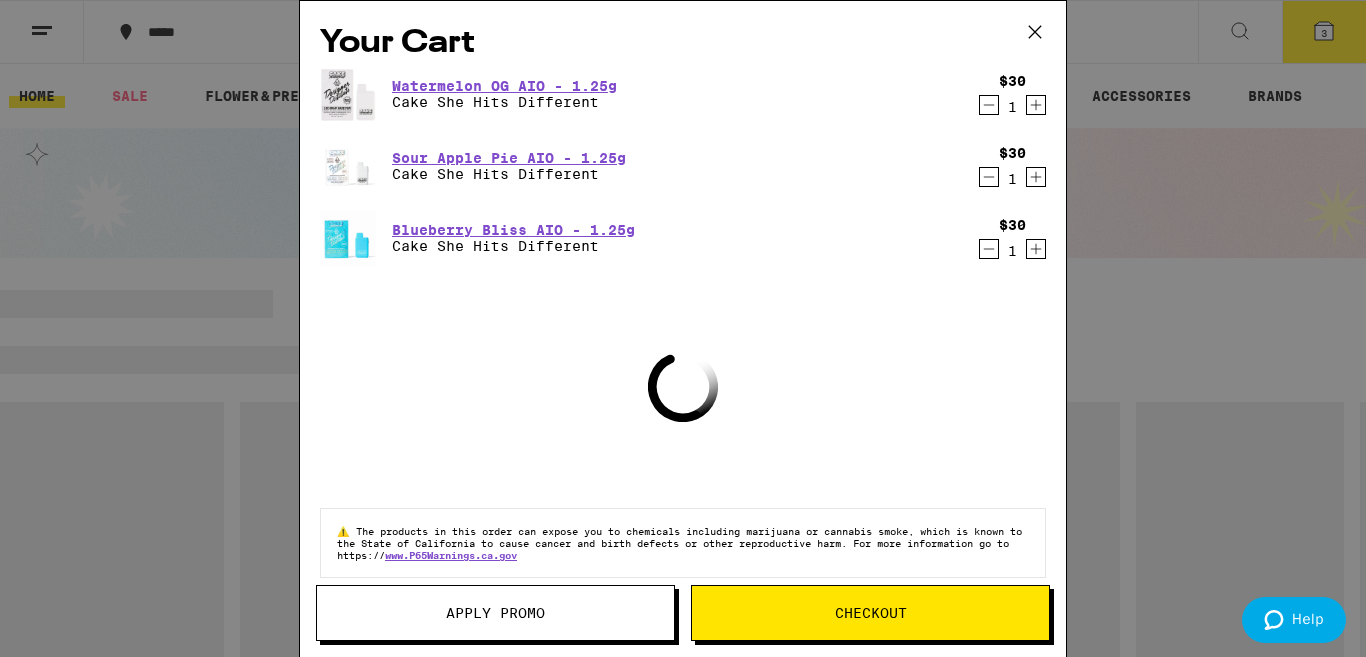 click 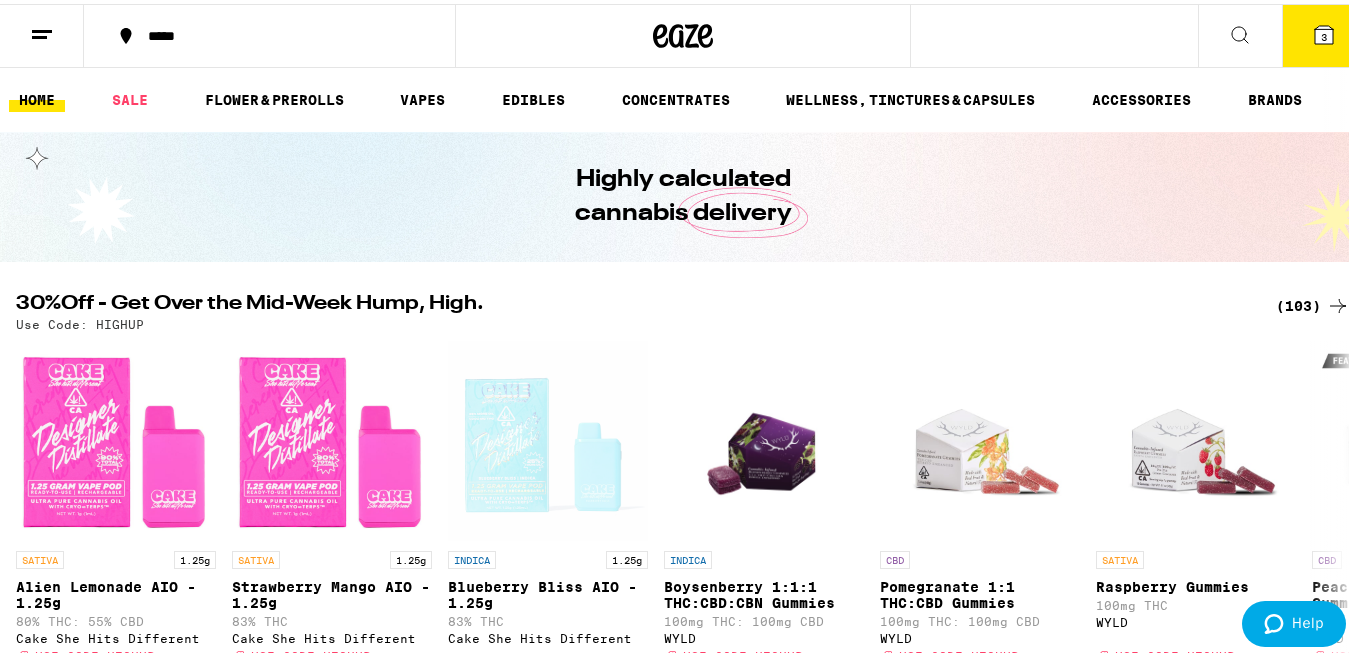 scroll, scrollTop: 147, scrollLeft: 0, axis: vertical 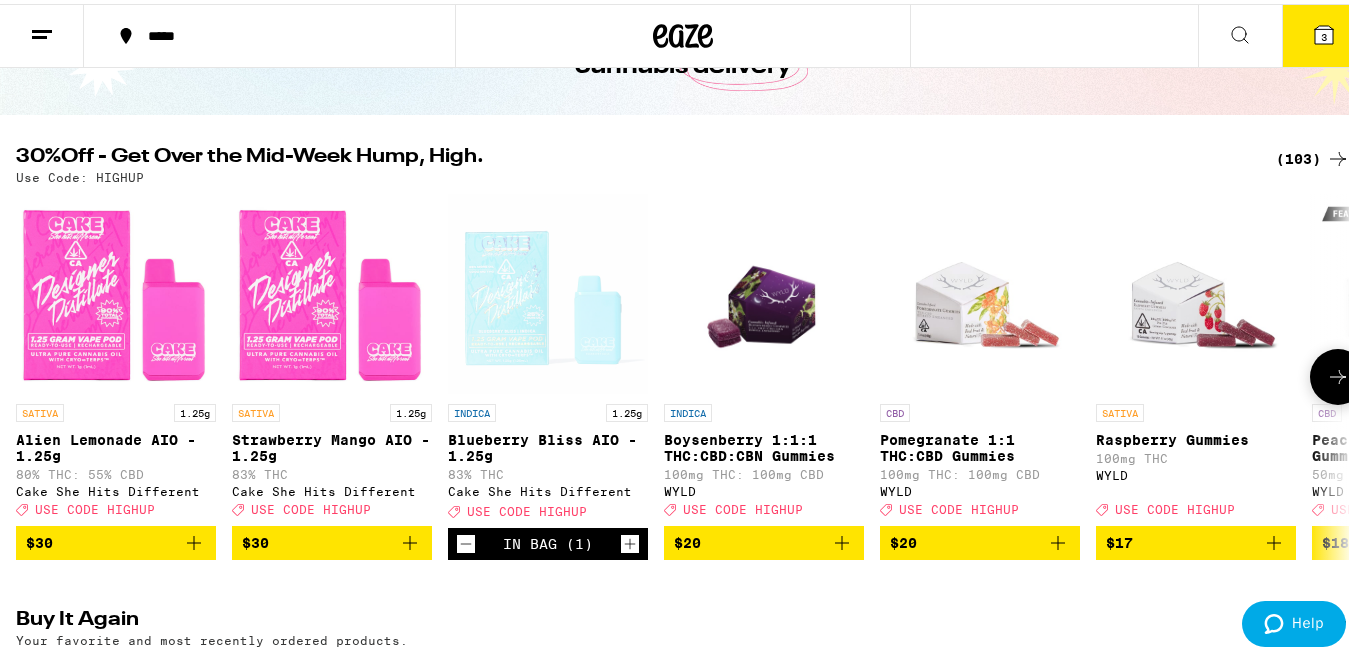 click 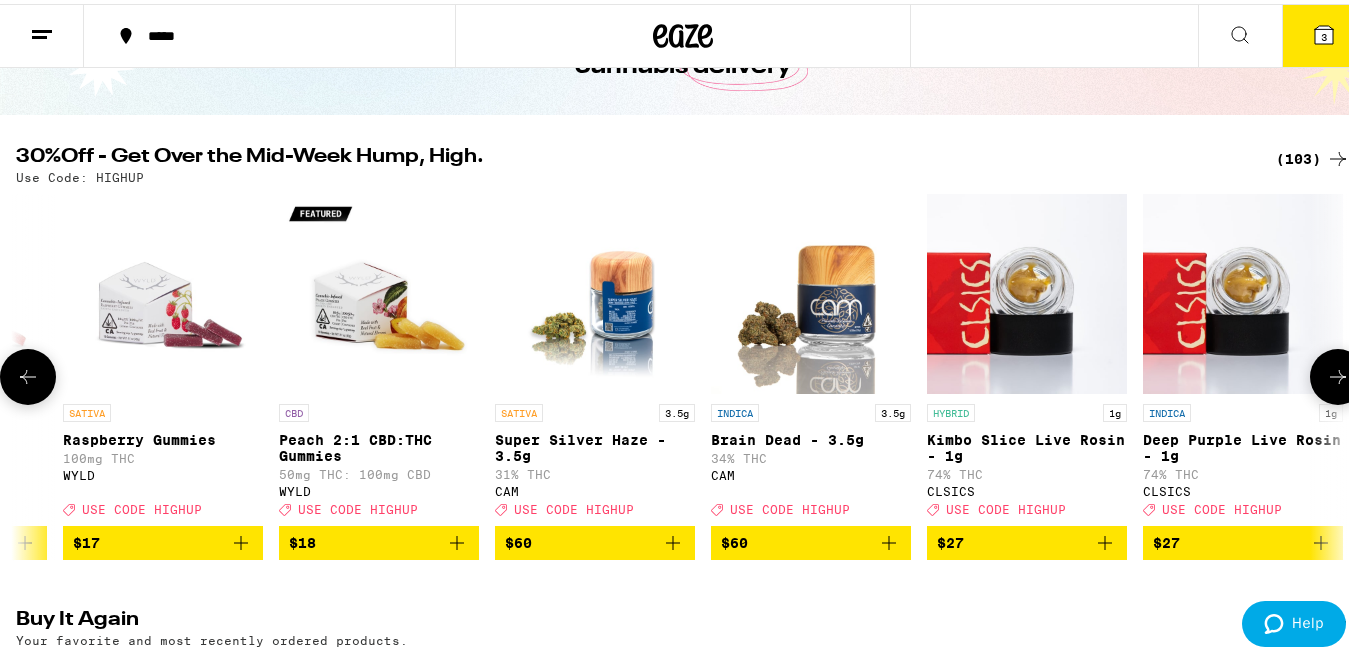 scroll, scrollTop: 0, scrollLeft: 1099, axis: horizontal 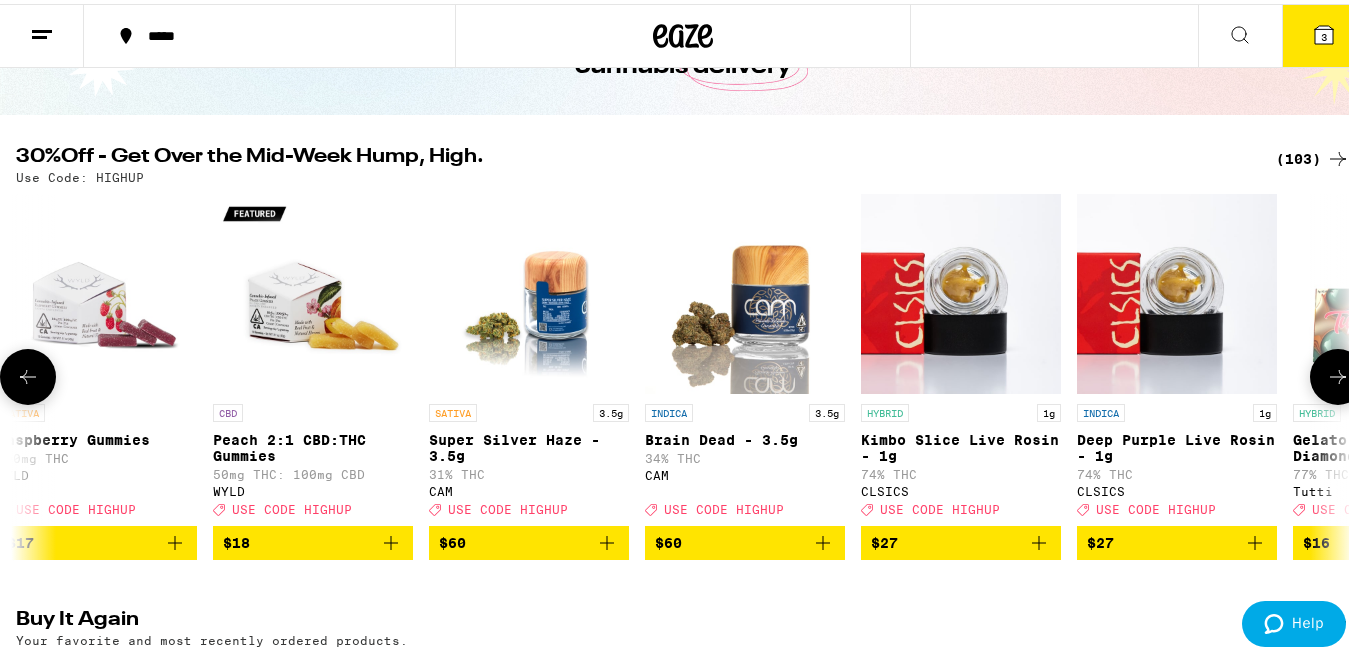 click 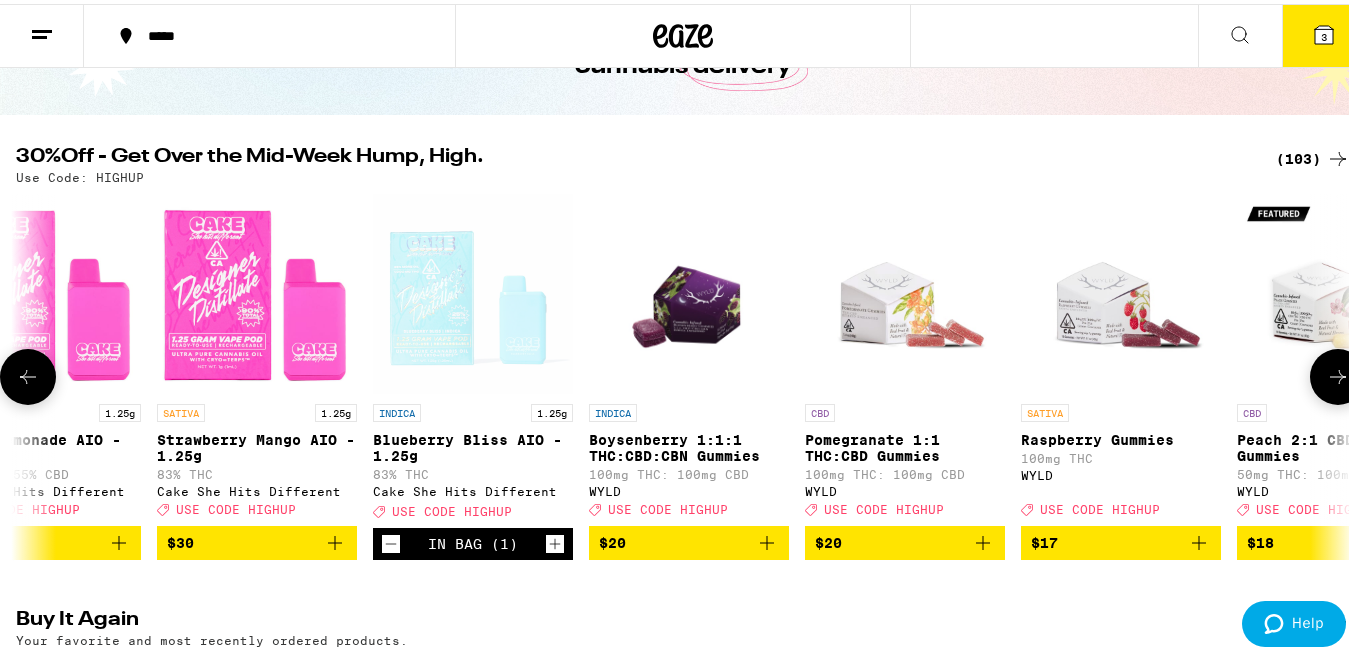 scroll, scrollTop: 0, scrollLeft: 0, axis: both 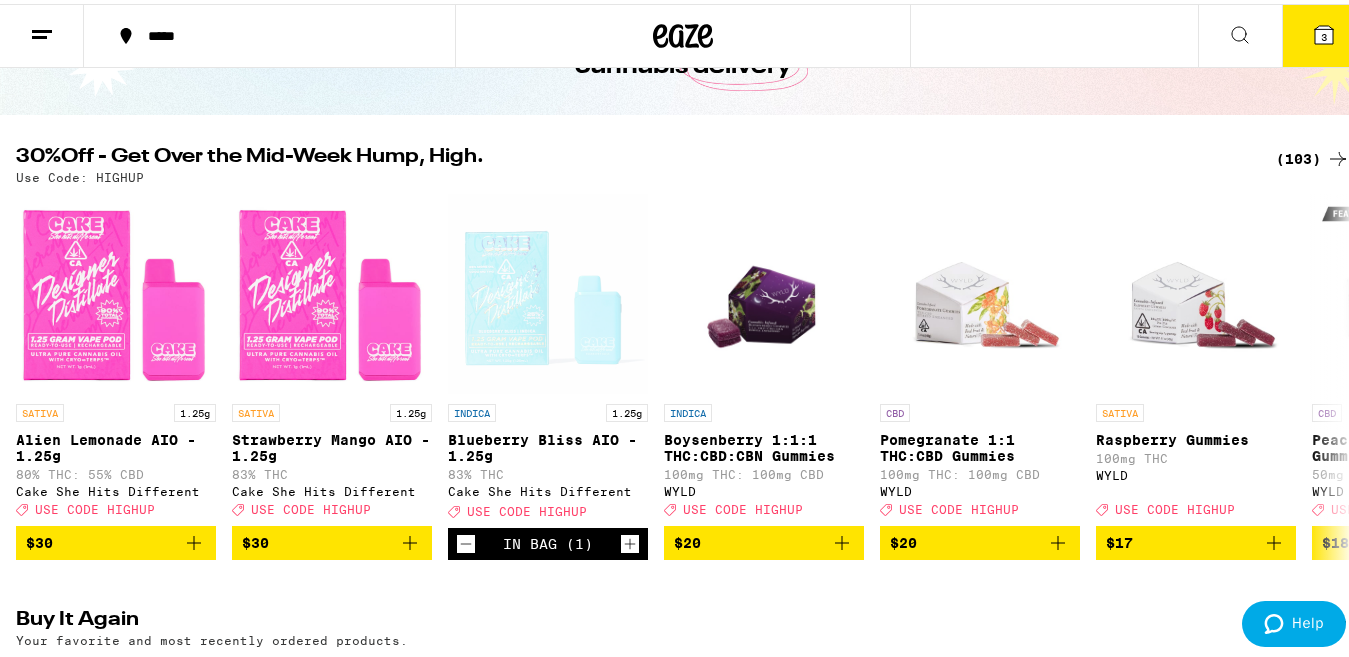 click on "3" at bounding box center [1324, 33] 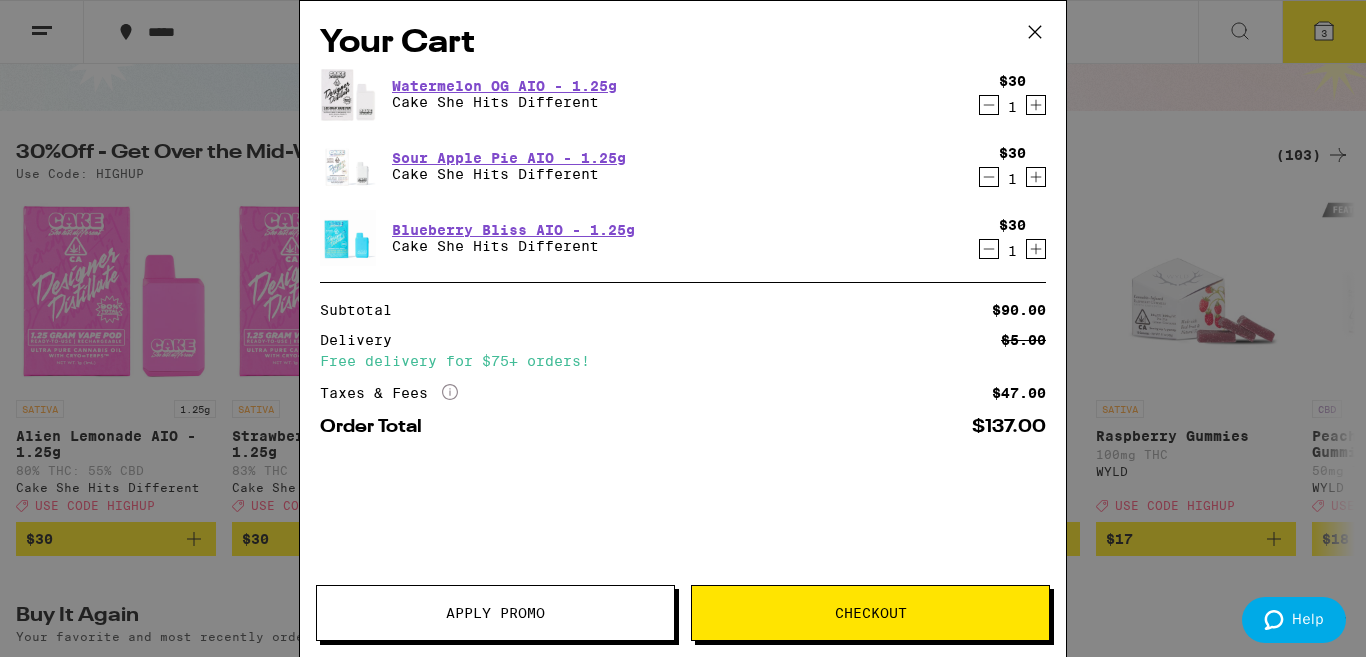 click on "Apply Promo" at bounding box center (495, 613) 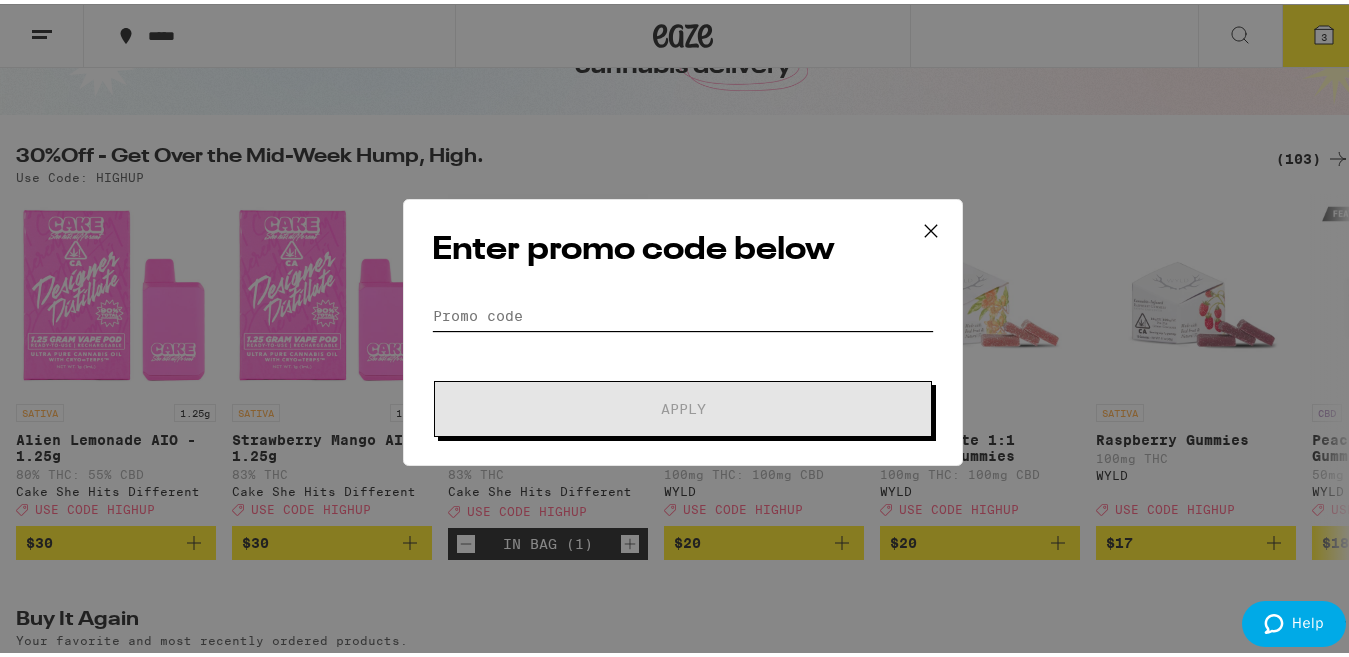 click on "Promo Code" at bounding box center [683, 312] 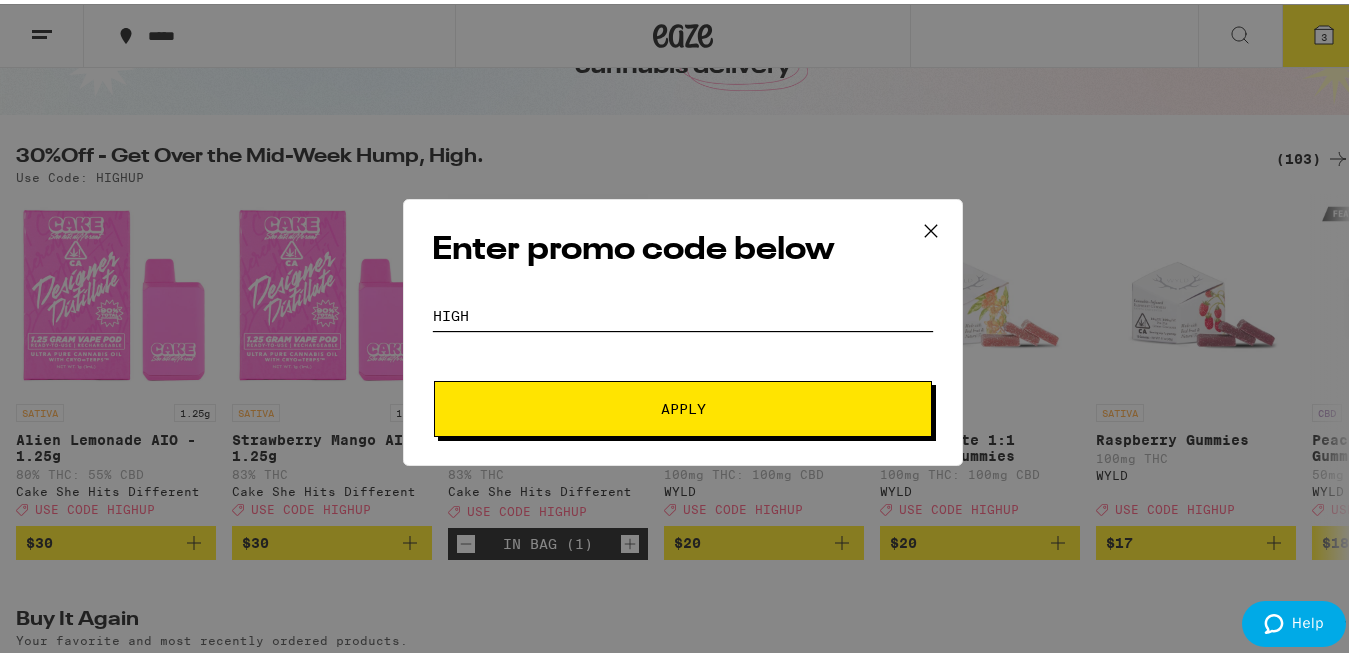 scroll, scrollTop: 0, scrollLeft: 0, axis: both 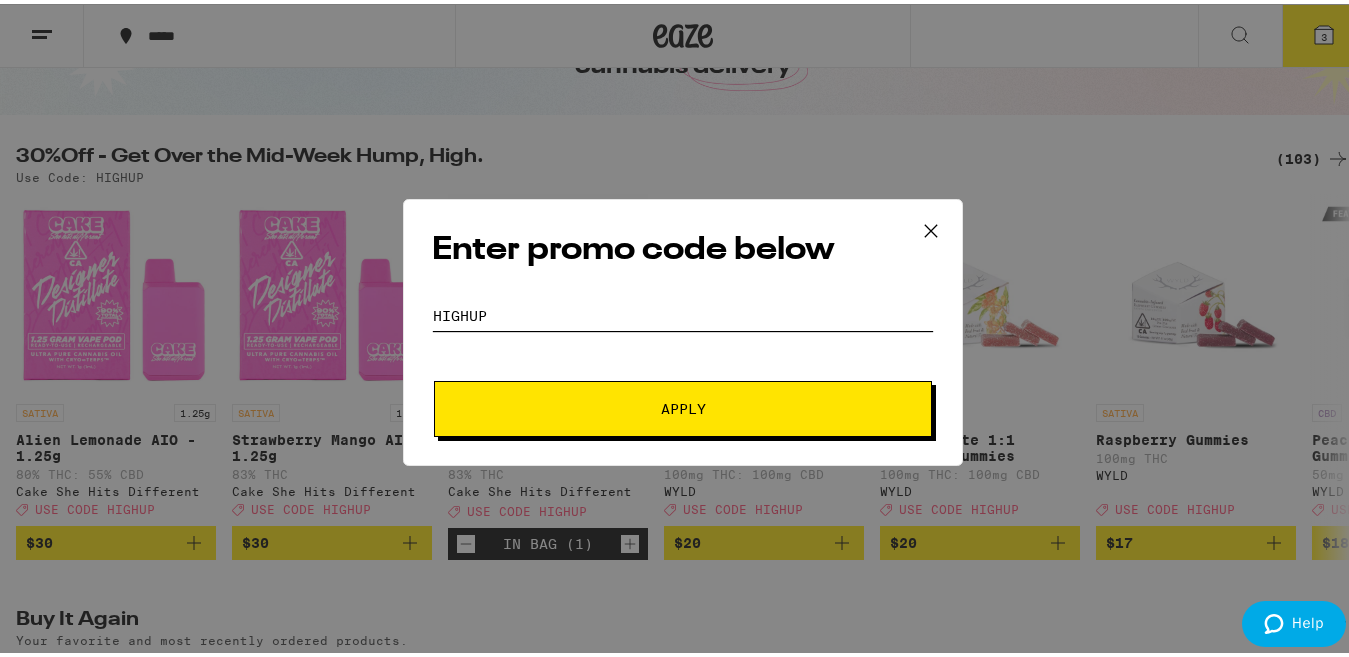 type on "highup" 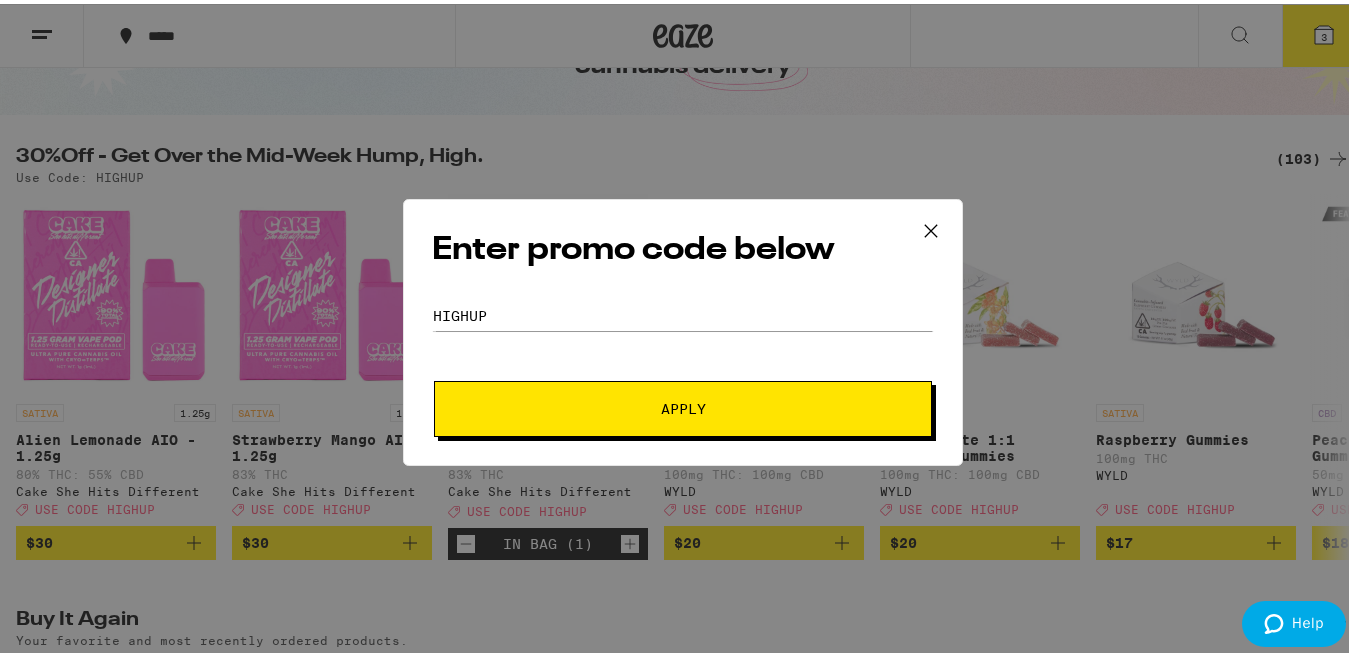 click on "Apply" at bounding box center [683, 405] 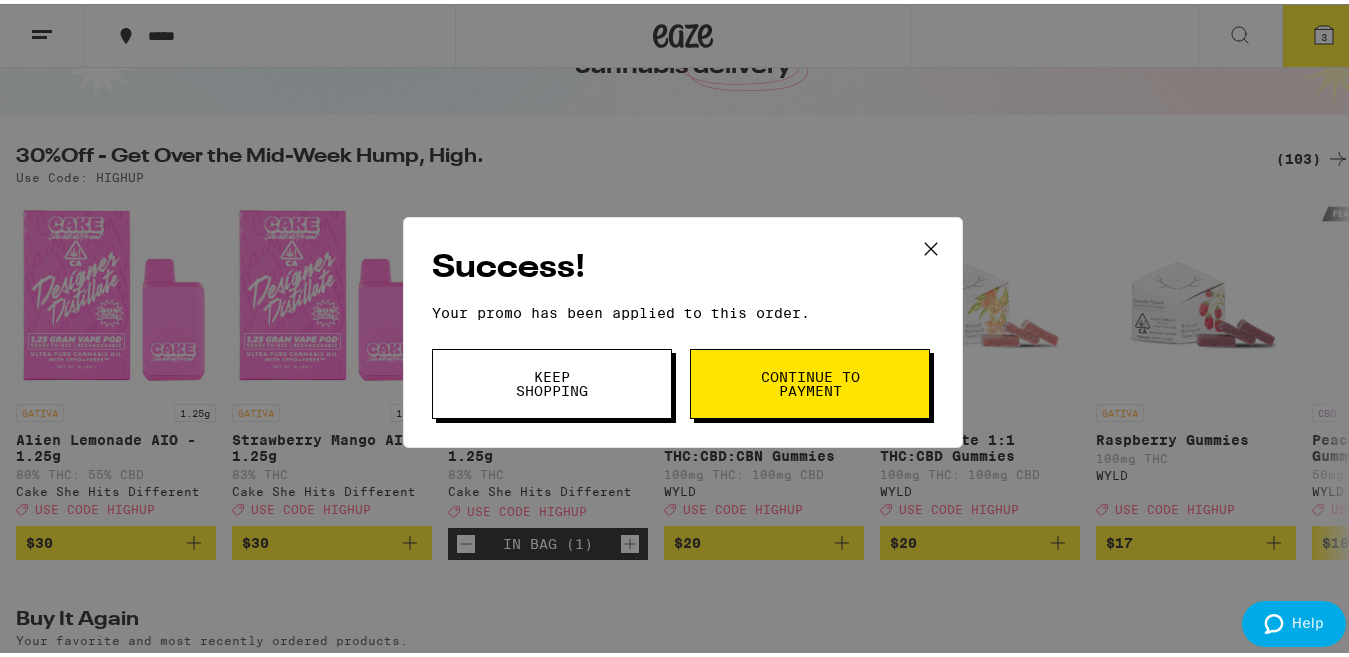 click on "Continue to payment" at bounding box center (810, 380) 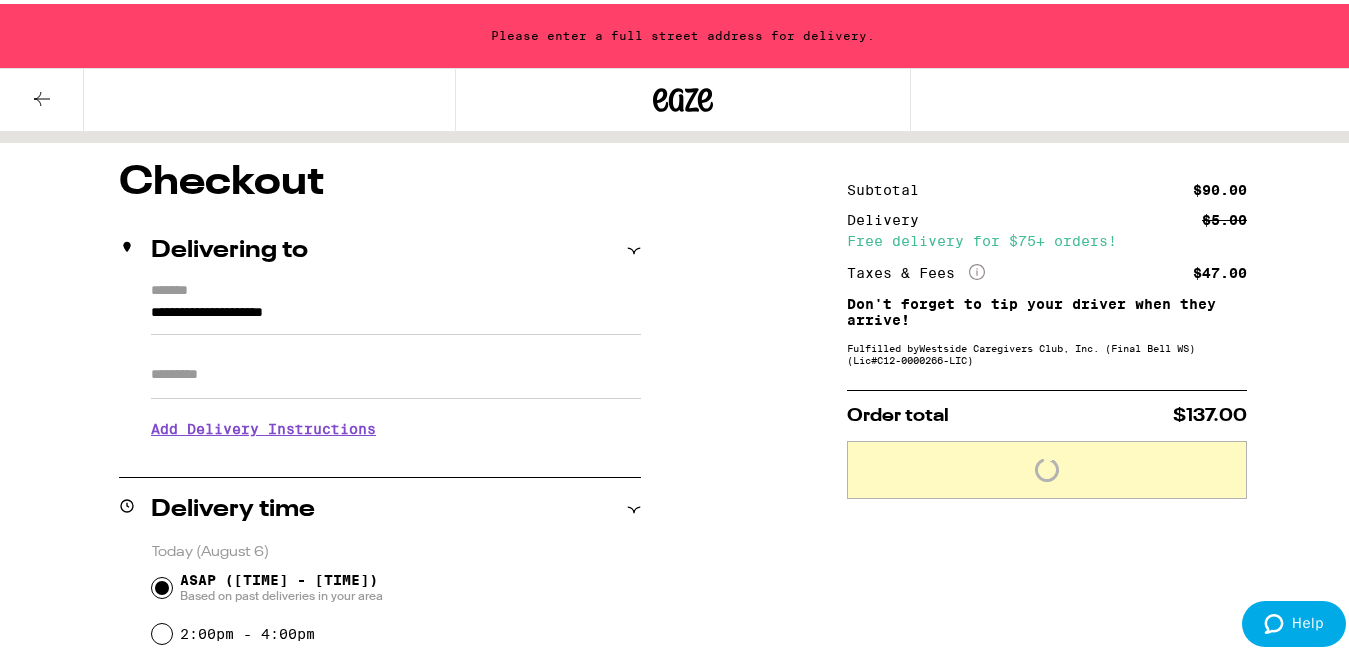 scroll, scrollTop: 0, scrollLeft: 0, axis: both 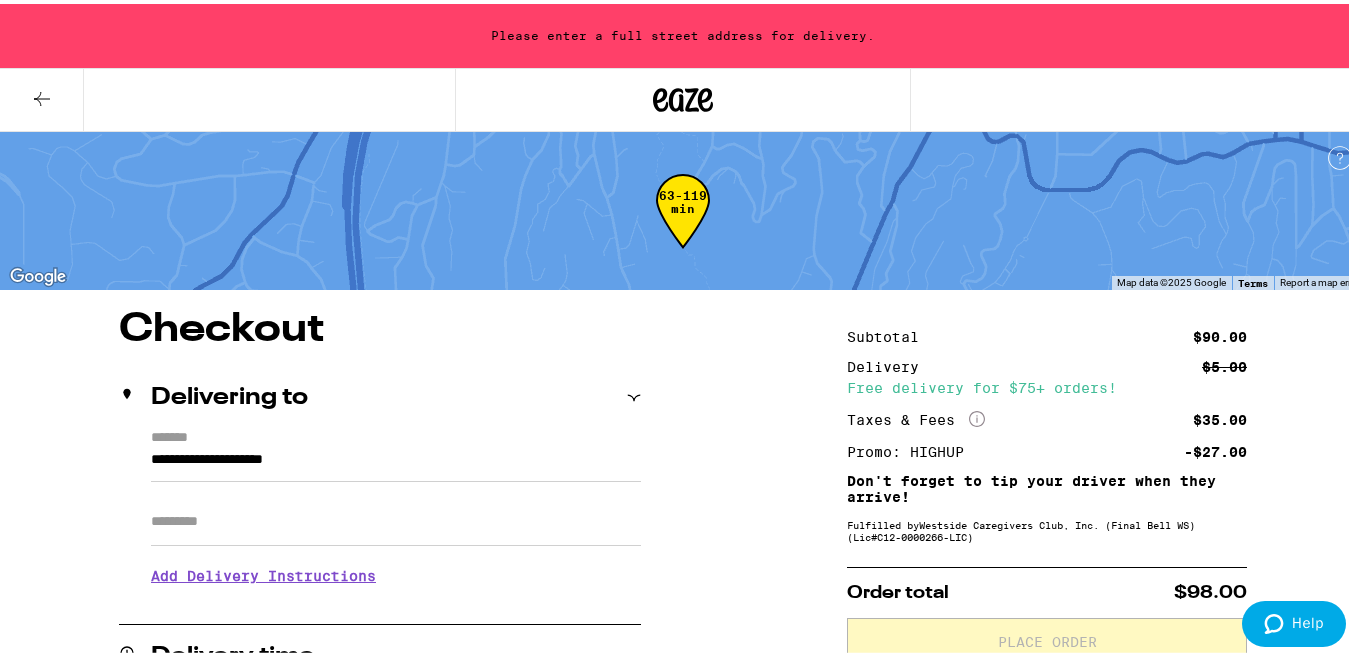 click 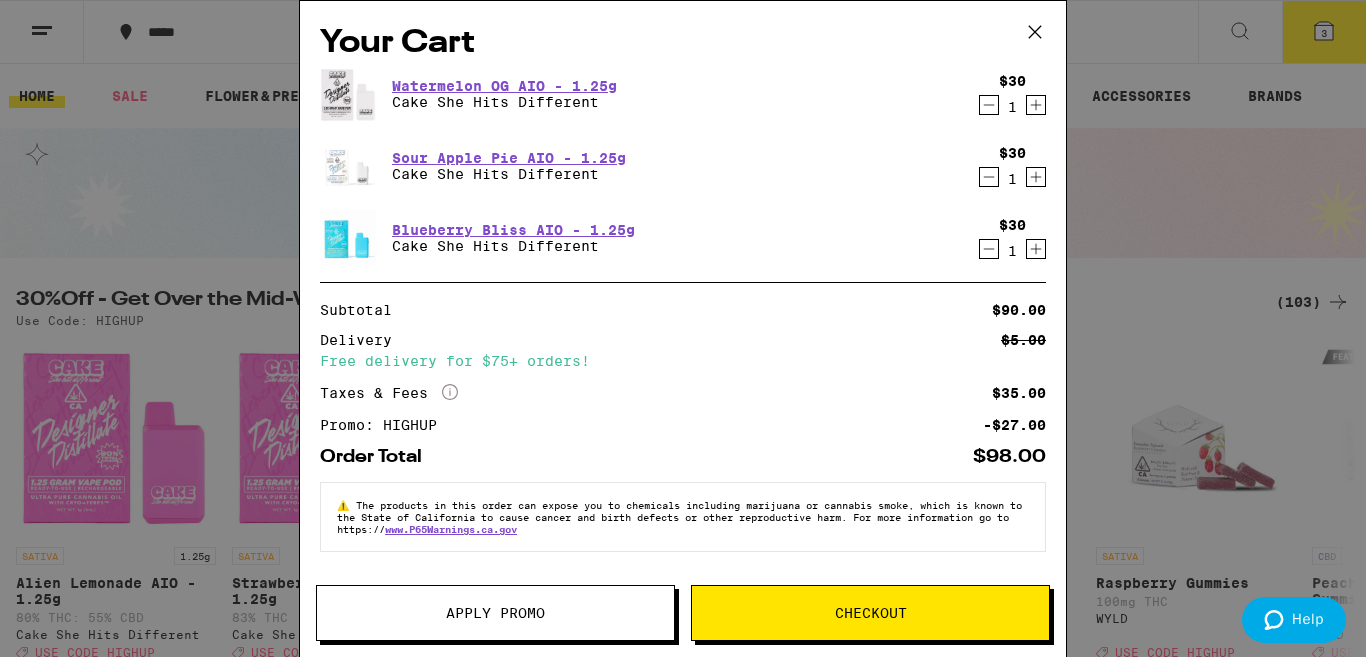 click 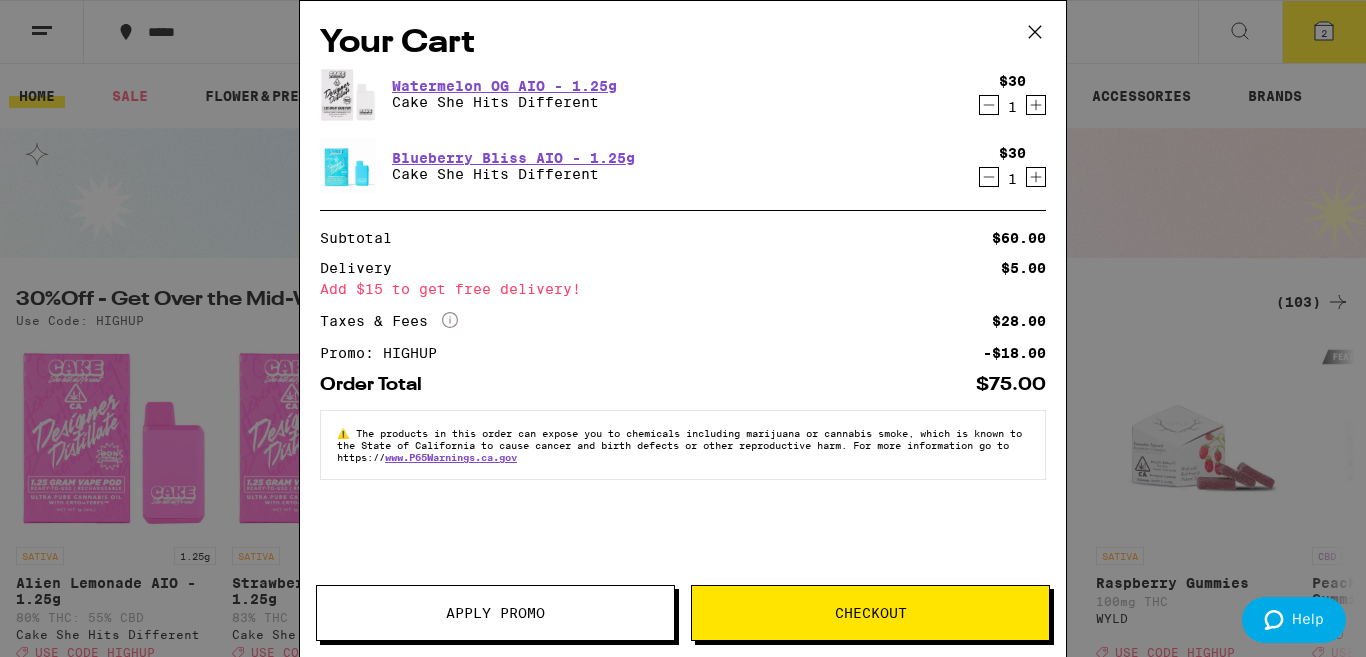 click 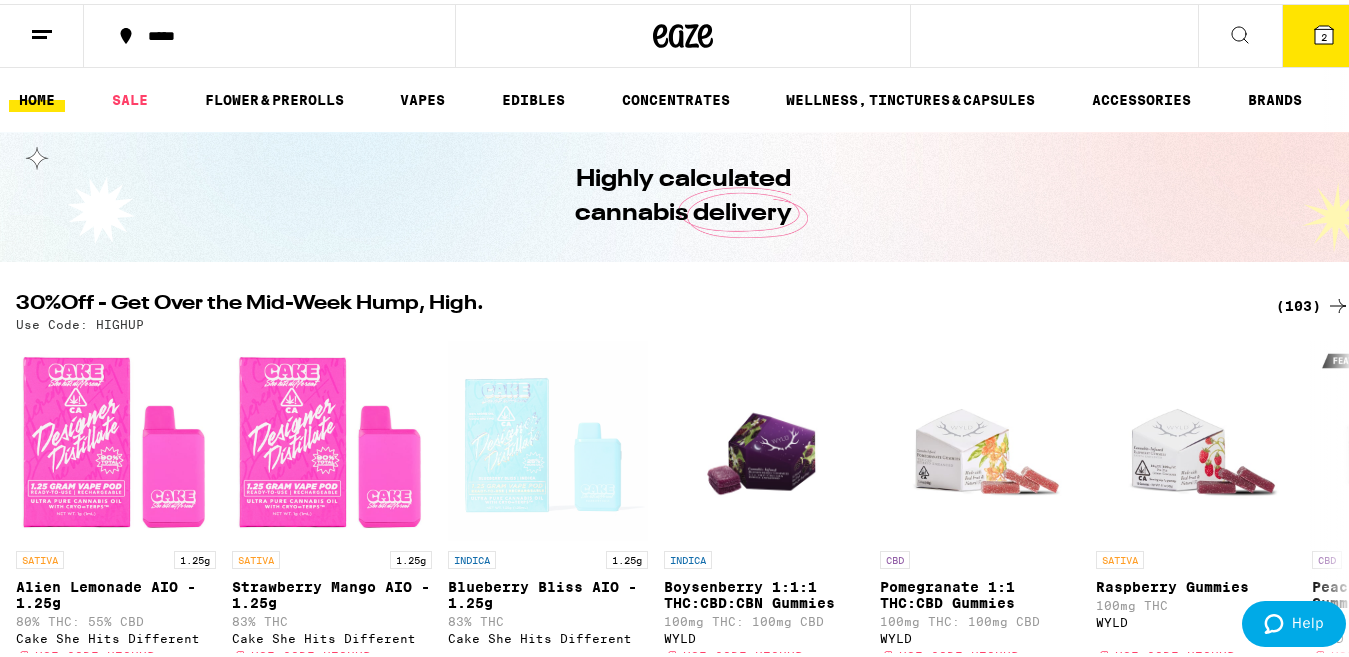 scroll, scrollTop: 0, scrollLeft: 0, axis: both 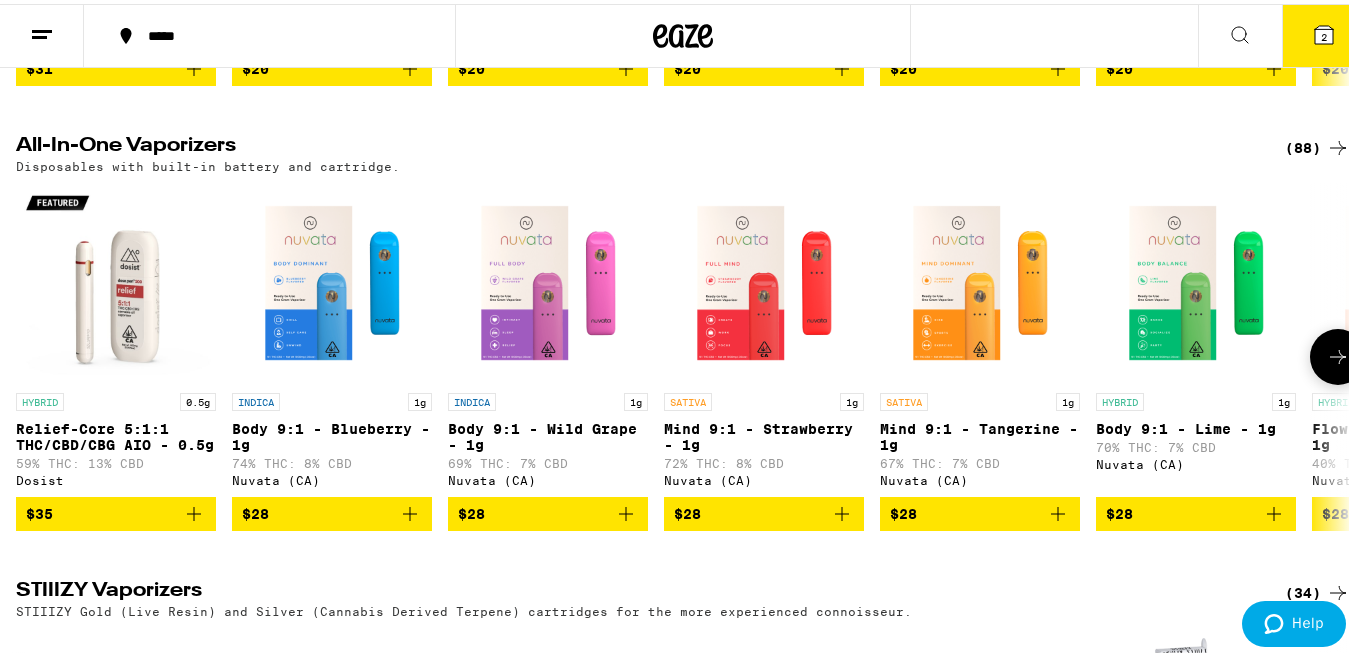 click at bounding box center (1338, 353) 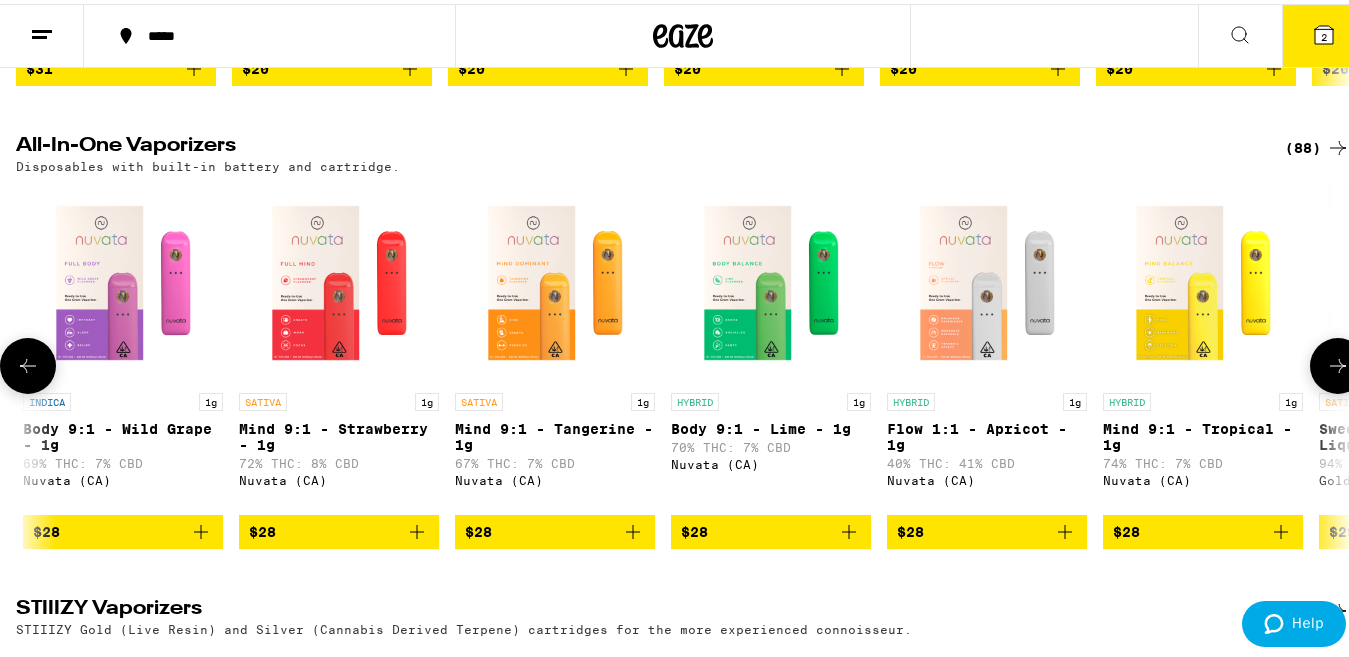 scroll, scrollTop: 0, scrollLeft: 1099, axis: horizontal 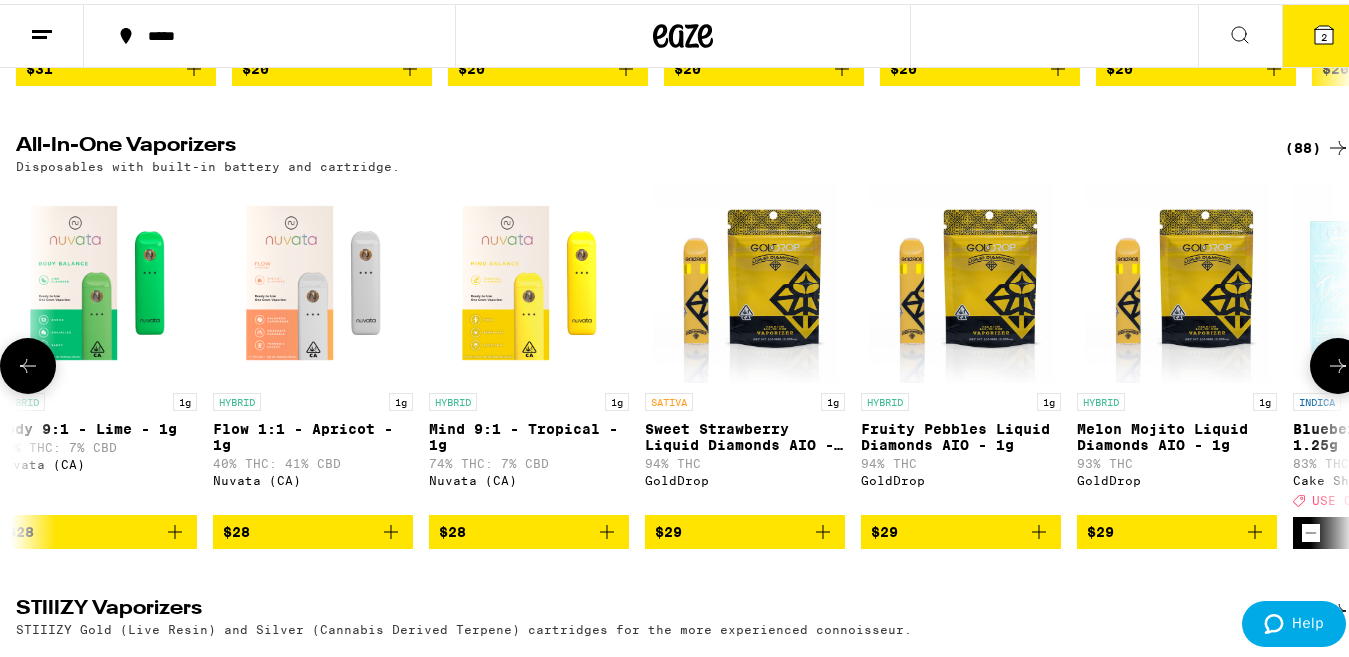 click at bounding box center [1338, 362] 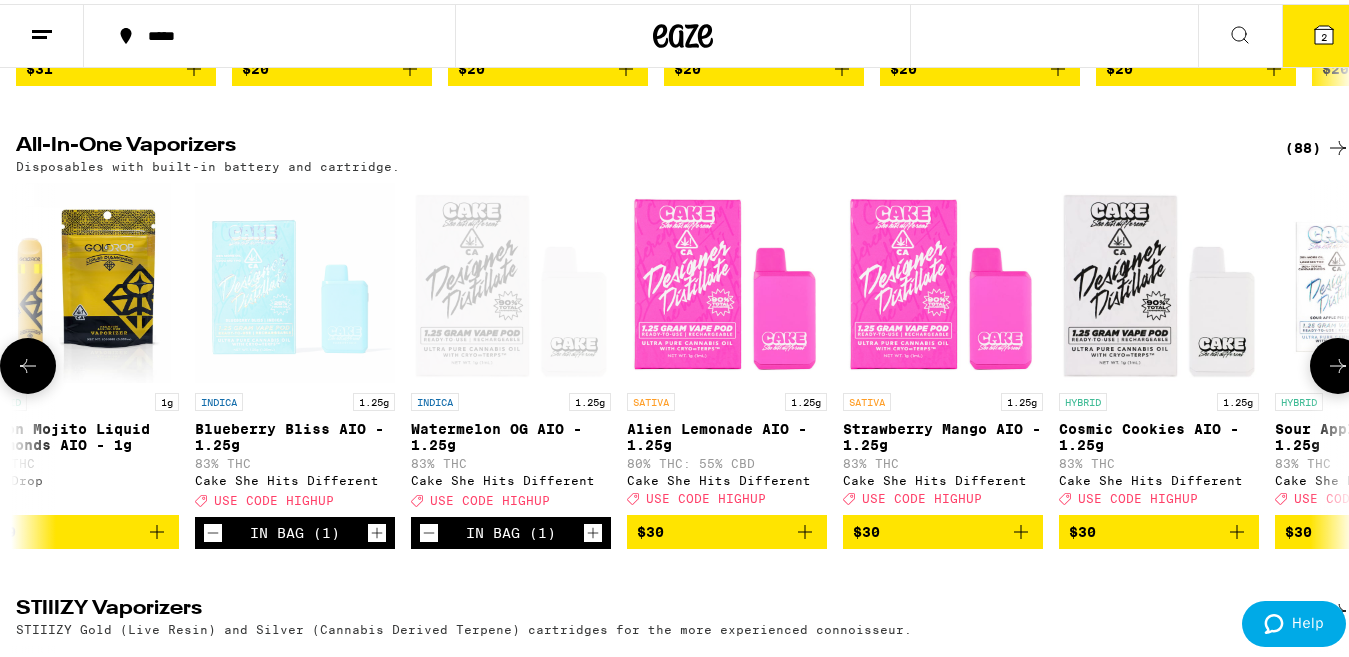 scroll, scrollTop: 0, scrollLeft: 2198, axis: horizontal 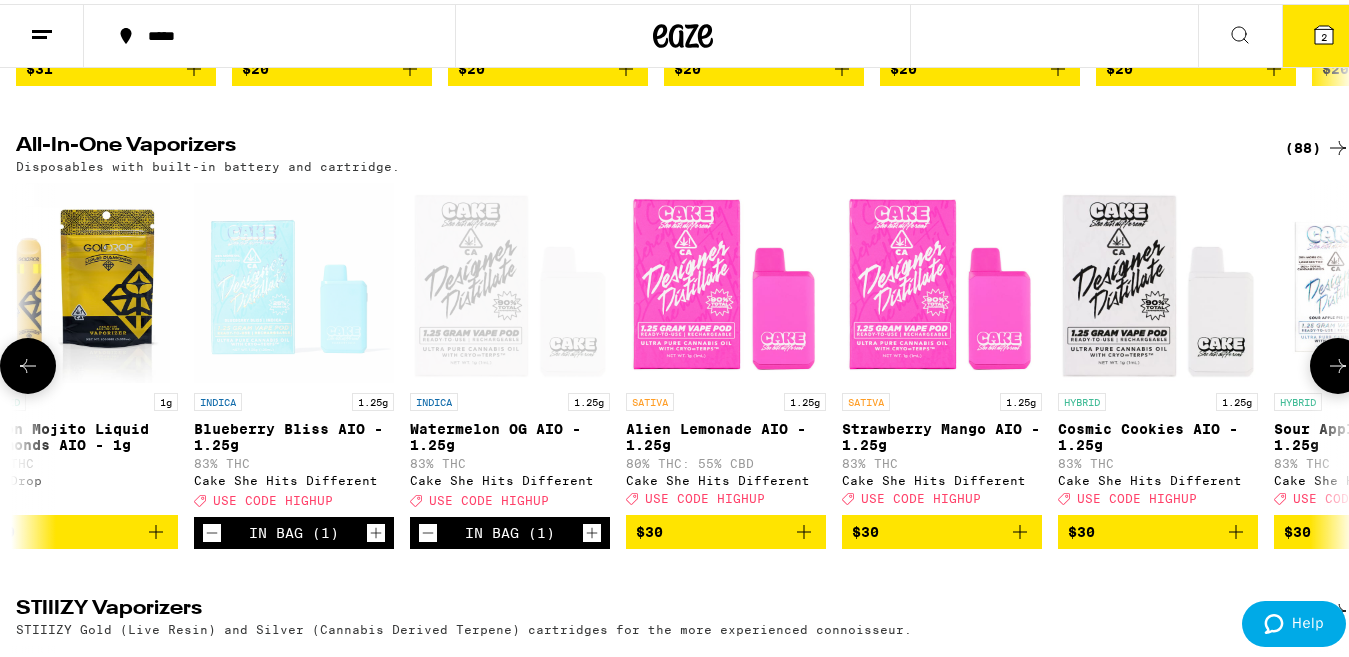 click at bounding box center [1338, 362] 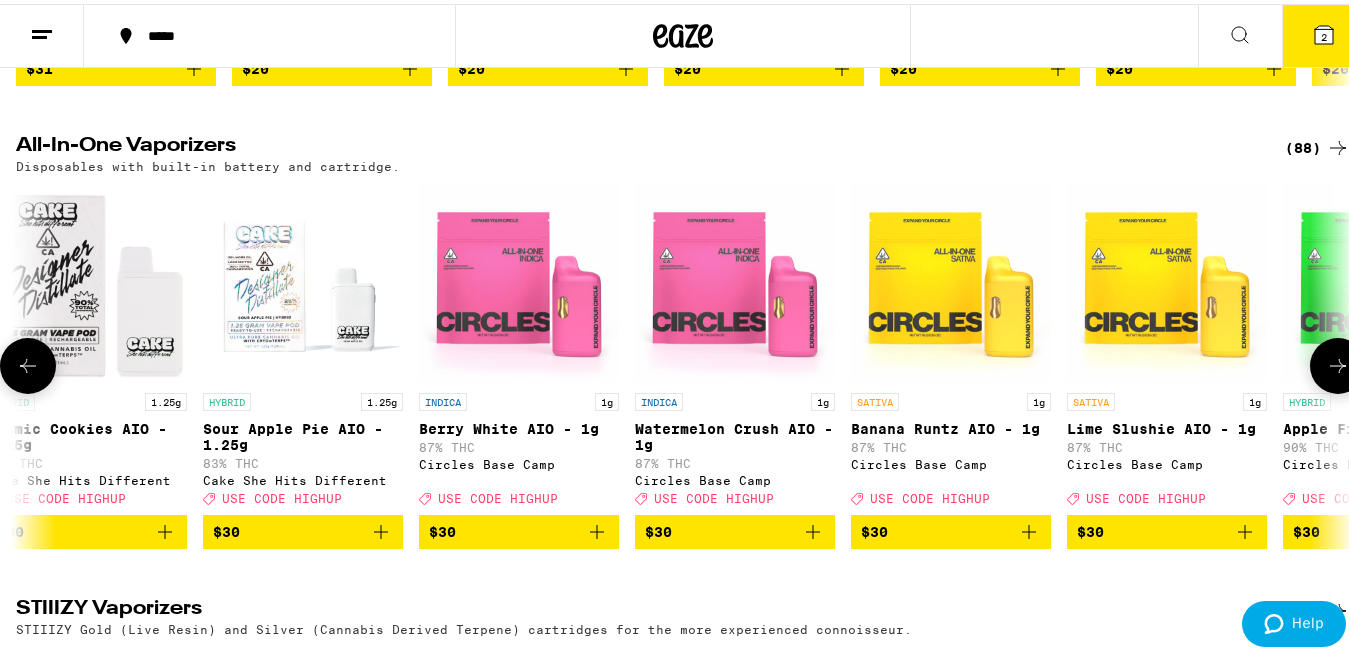 scroll, scrollTop: 0, scrollLeft: 3297, axis: horizontal 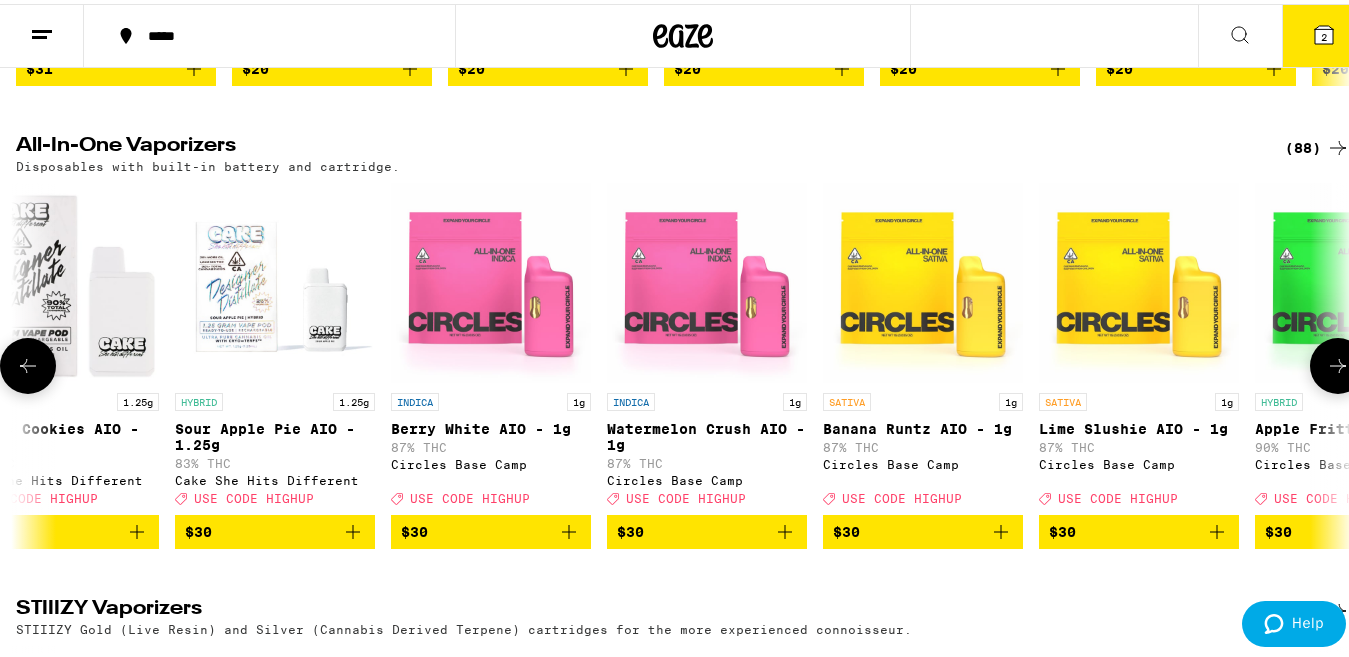 click at bounding box center [1338, 362] 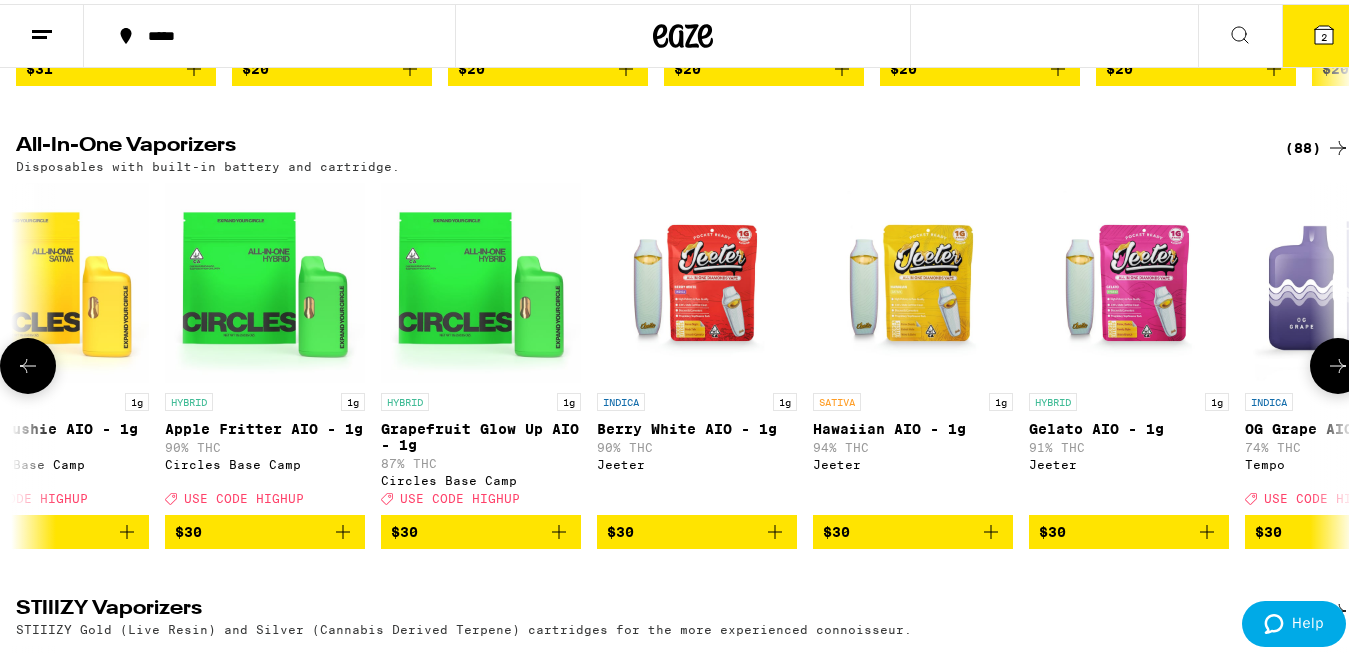 scroll, scrollTop: 0, scrollLeft: 4396, axis: horizontal 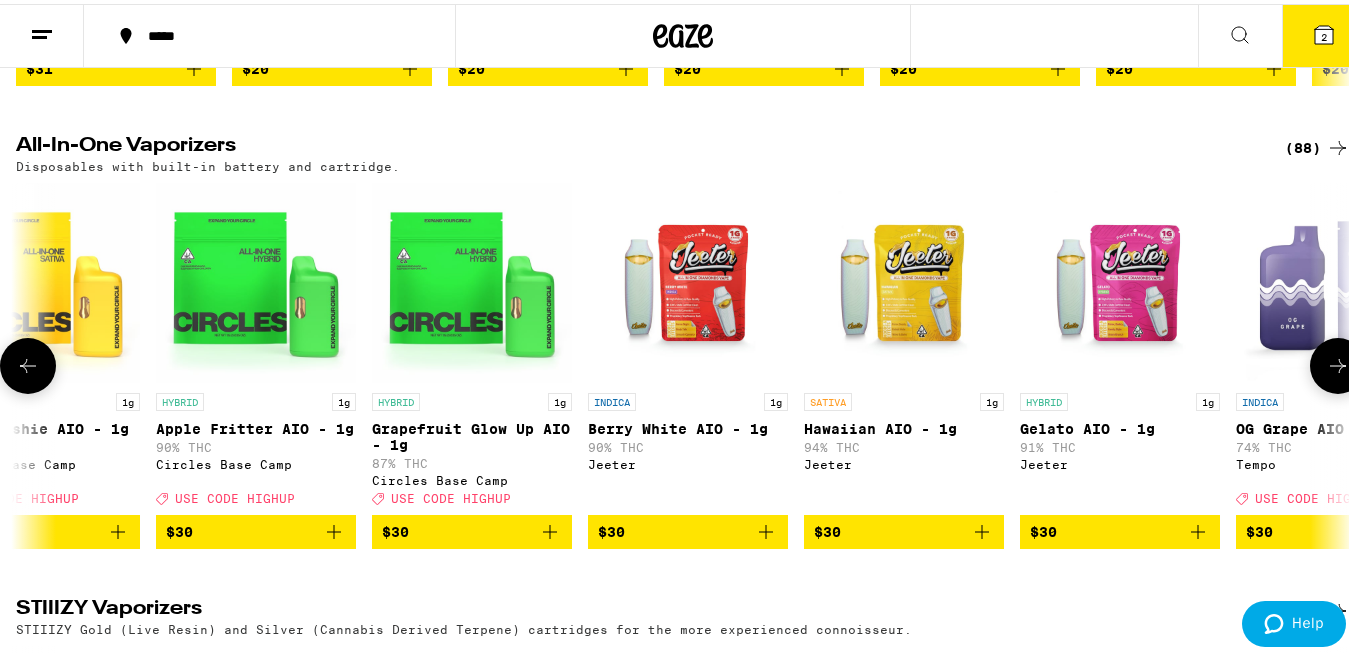 click 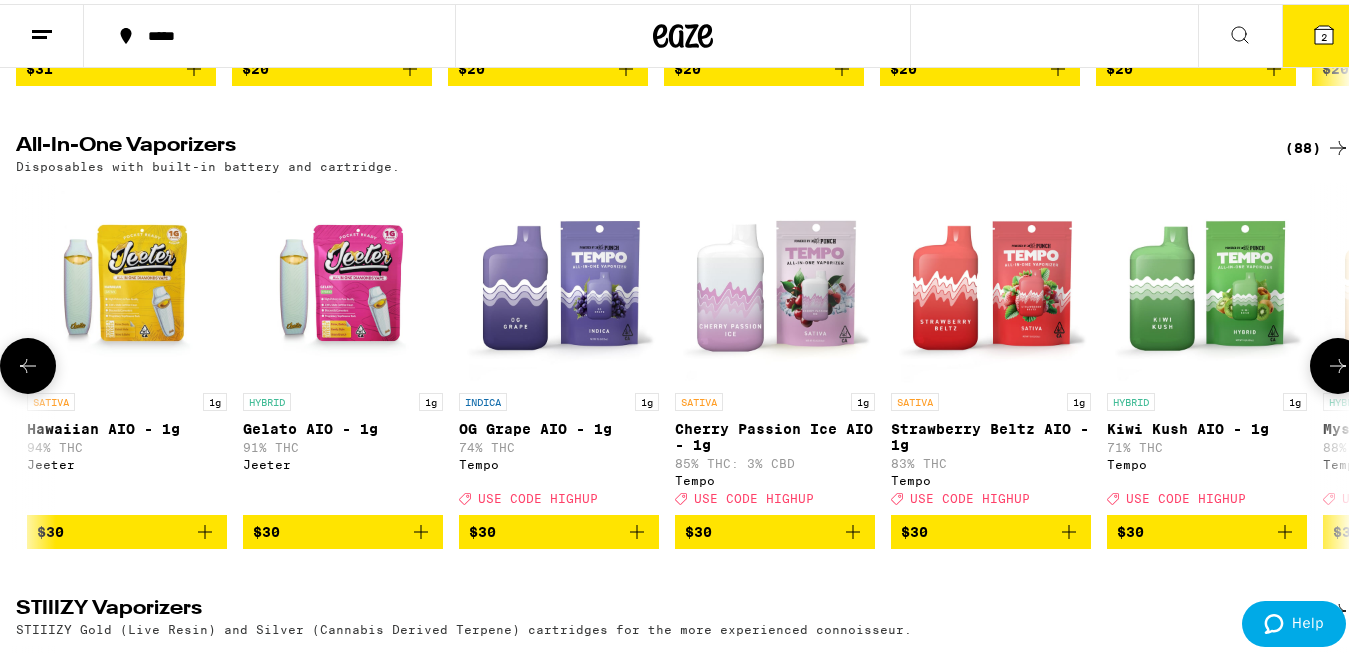 scroll, scrollTop: 0, scrollLeft: 5495, axis: horizontal 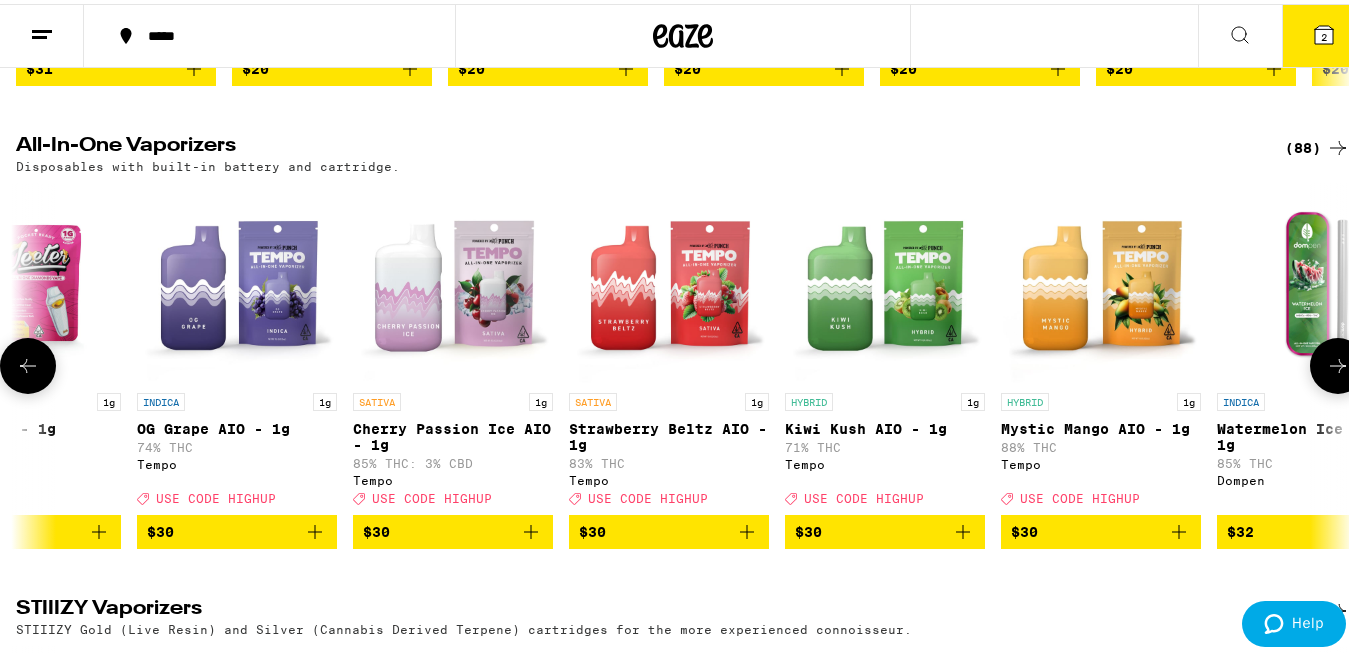 click 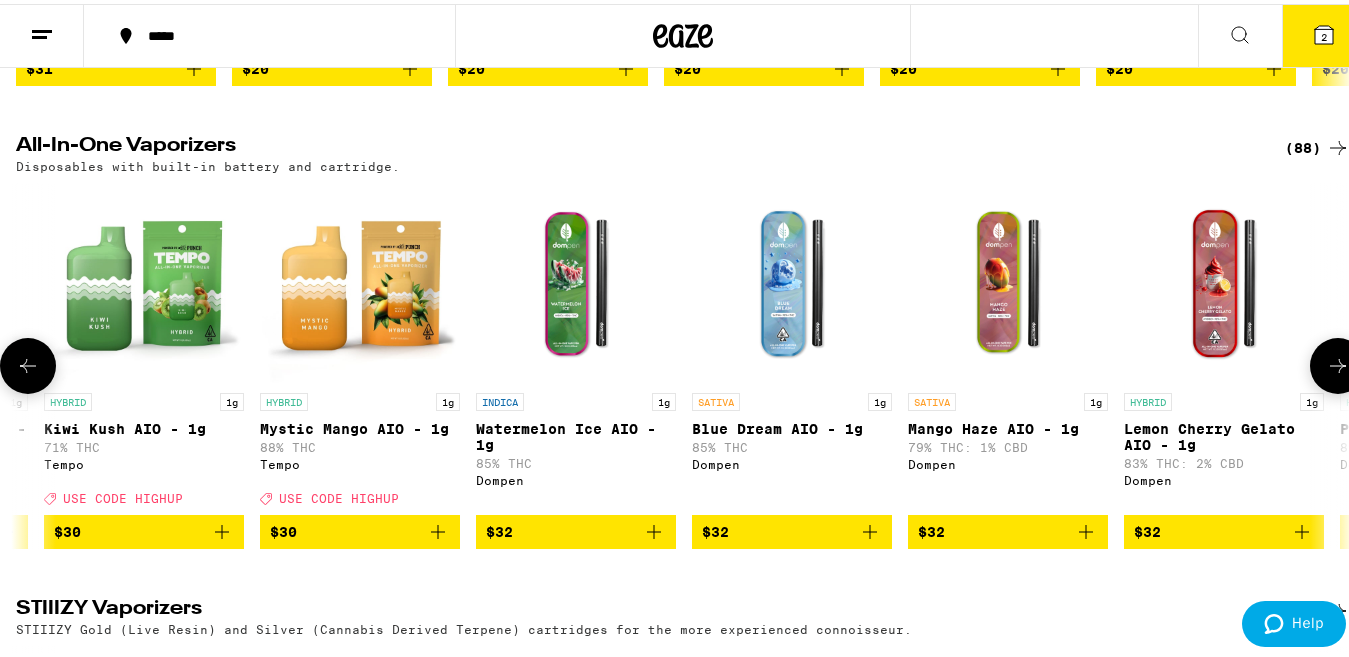 scroll, scrollTop: 0, scrollLeft: 6594, axis: horizontal 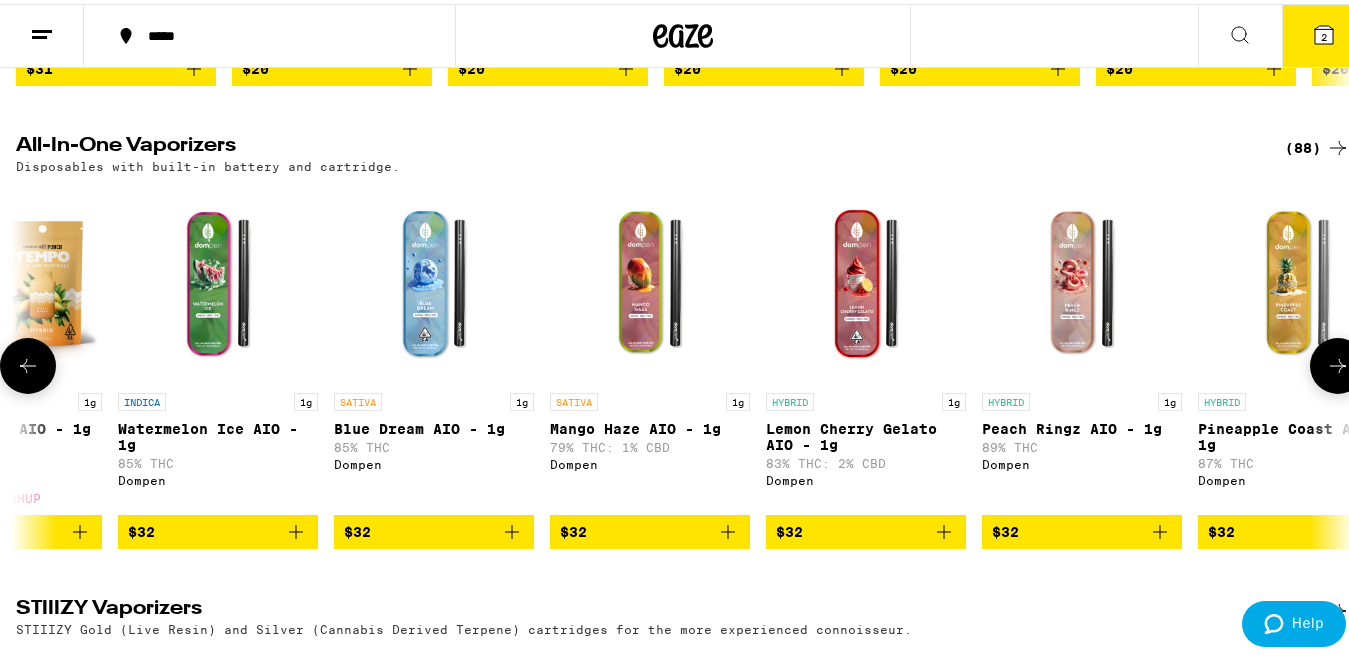 click 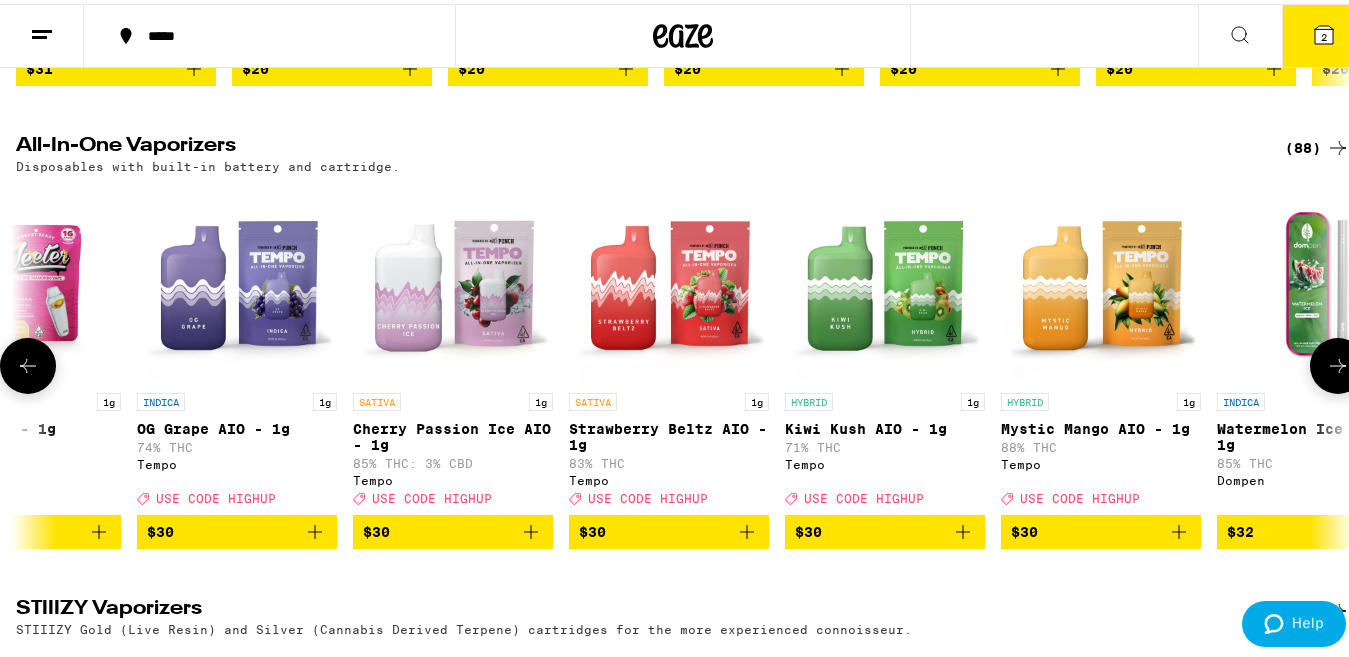 click 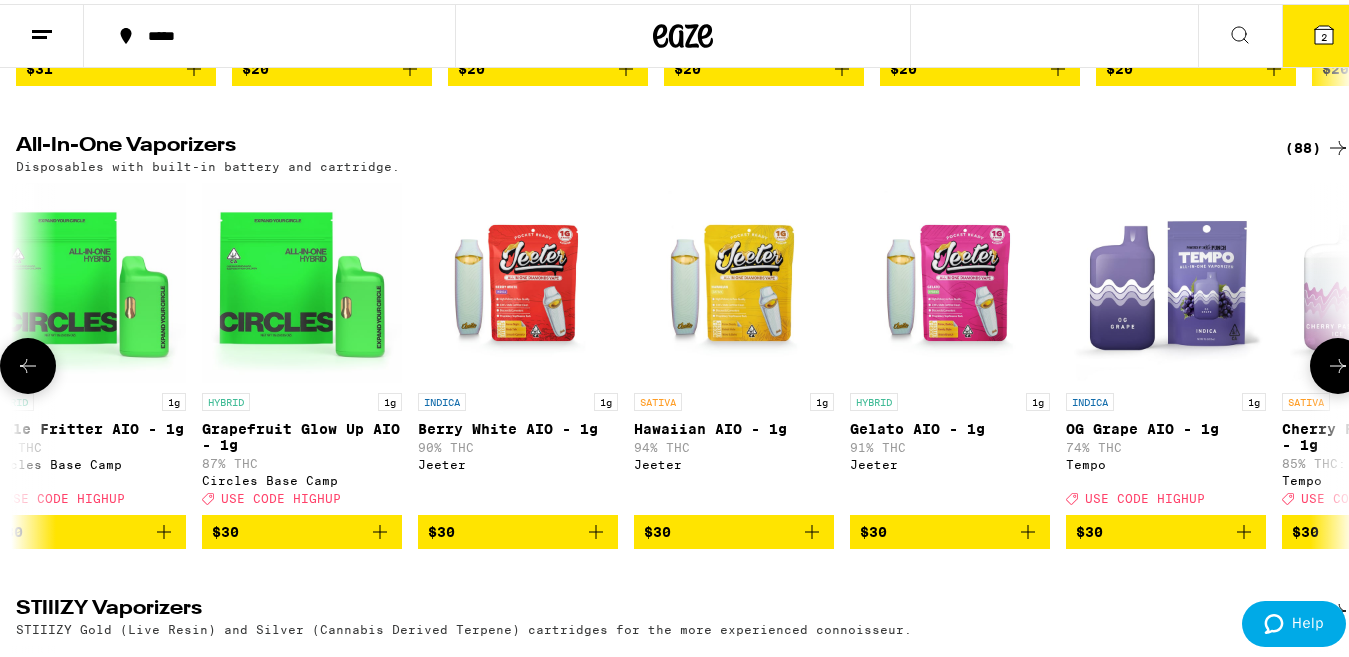 scroll, scrollTop: 0, scrollLeft: 4396, axis: horizontal 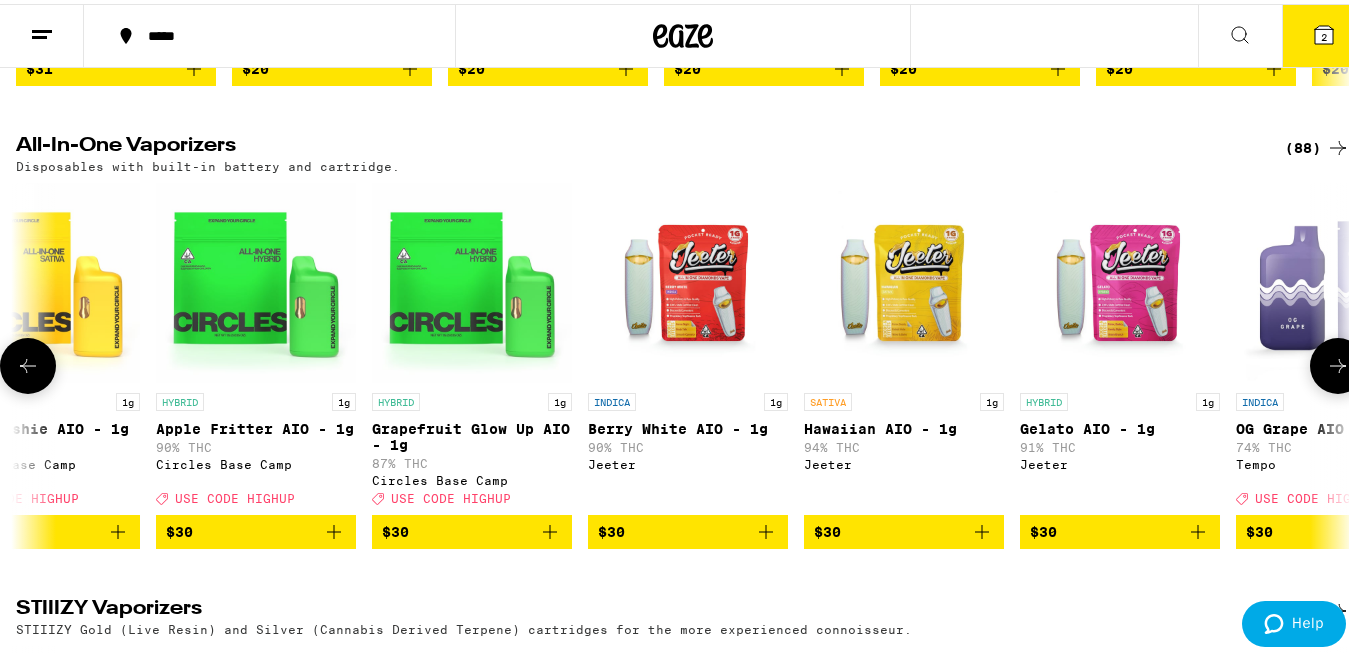 click 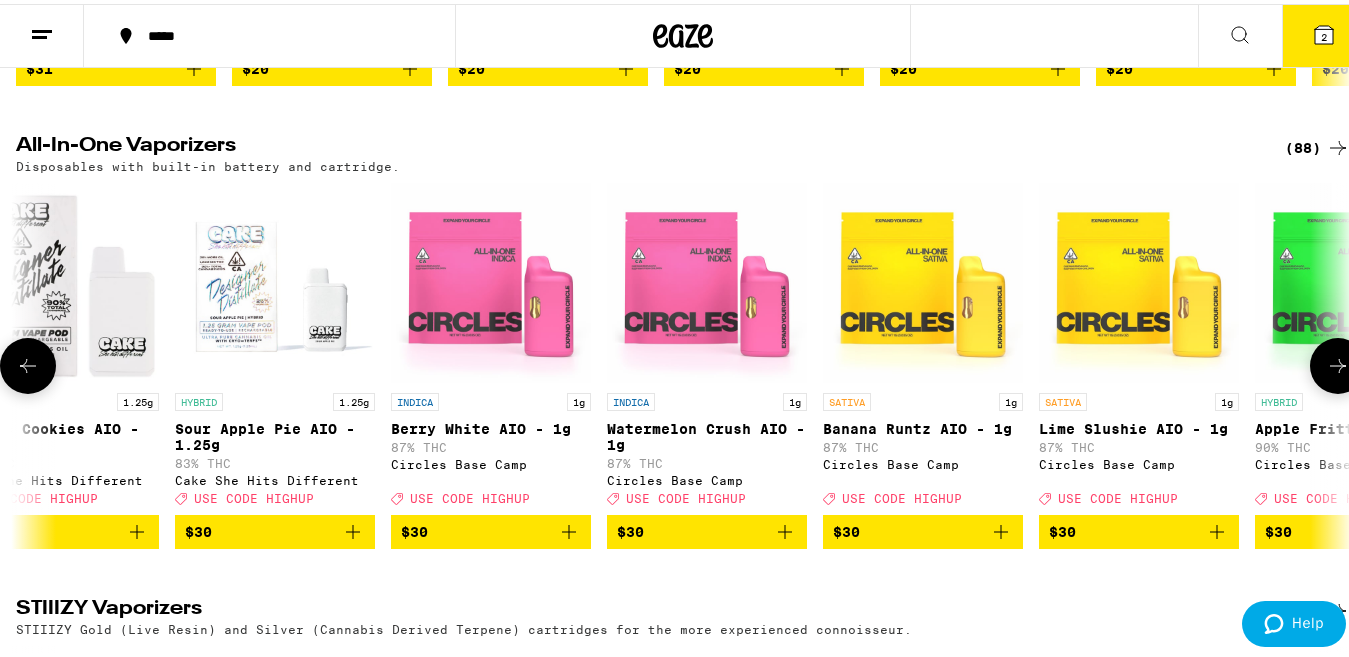 click 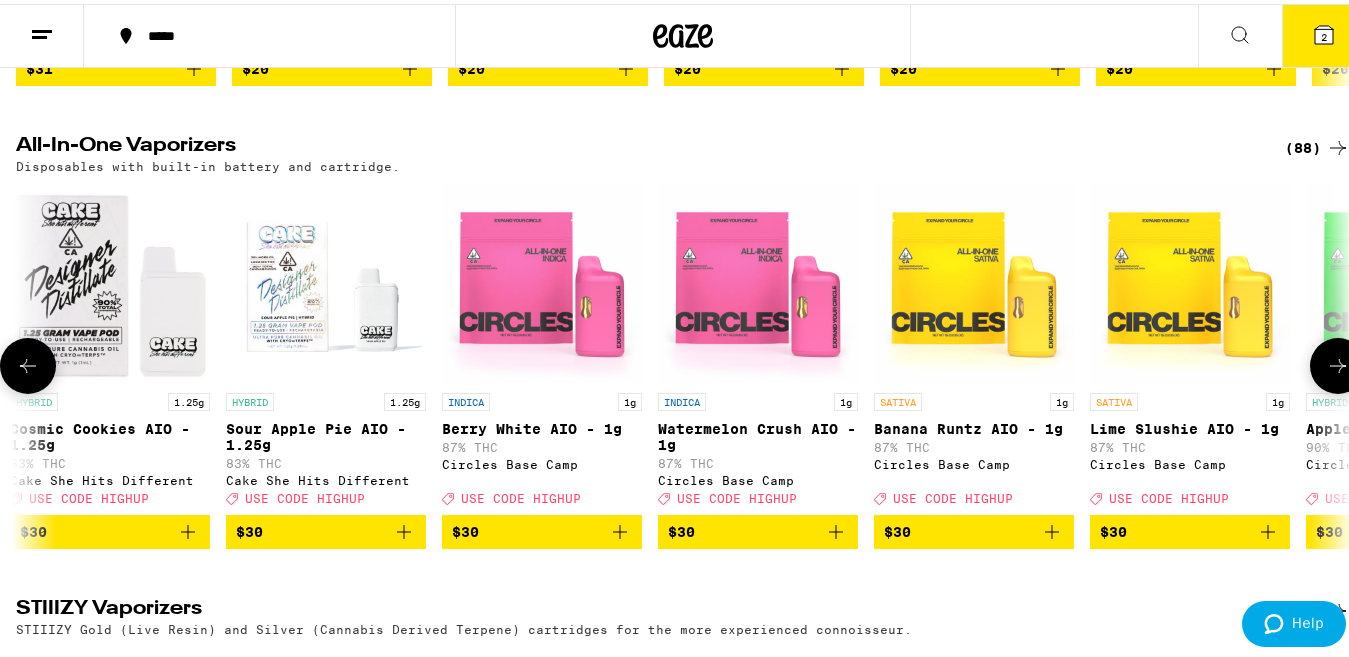 scroll, scrollTop: 0, scrollLeft: 2198, axis: horizontal 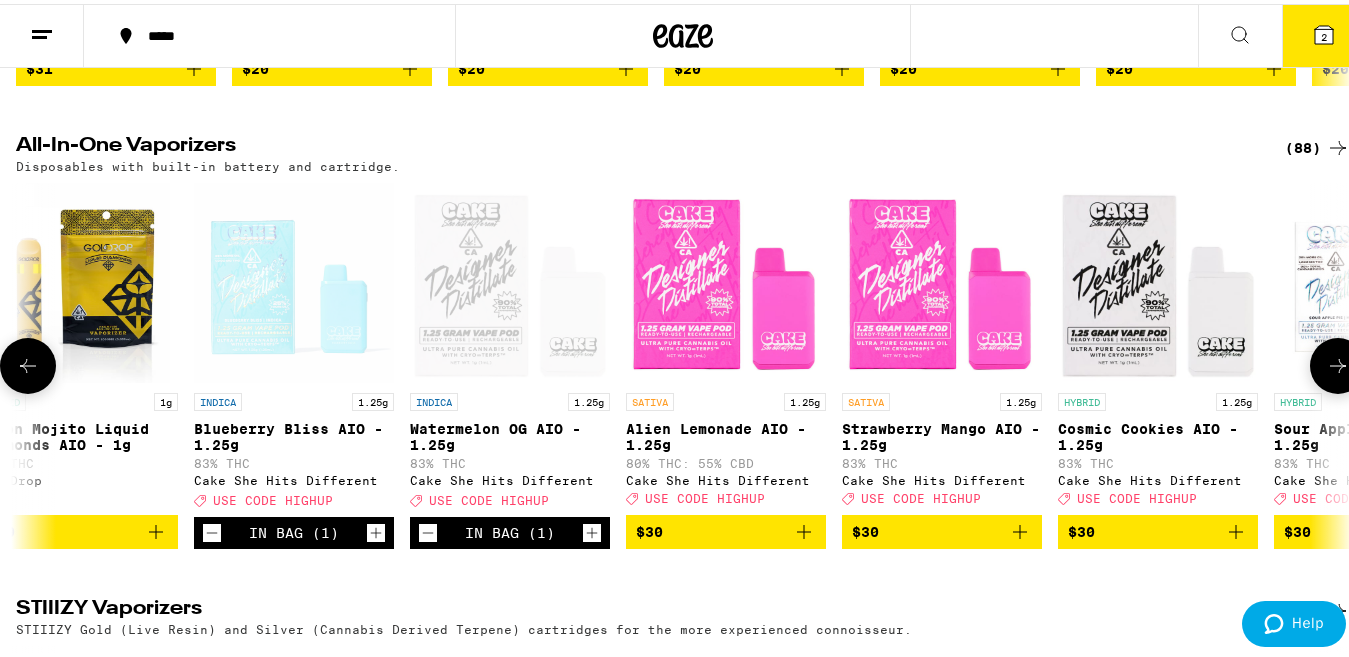 click 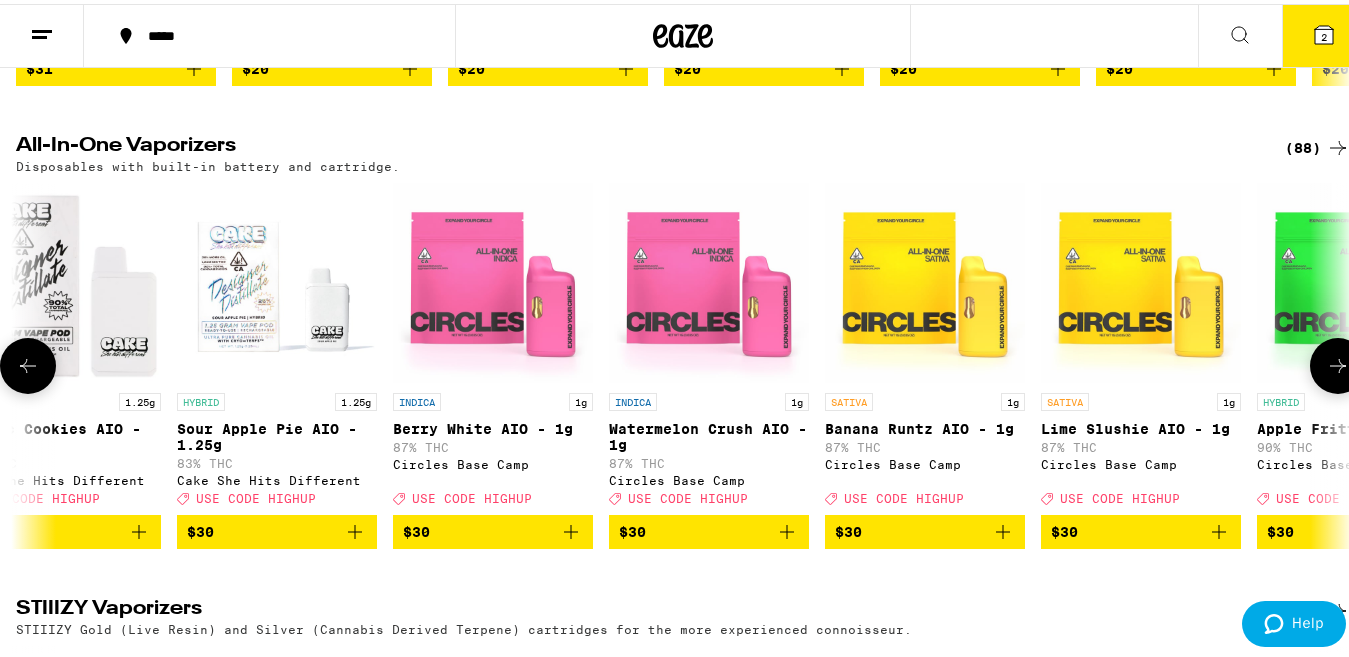 scroll, scrollTop: 0, scrollLeft: 3297, axis: horizontal 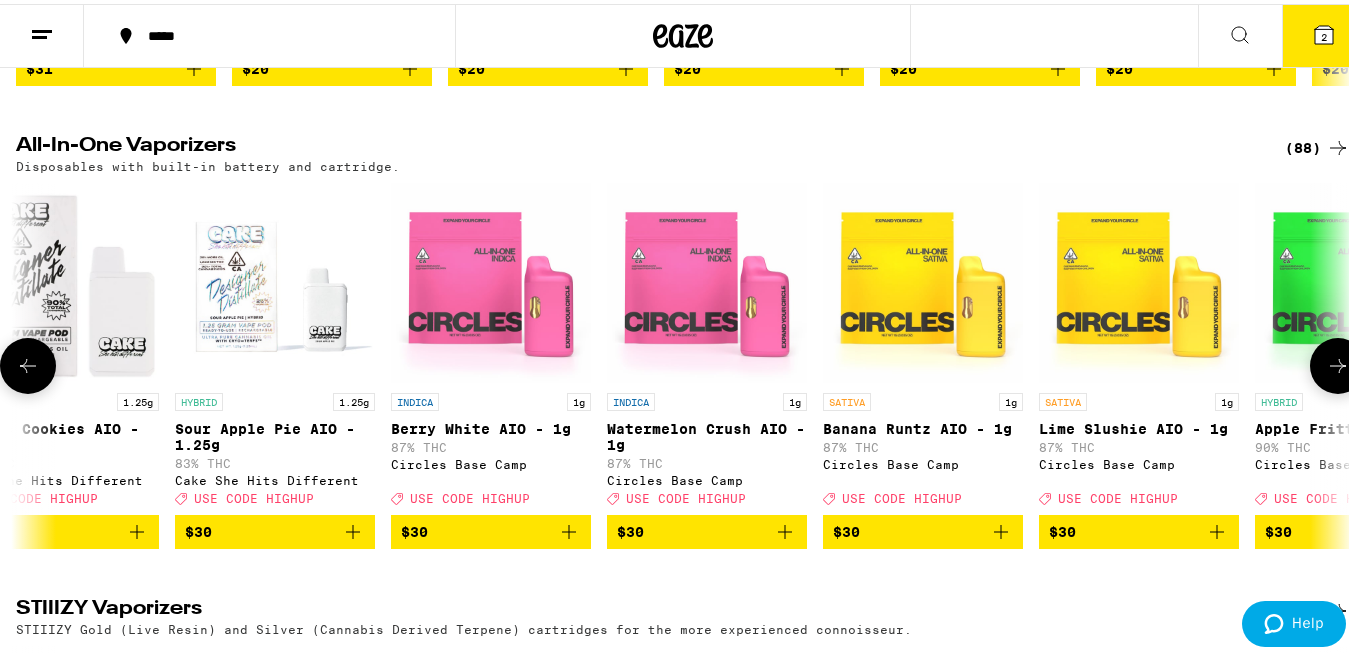 click 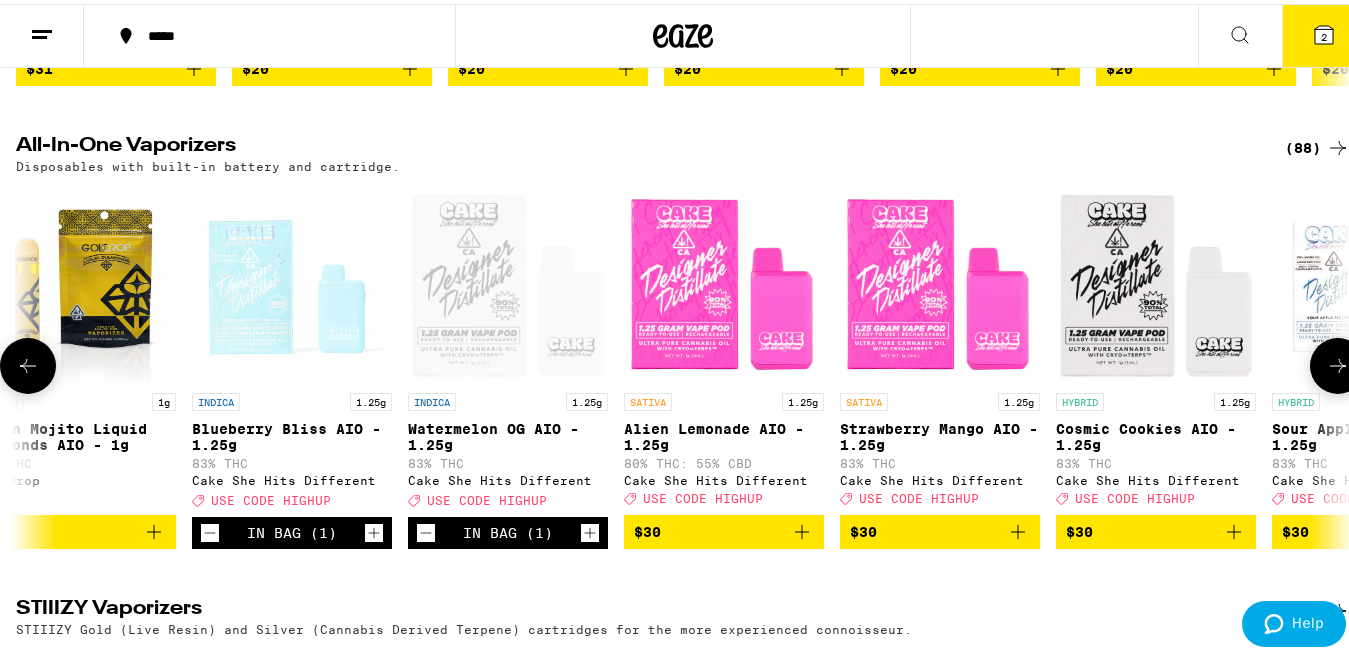 scroll, scrollTop: 0, scrollLeft: 2198, axis: horizontal 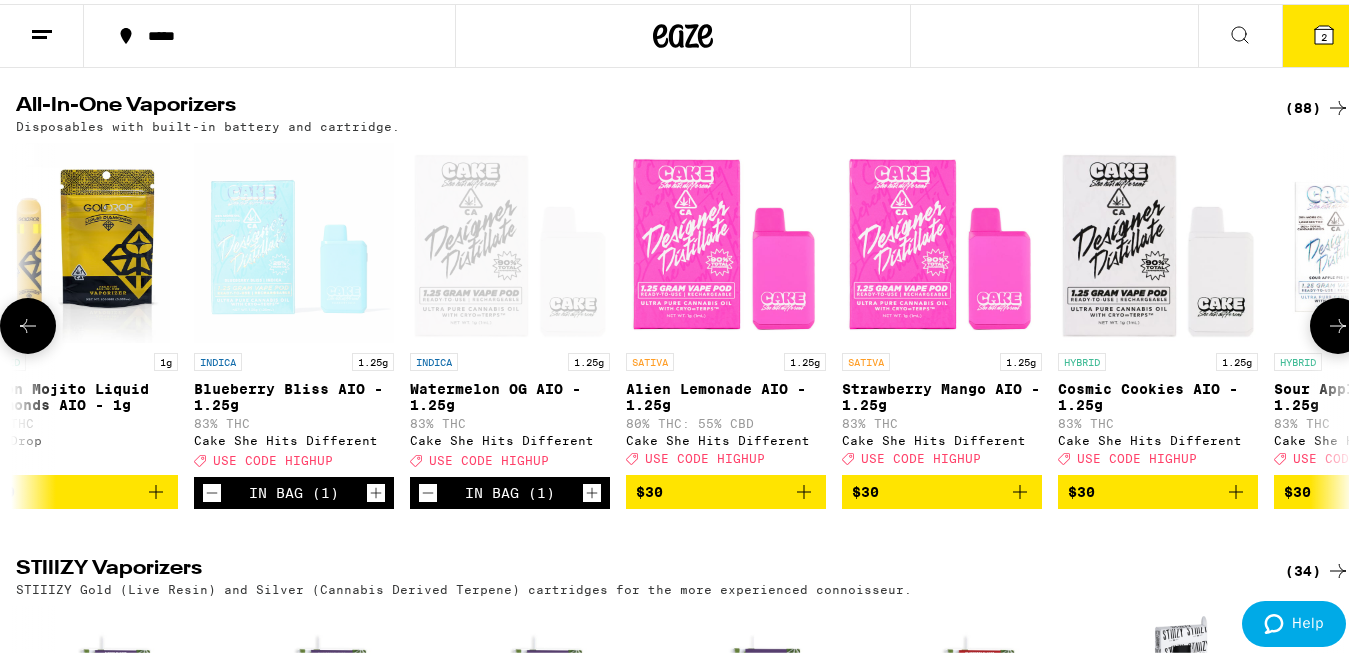 click 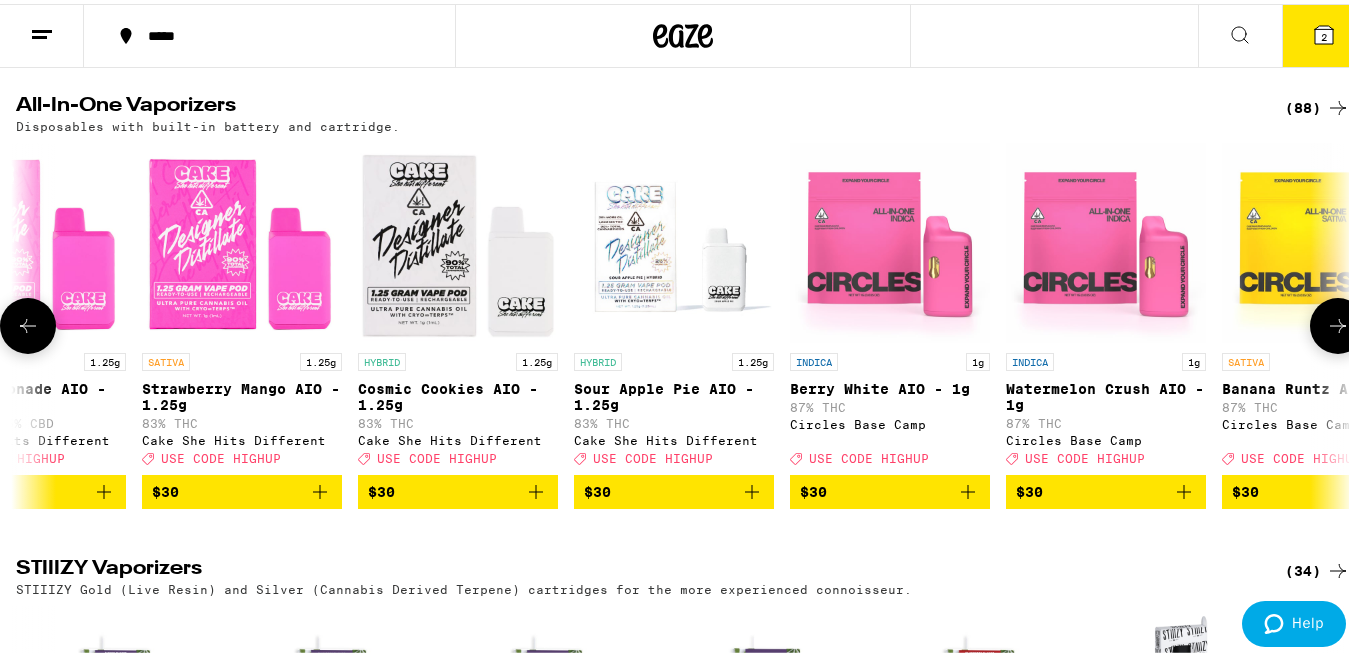 scroll, scrollTop: 0, scrollLeft: 3297, axis: horizontal 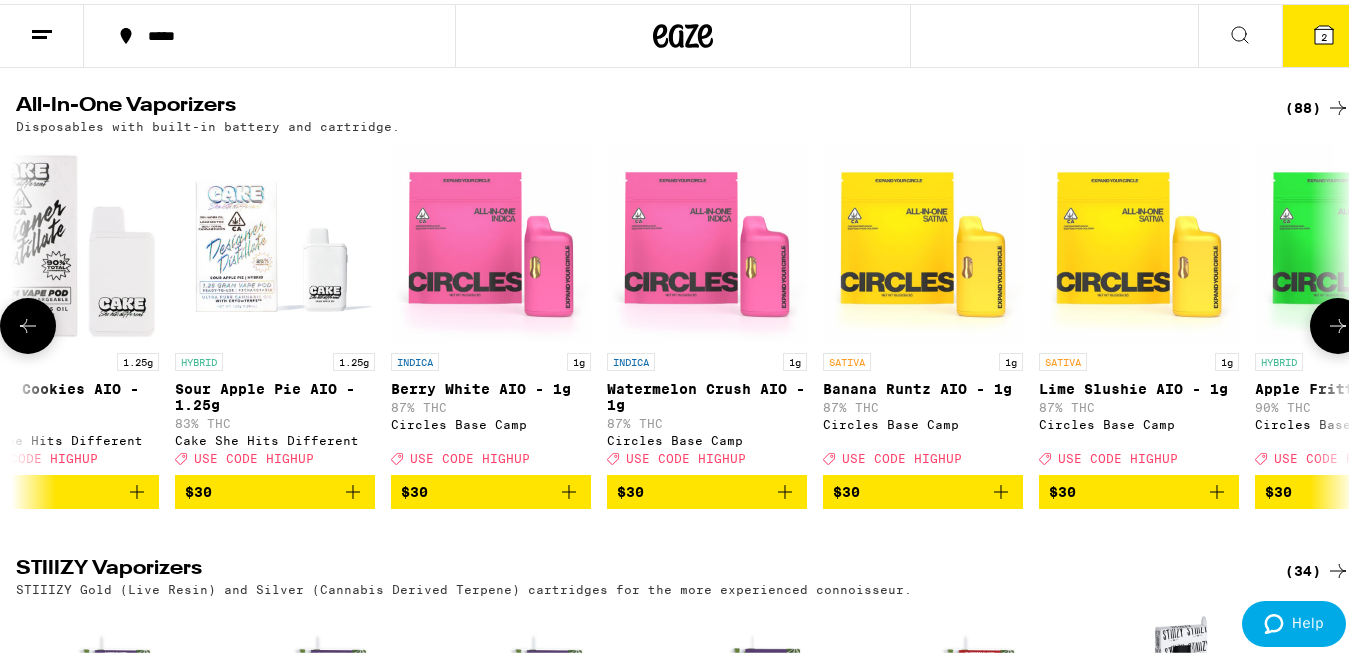click 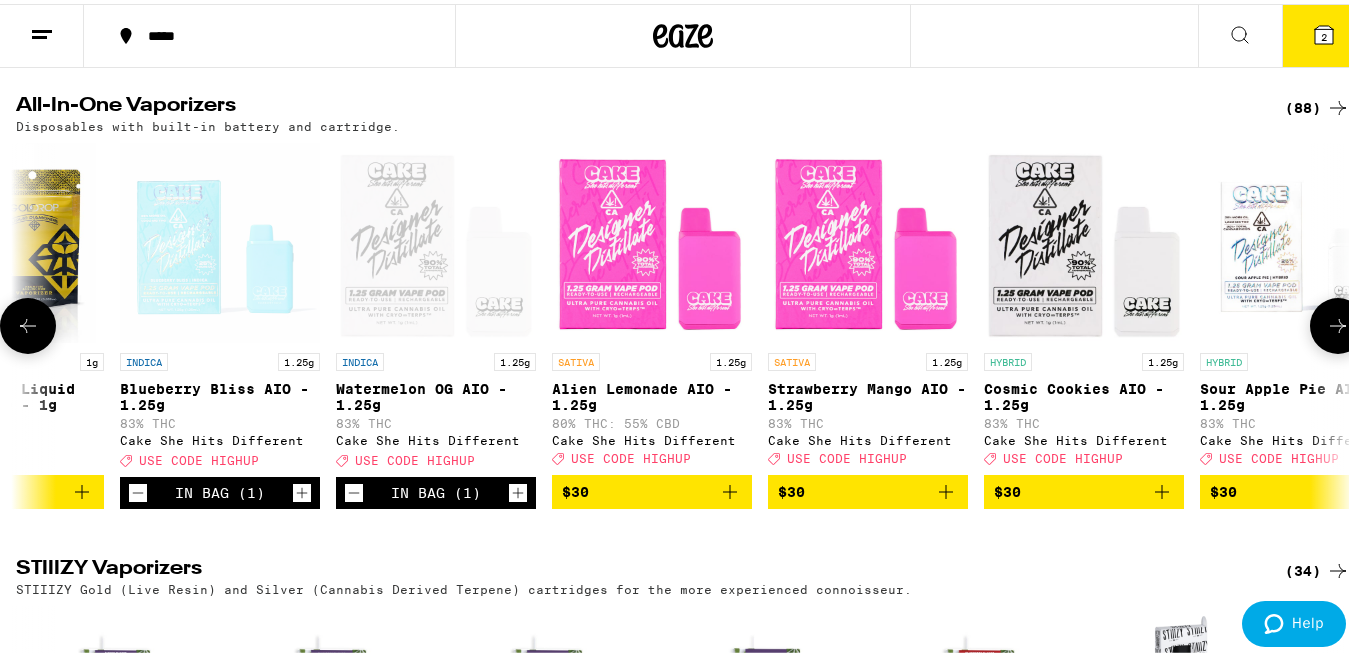 scroll, scrollTop: 0, scrollLeft: 2198, axis: horizontal 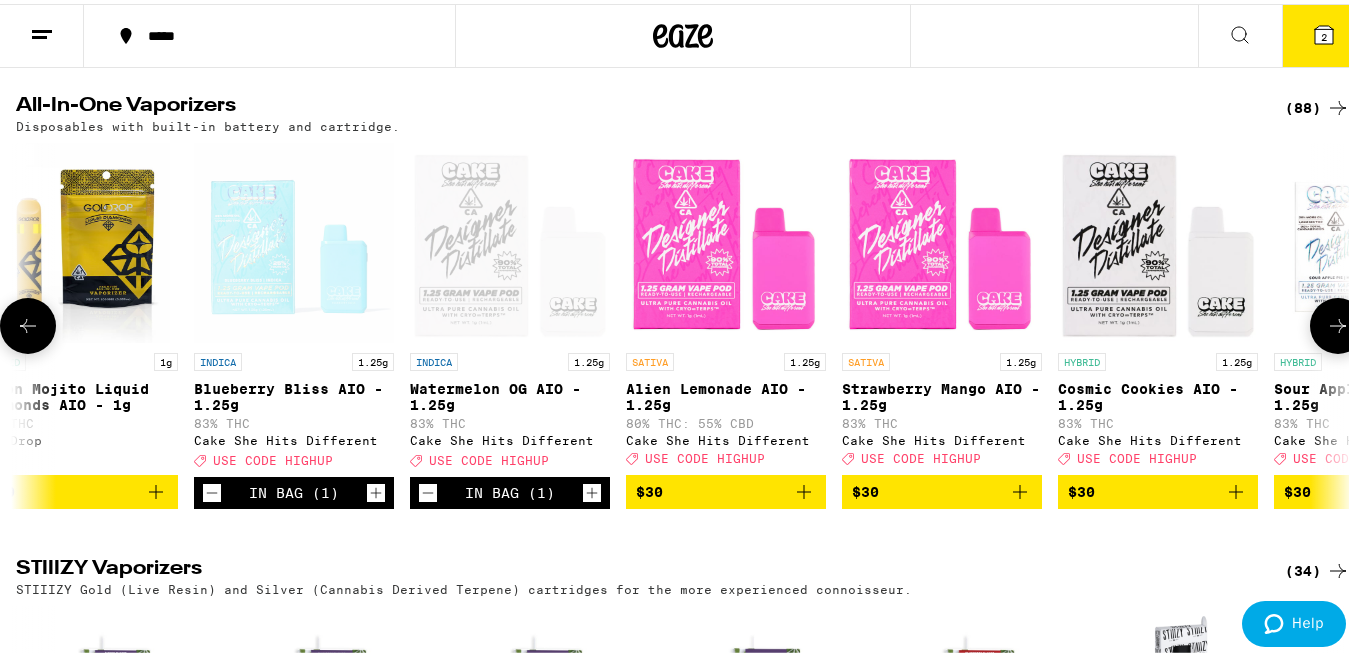 click 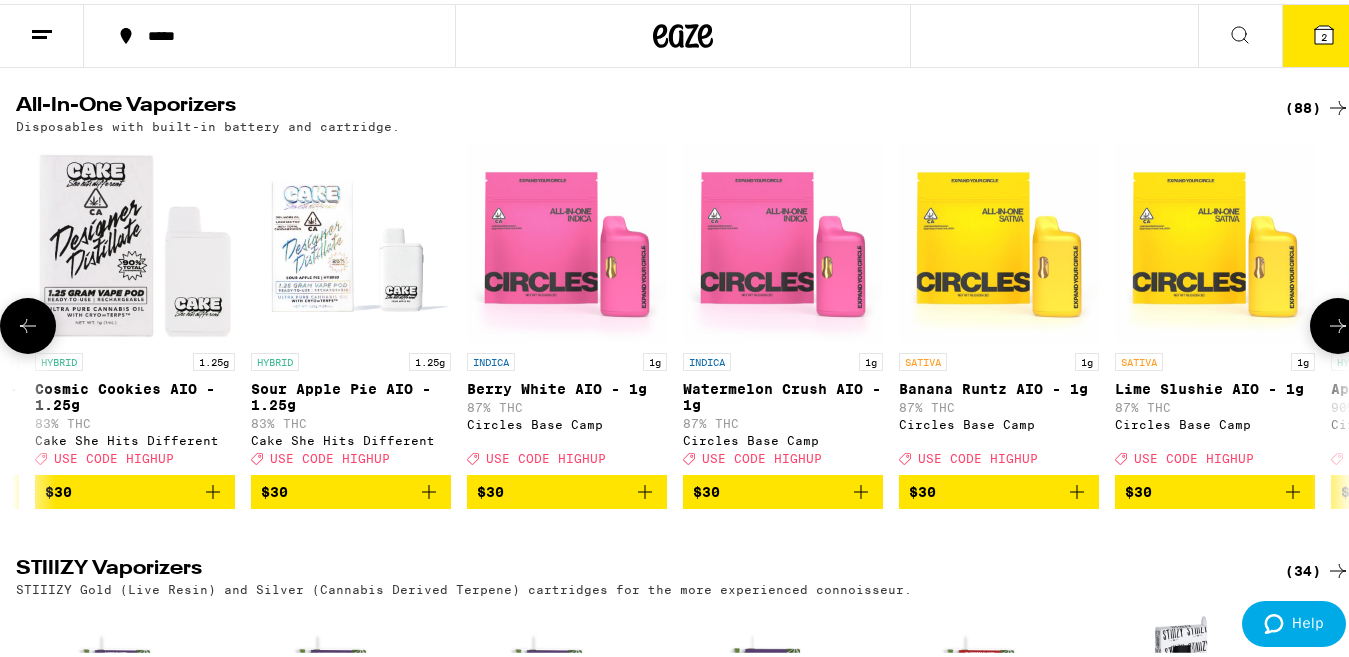 scroll, scrollTop: 0, scrollLeft: 3297, axis: horizontal 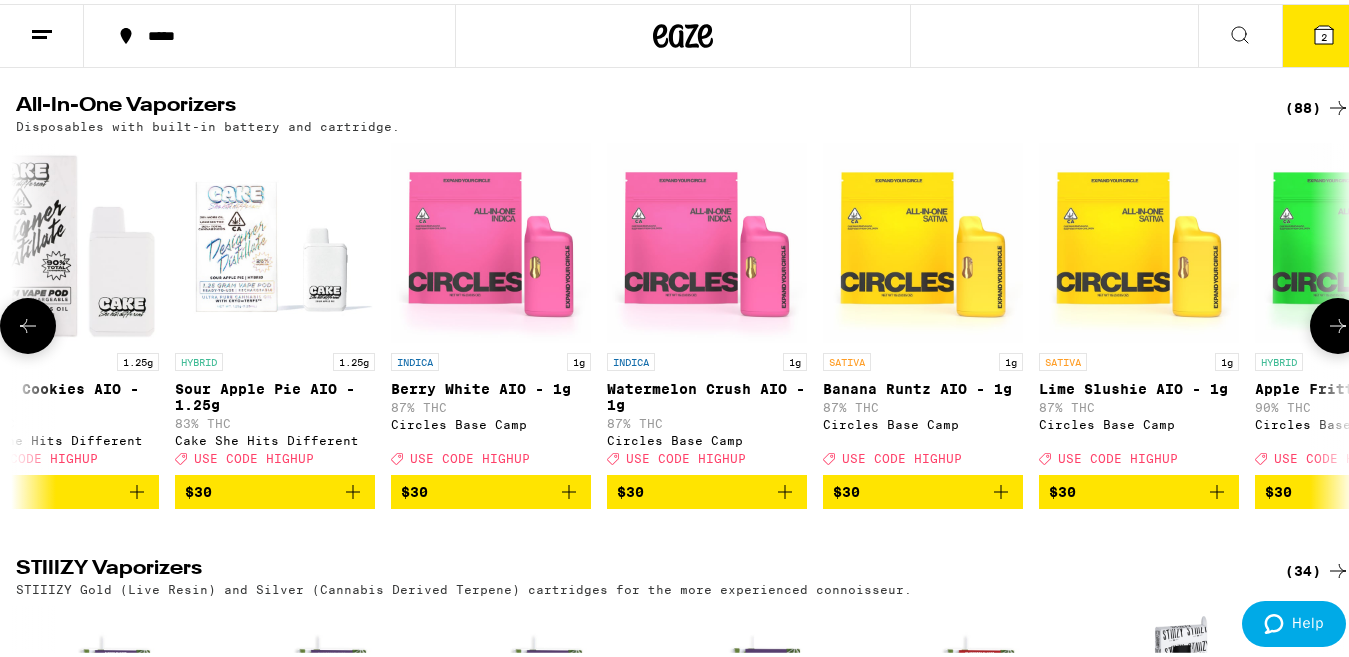 click at bounding box center (28, 322) 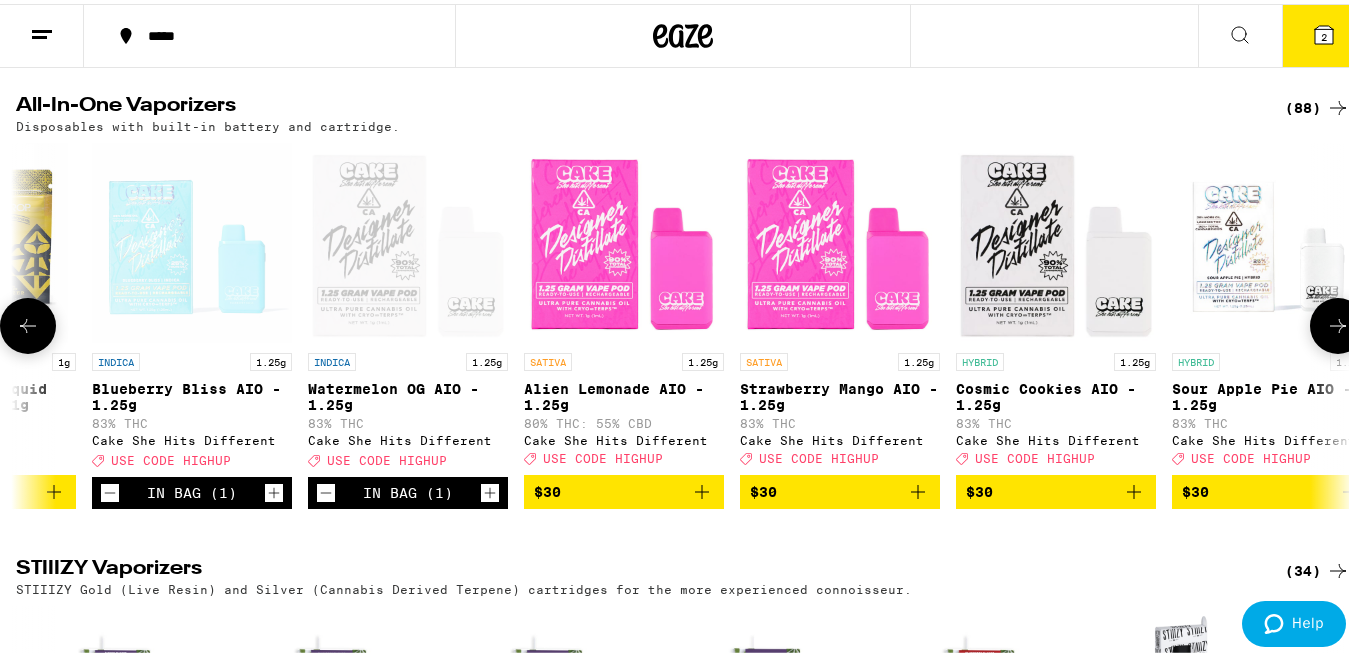 scroll, scrollTop: 0, scrollLeft: 2198, axis: horizontal 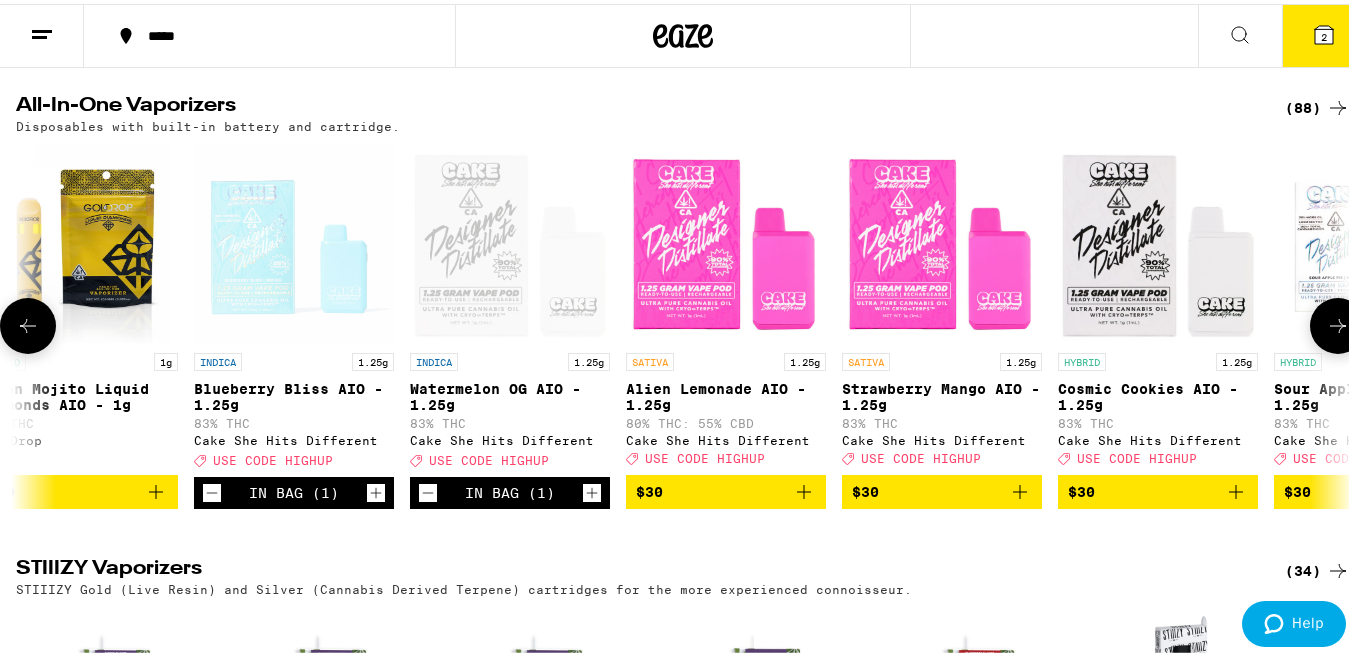 click 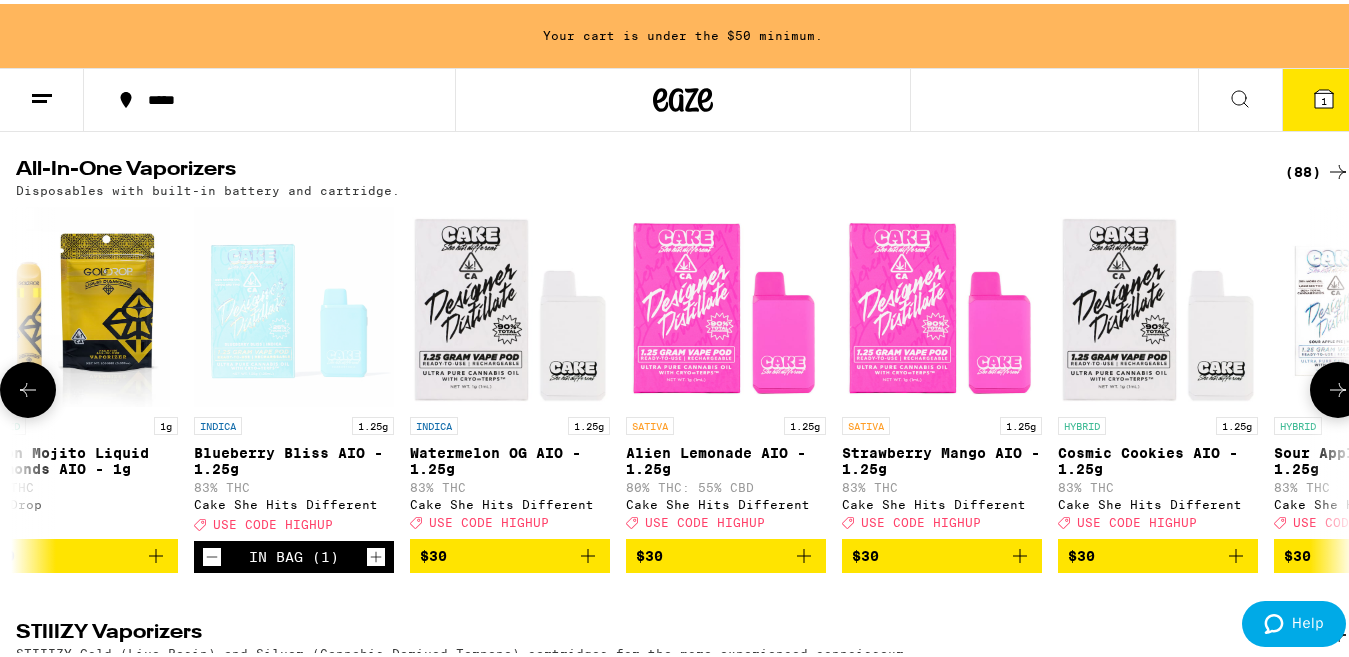 scroll, scrollTop: 2510, scrollLeft: 0, axis: vertical 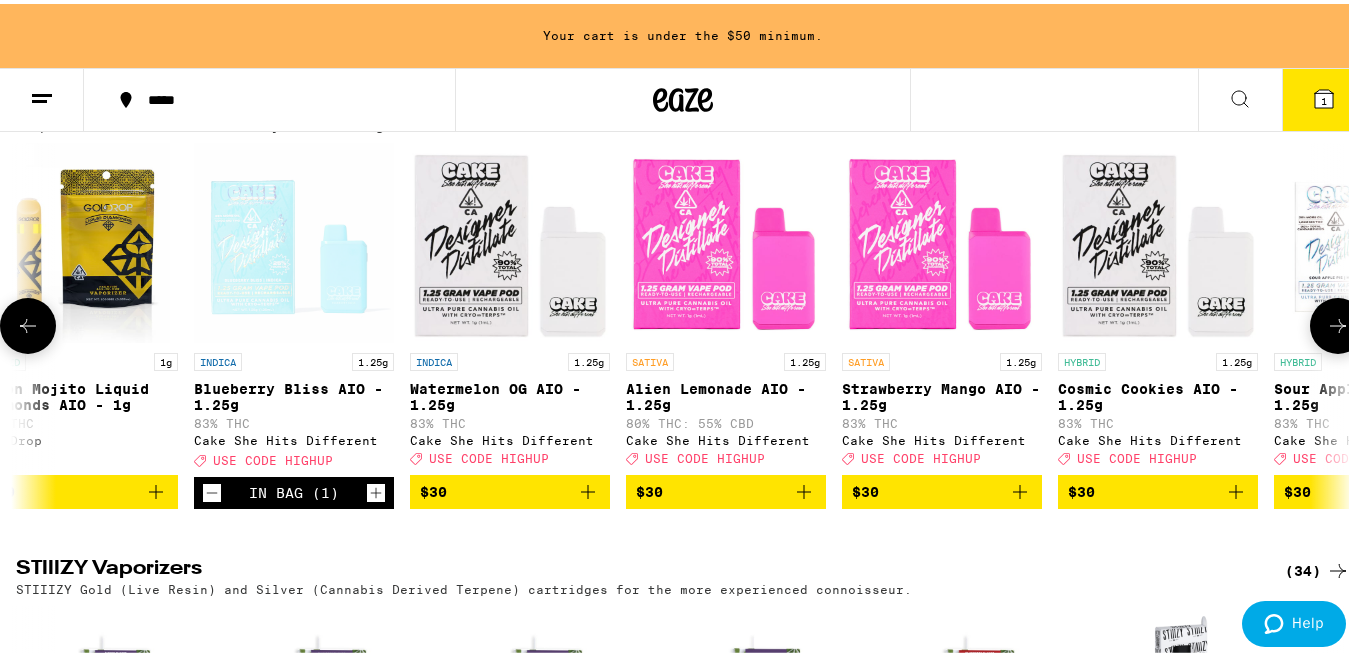 click on "$30" at bounding box center (1297, 488) 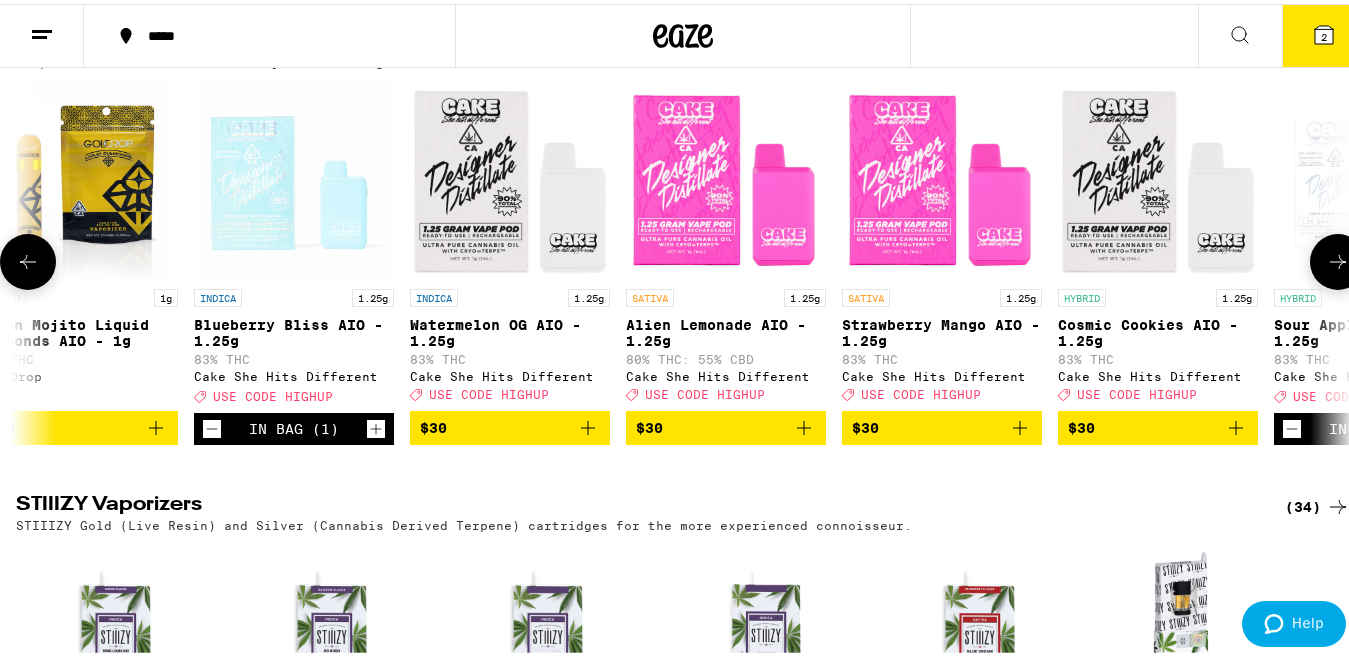 scroll, scrollTop: 2446, scrollLeft: 0, axis: vertical 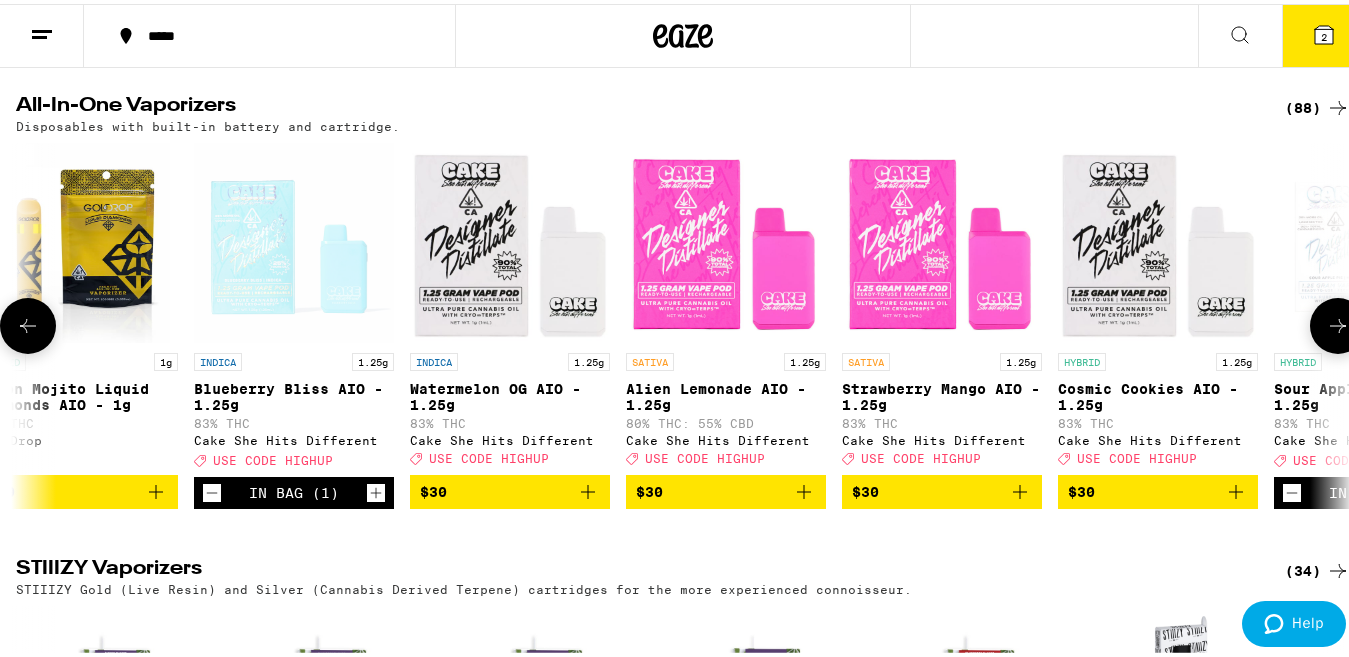 click 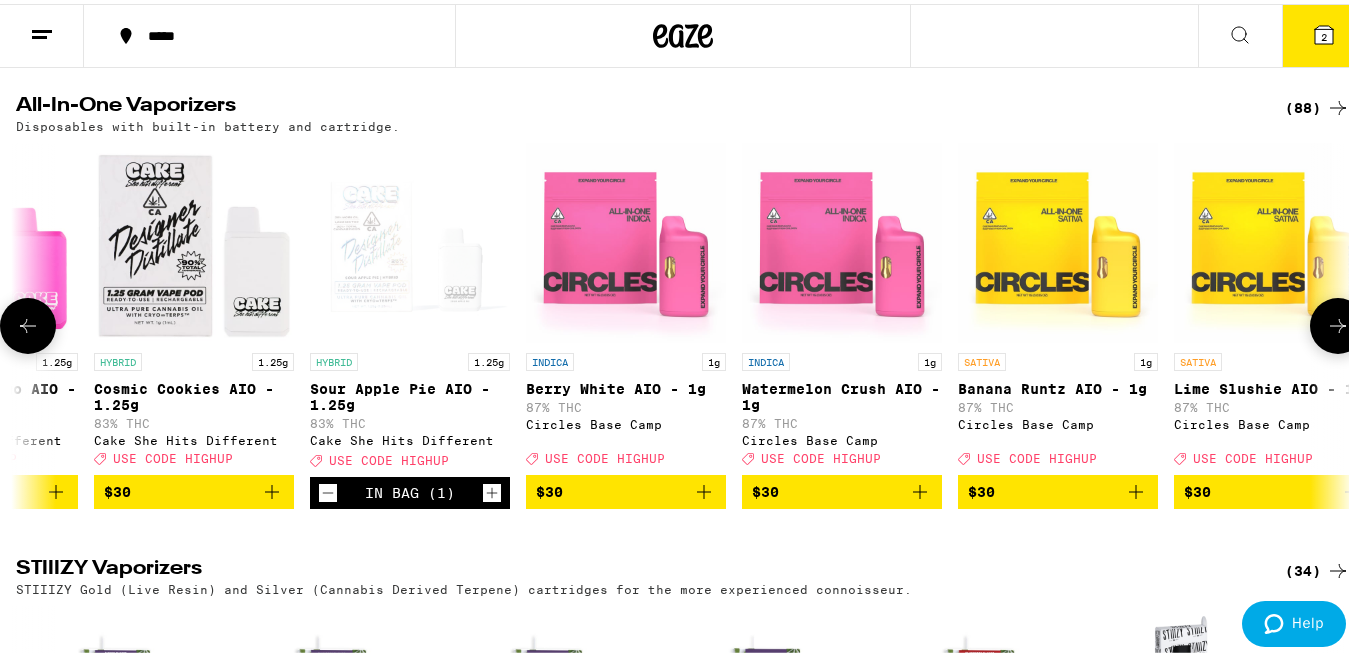 scroll, scrollTop: 0, scrollLeft: 3297, axis: horizontal 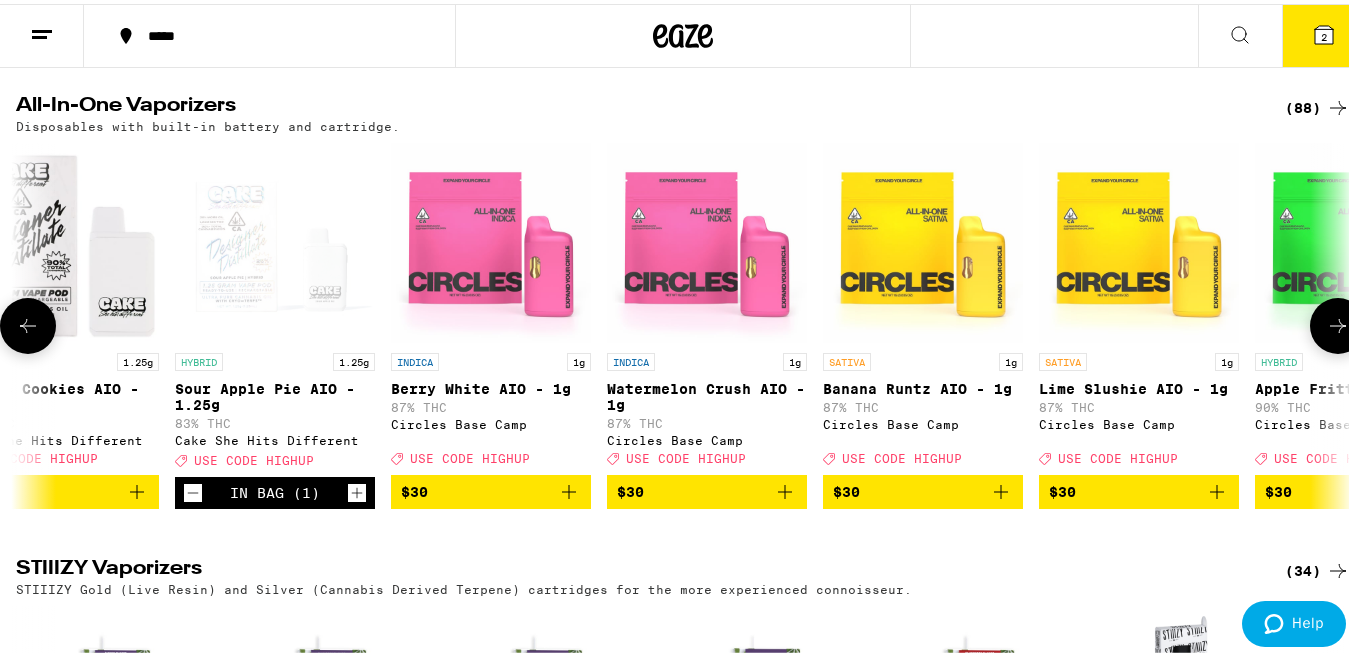 click 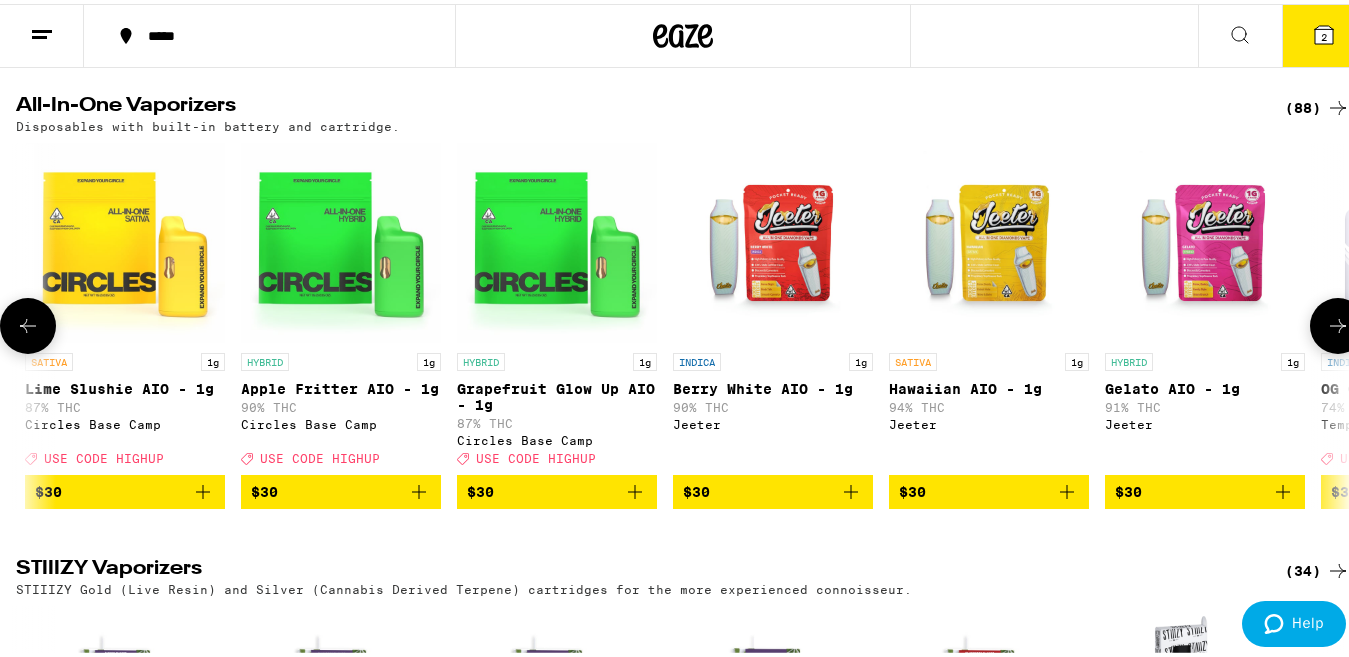 scroll, scrollTop: 0, scrollLeft: 4396, axis: horizontal 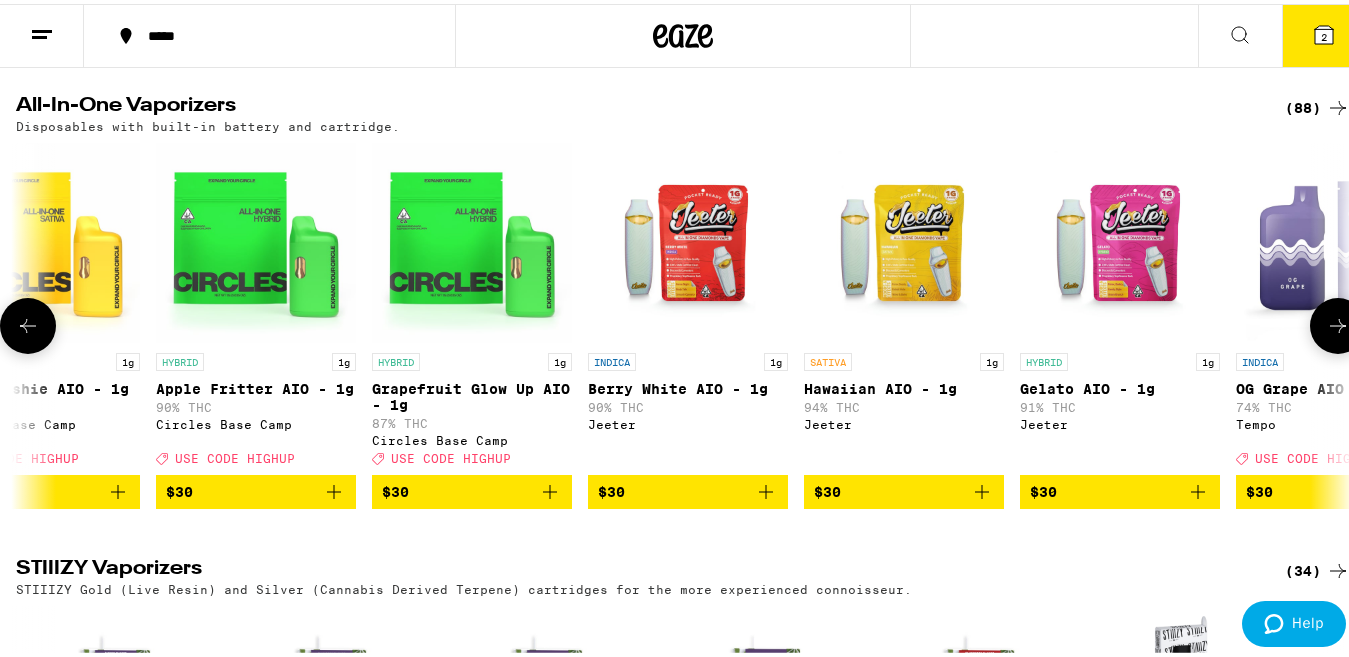 click 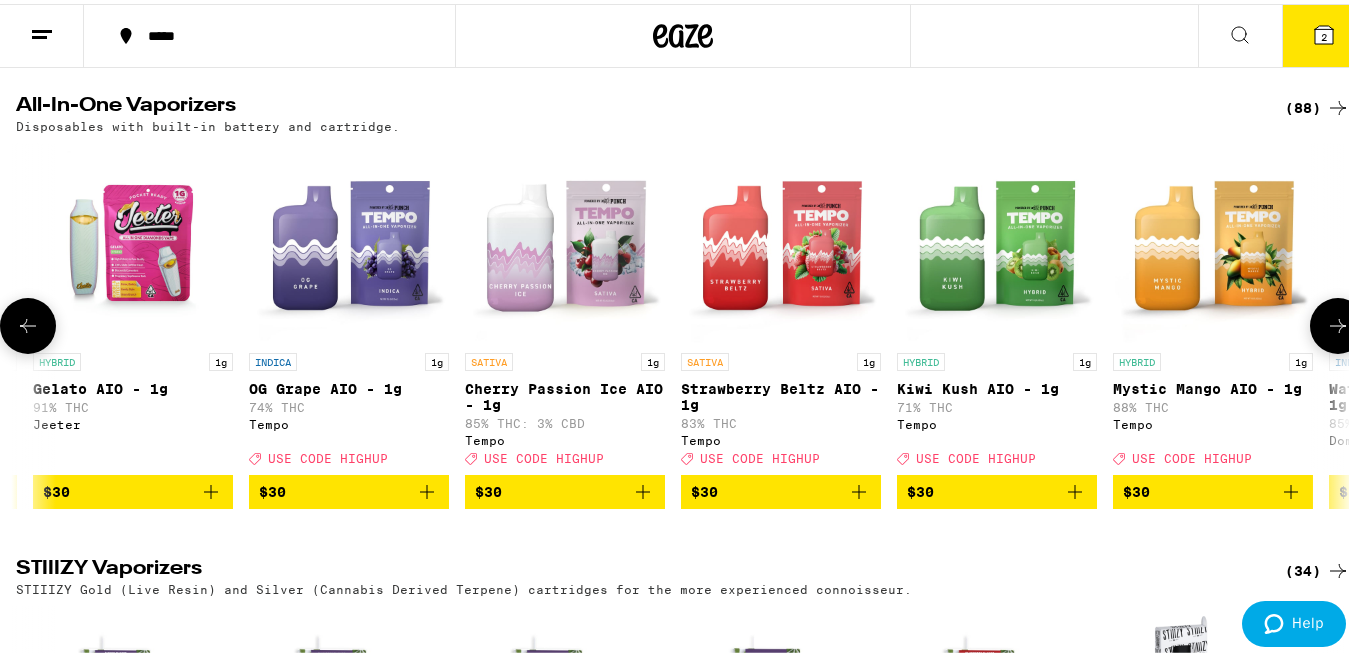 scroll, scrollTop: 0, scrollLeft: 5495, axis: horizontal 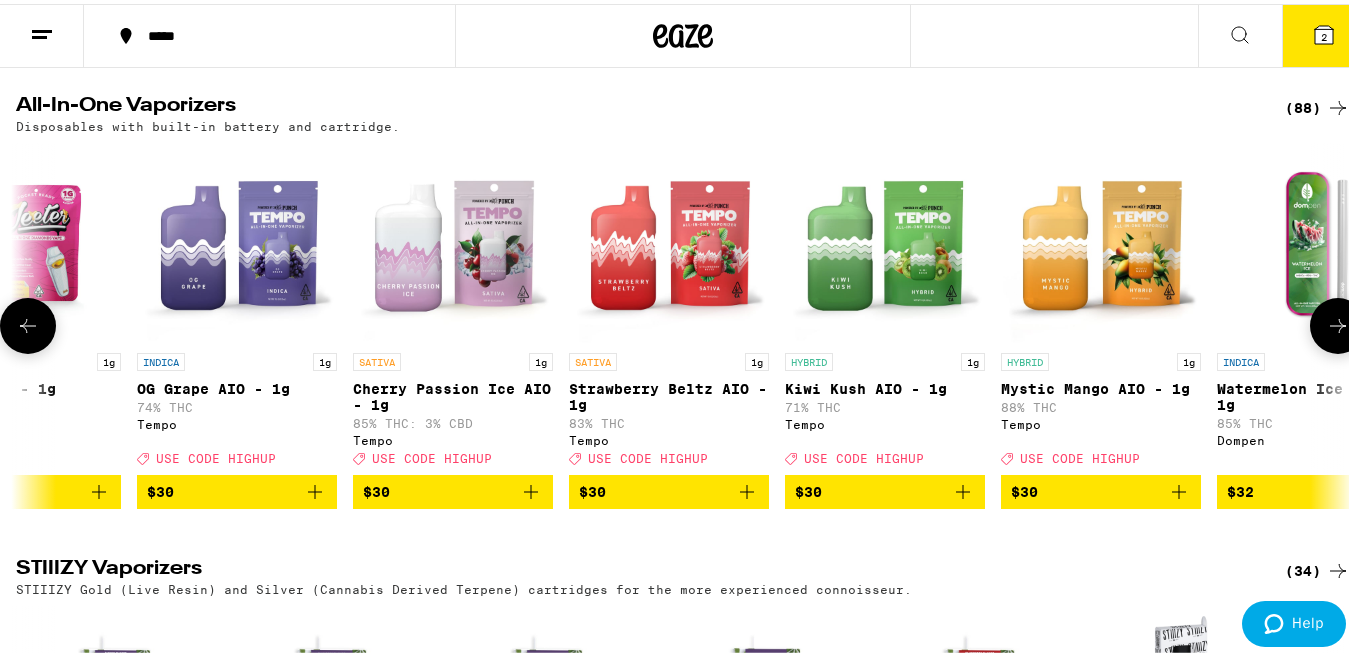 click 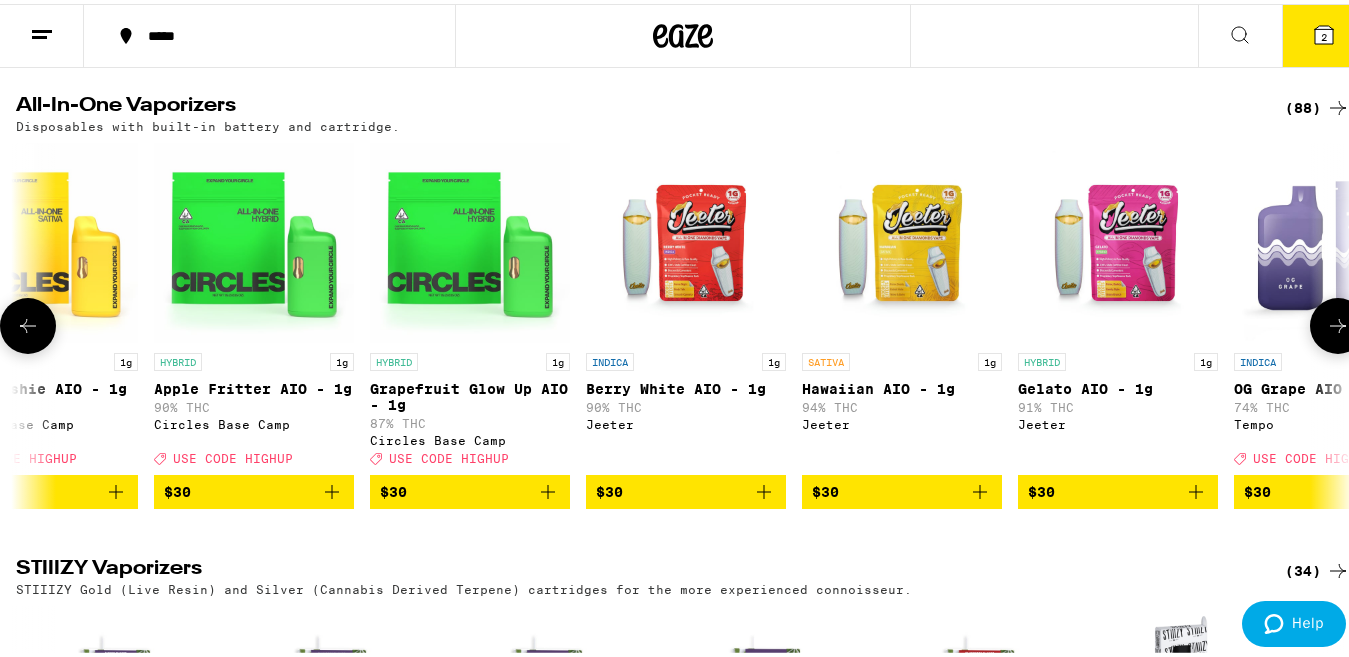 scroll, scrollTop: 0, scrollLeft: 4396, axis: horizontal 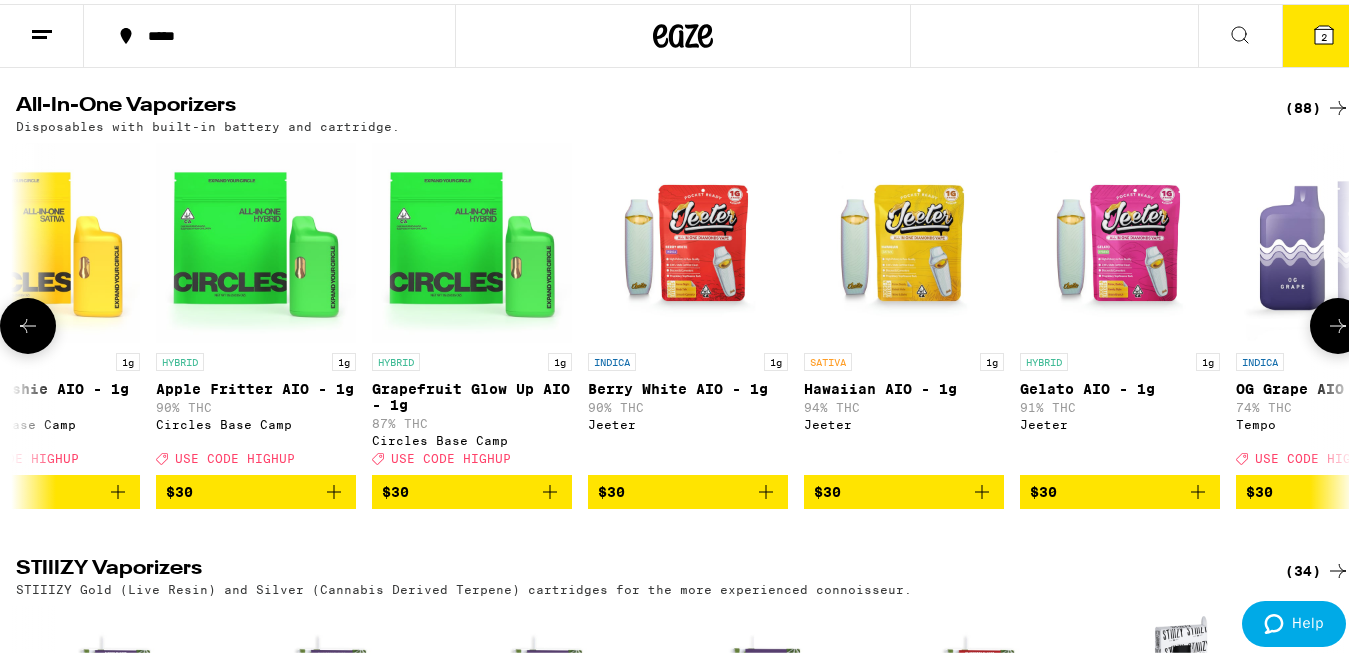 click 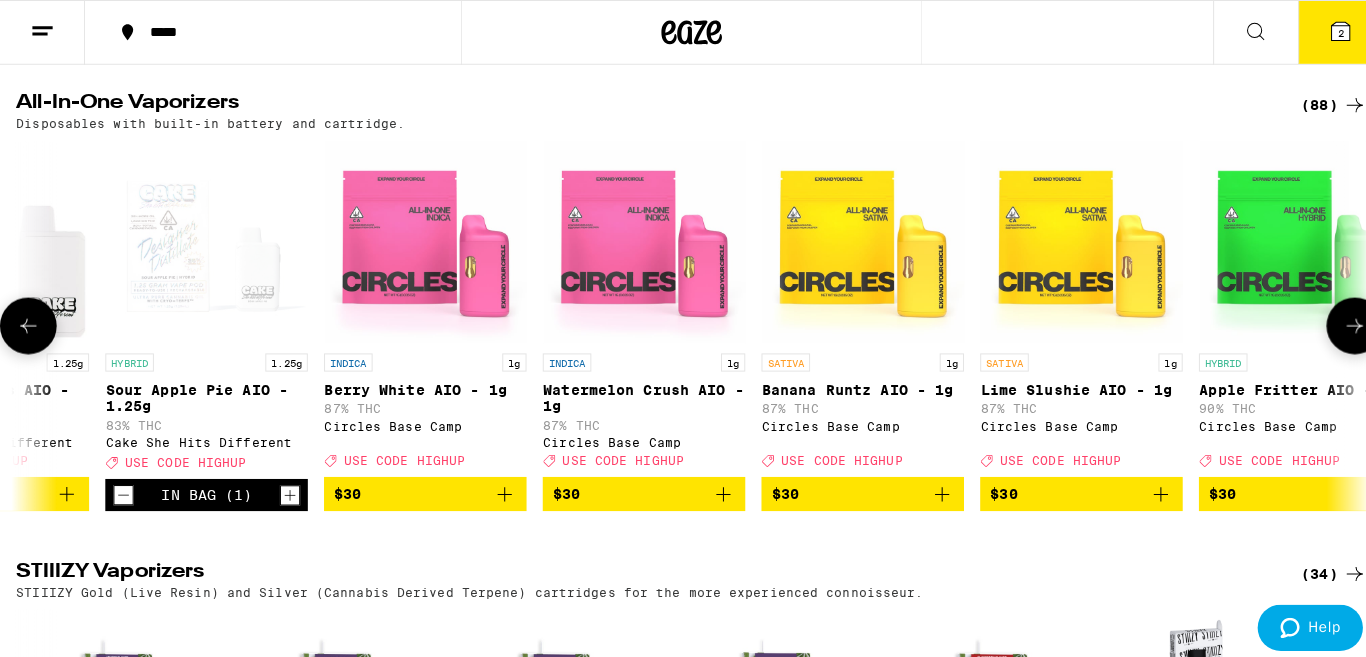 scroll, scrollTop: 0, scrollLeft: 3297, axis: horizontal 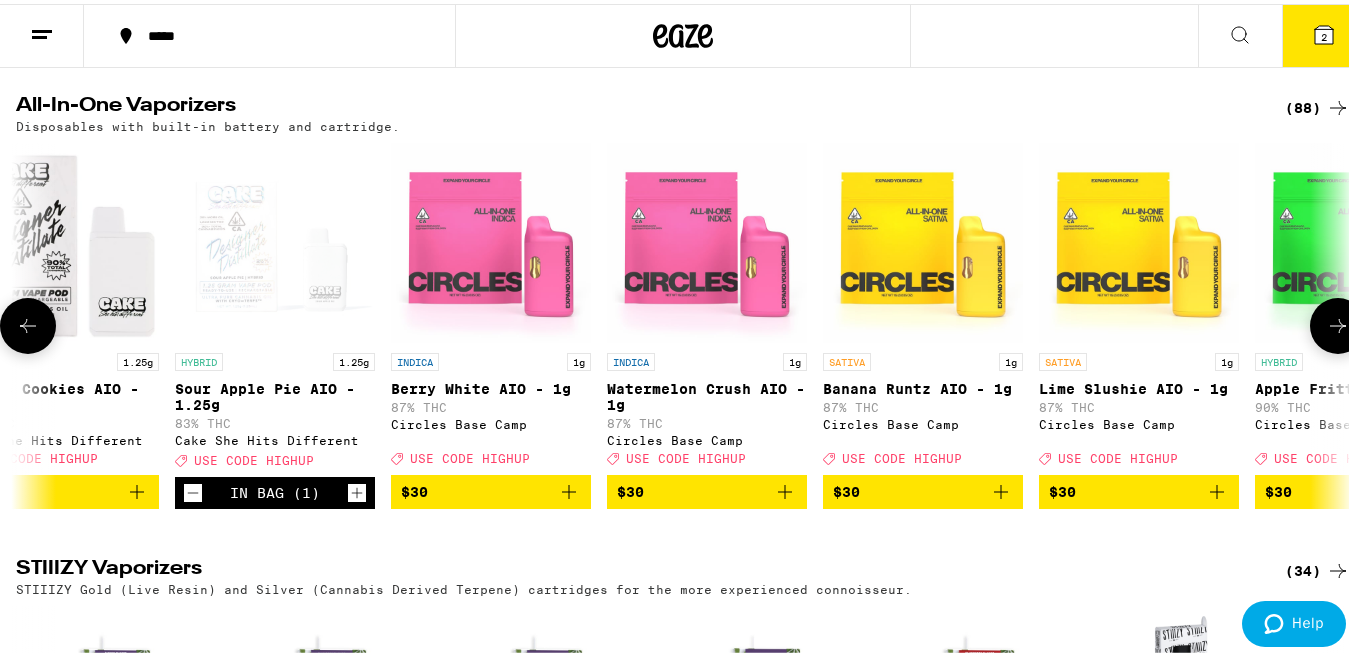 click on "$30" at bounding box center (1139, 488) 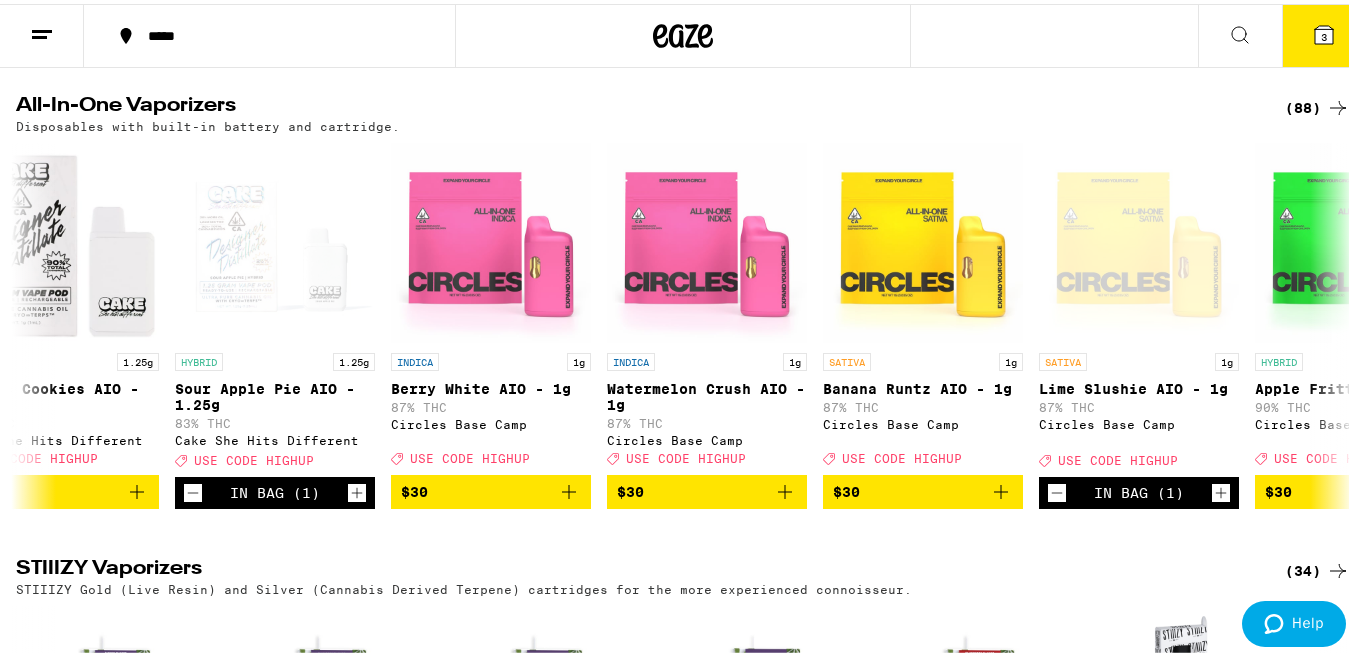 click 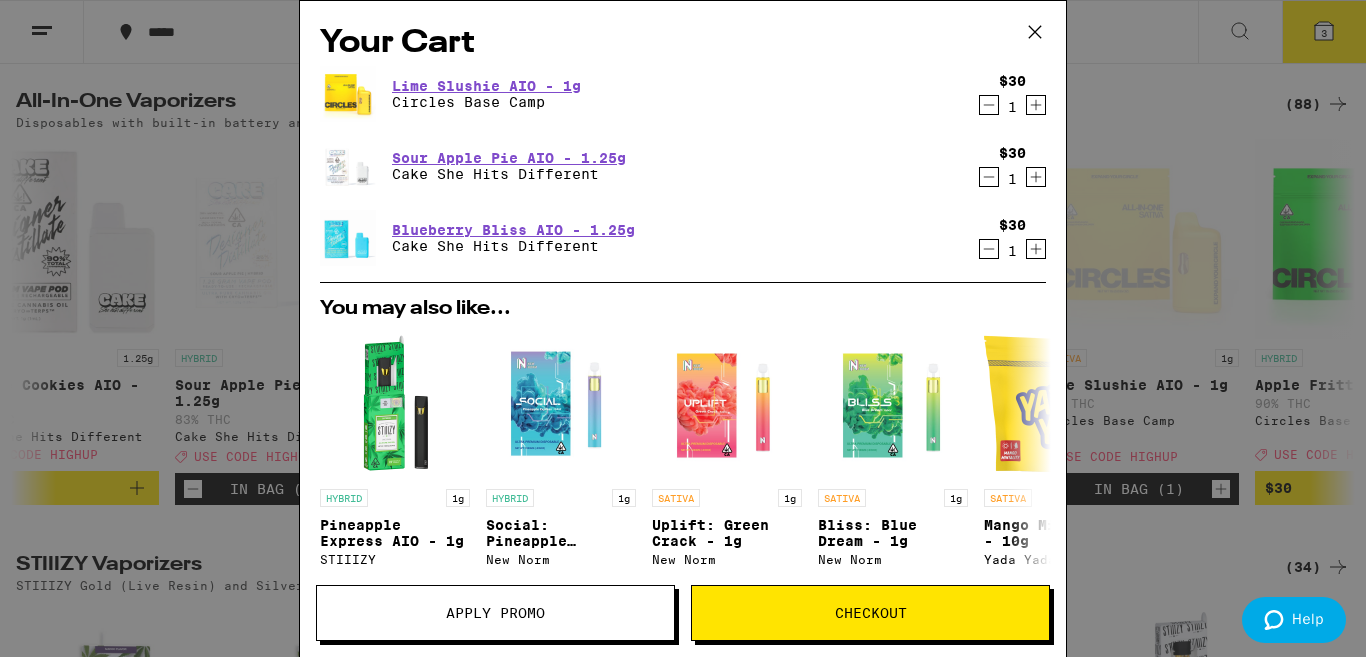 click on "Checkout" at bounding box center [870, 613] 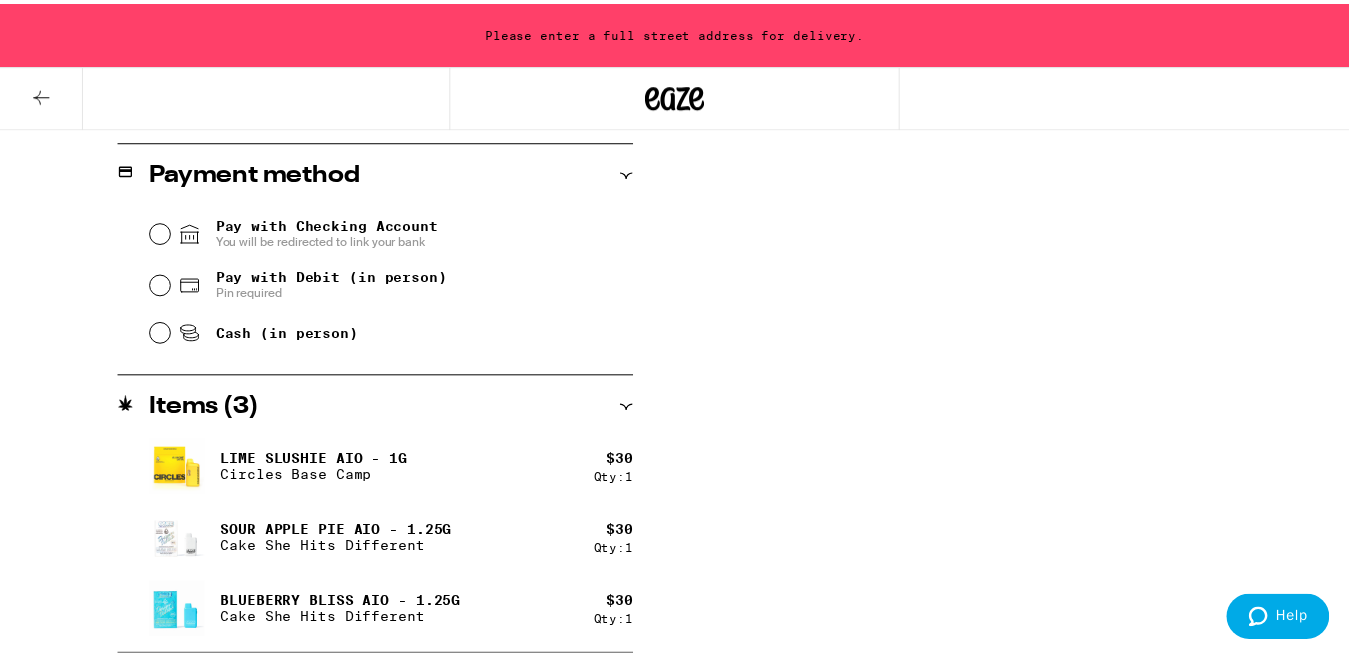 scroll, scrollTop: 0, scrollLeft: 0, axis: both 